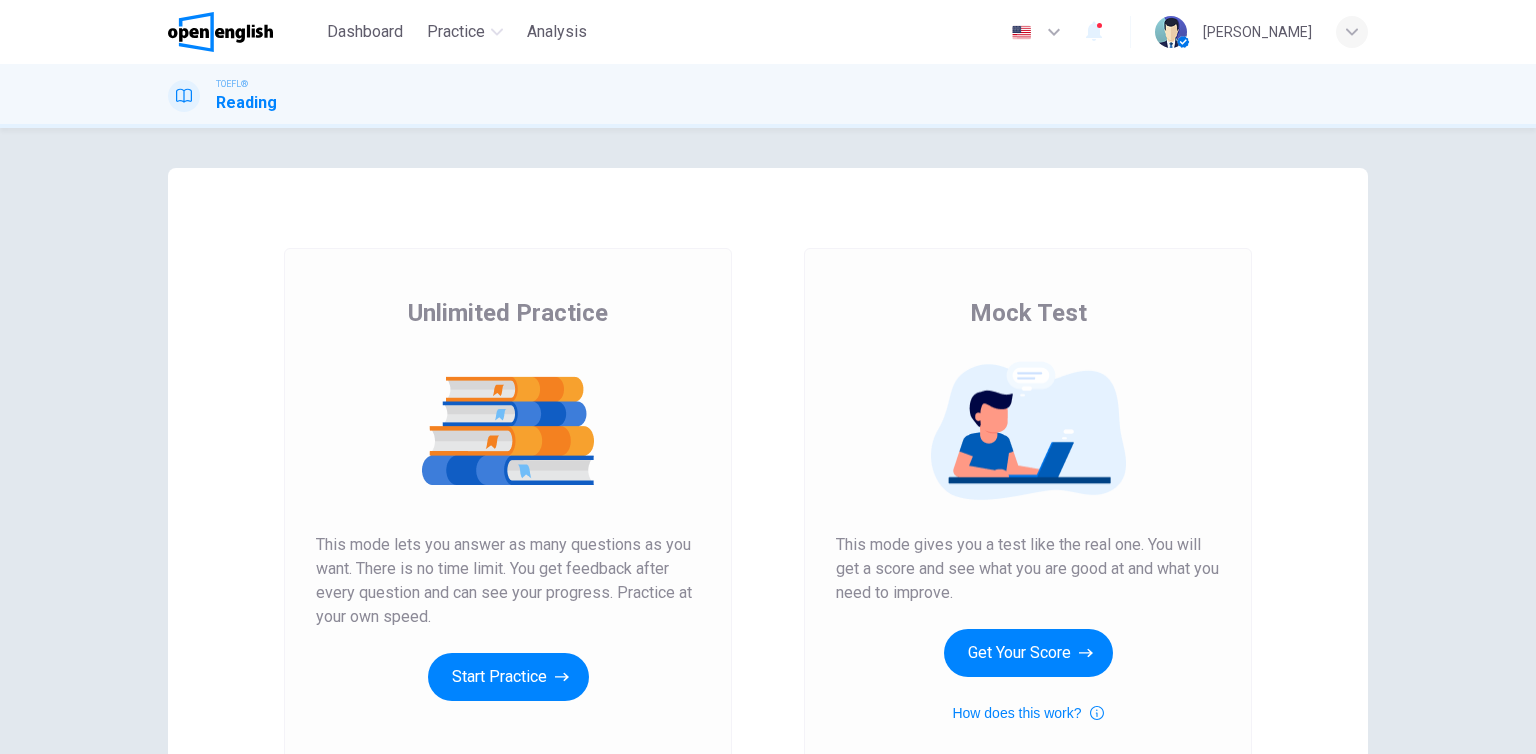 scroll, scrollTop: 0, scrollLeft: 0, axis: both 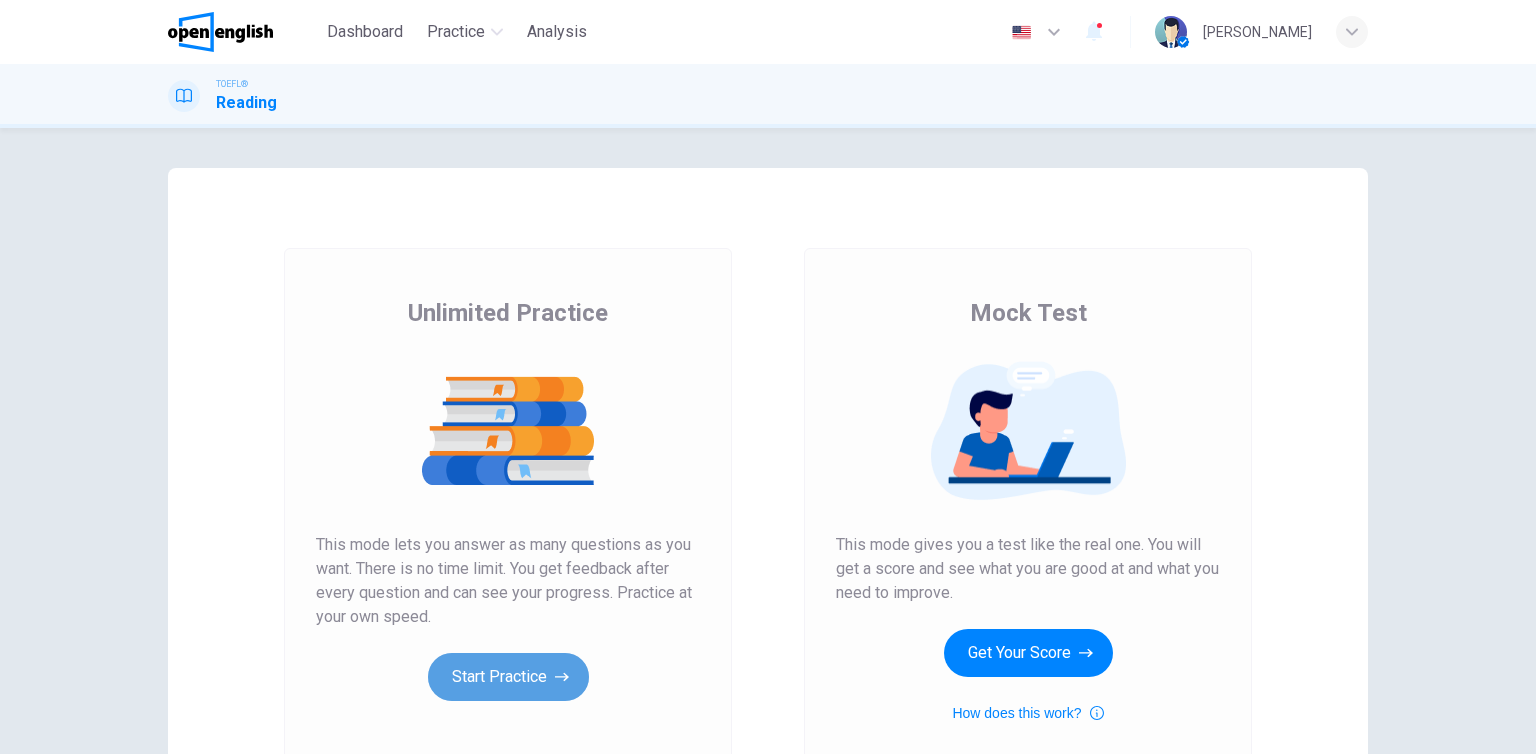 click on "Start Practice" at bounding box center (508, 677) 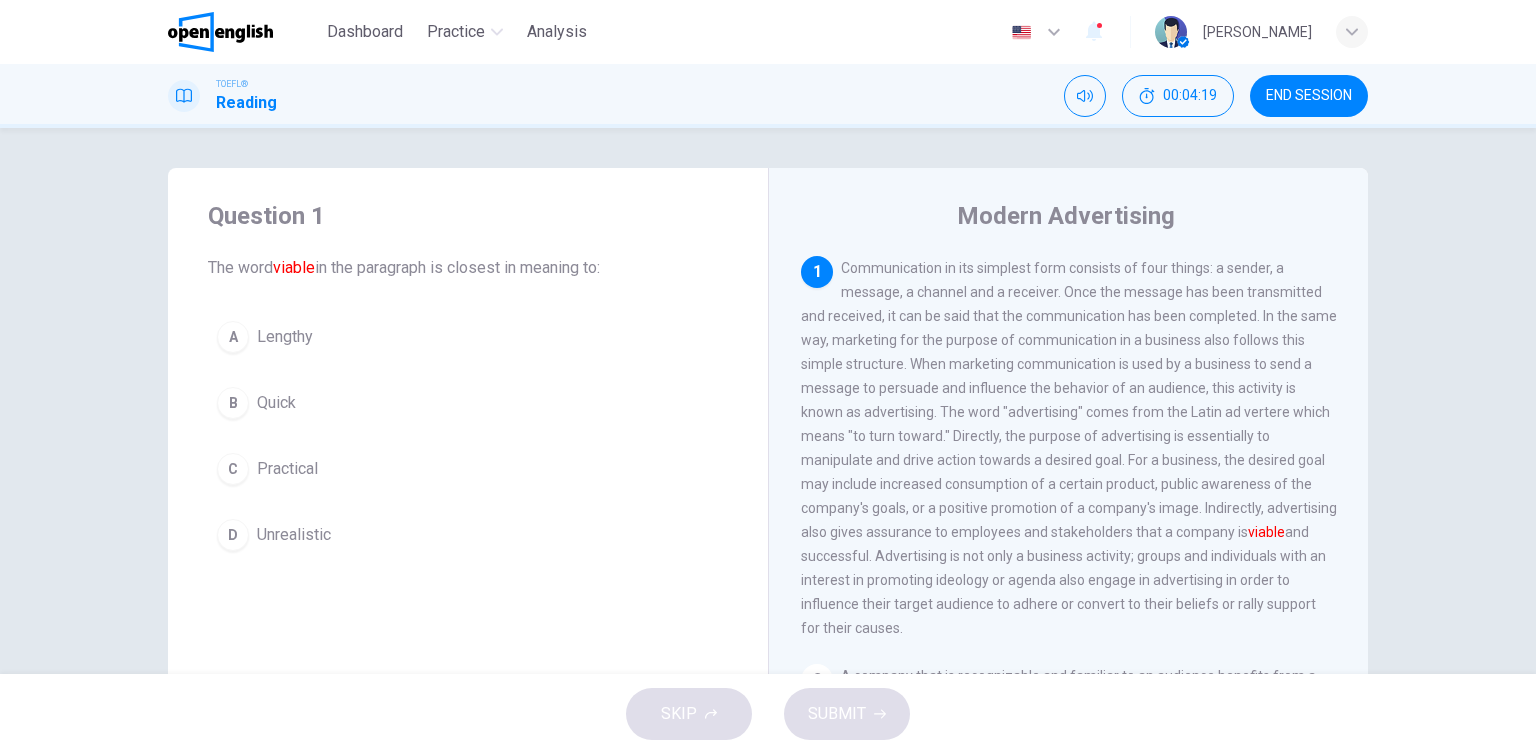 click on "Lengthy" at bounding box center (285, 337) 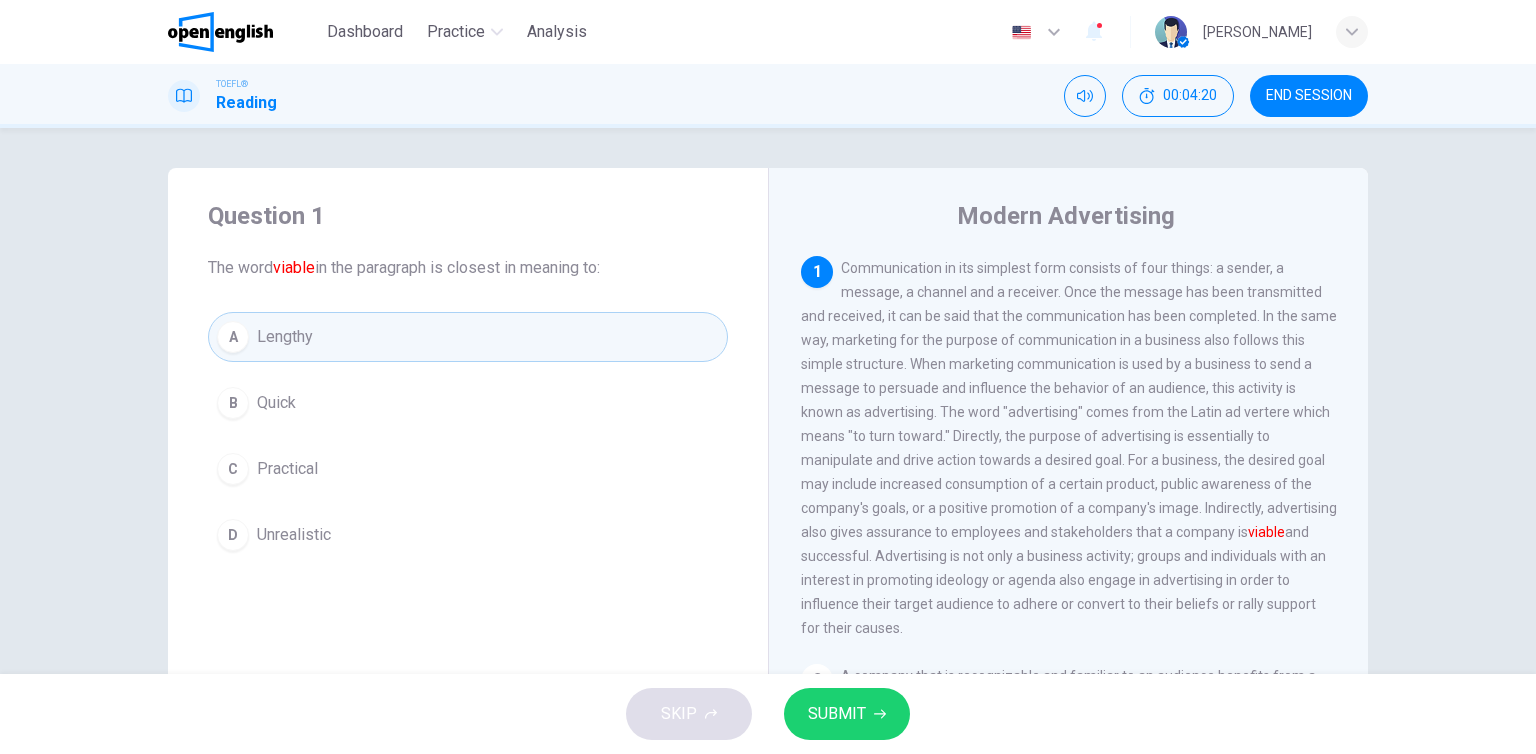 click on "SUBMIT" at bounding box center [837, 714] 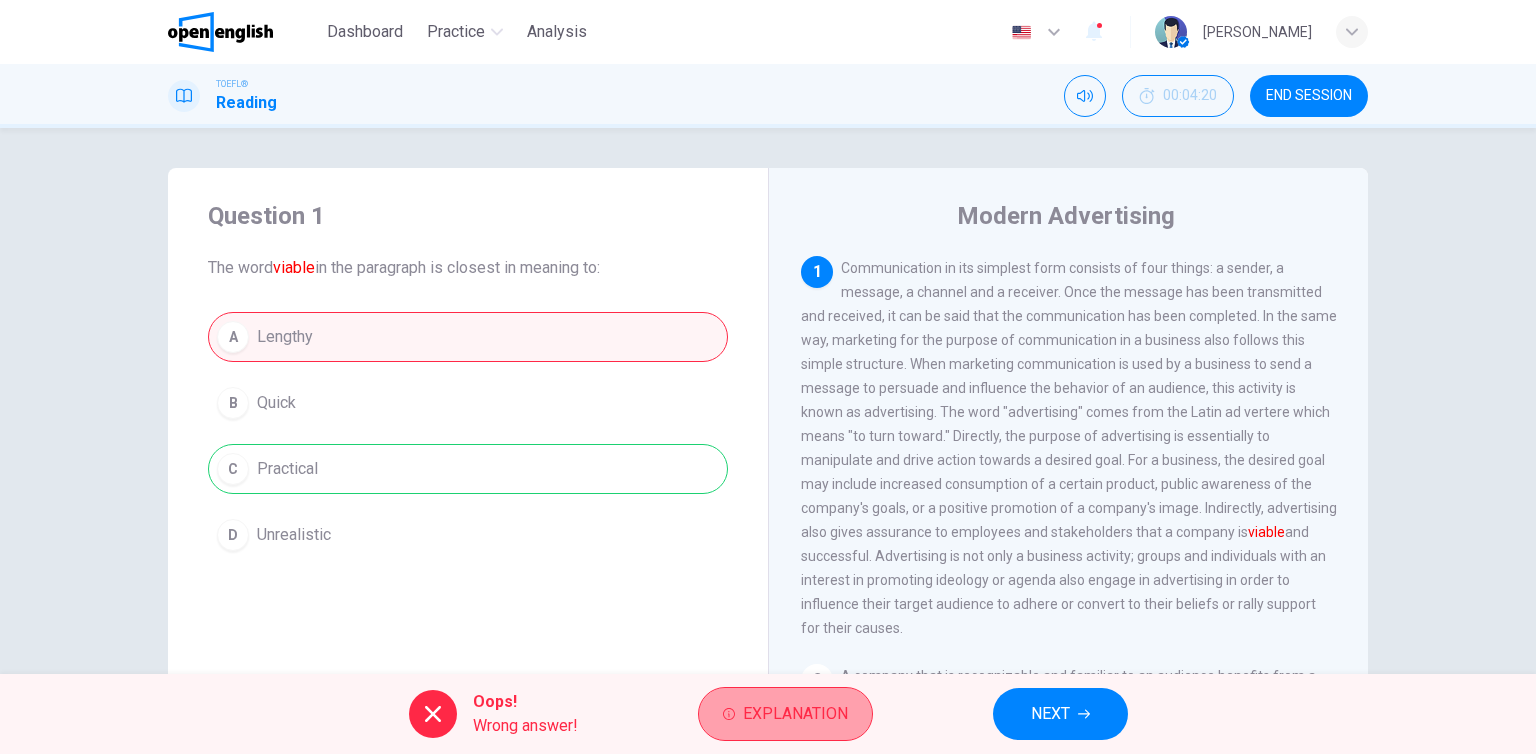 click on "Explanation" at bounding box center (795, 714) 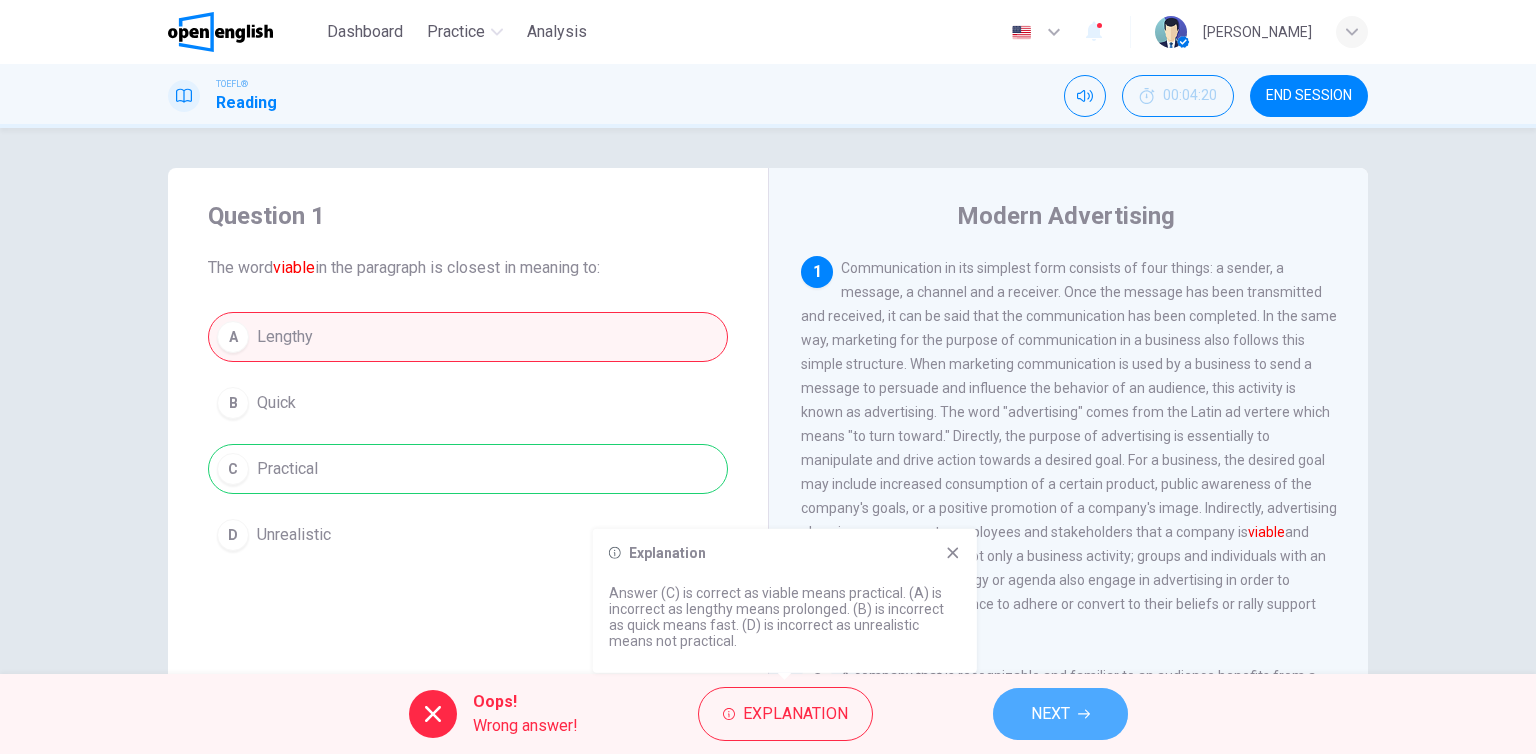 click on "NEXT" at bounding box center [1050, 714] 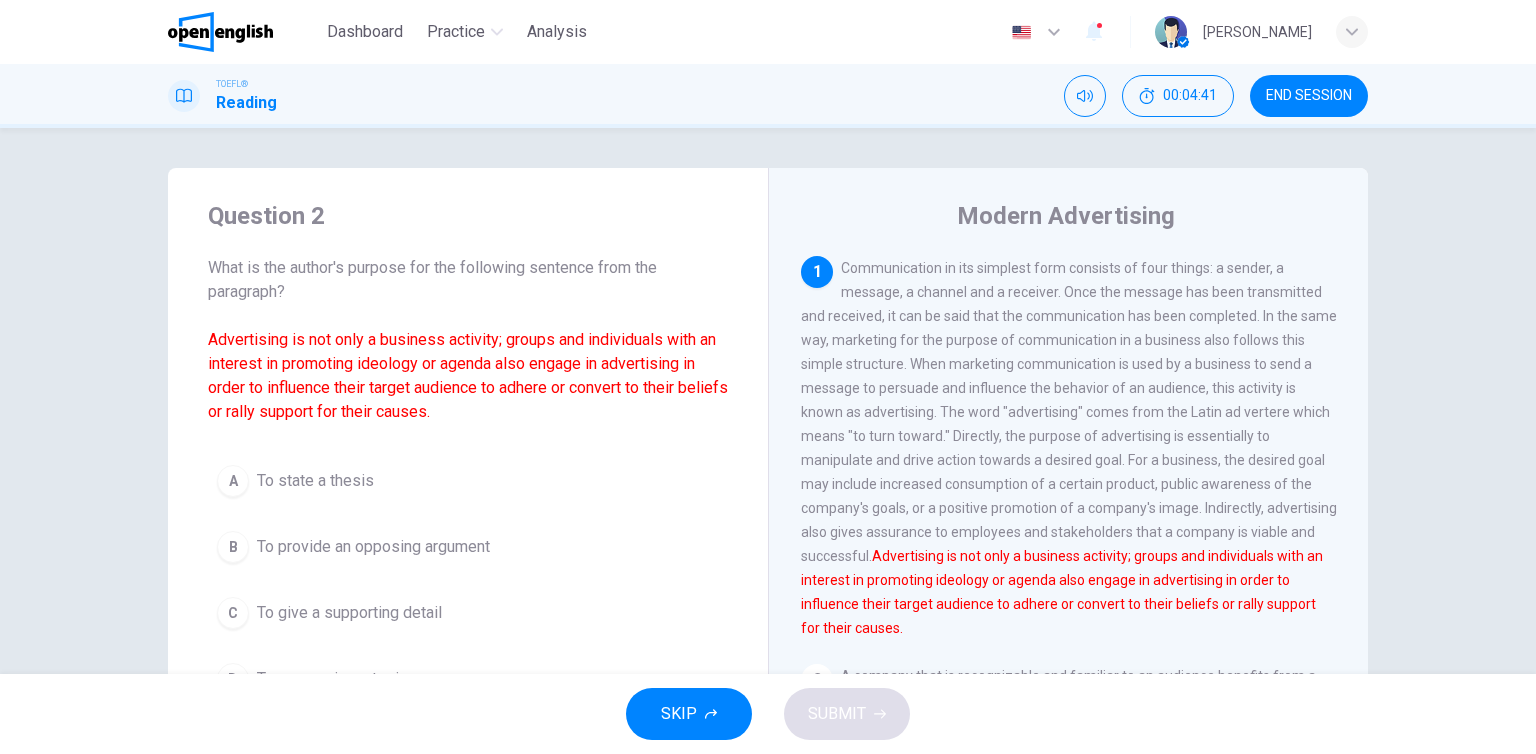 scroll, scrollTop: 100, scrollLeft: 0, axis: vertical 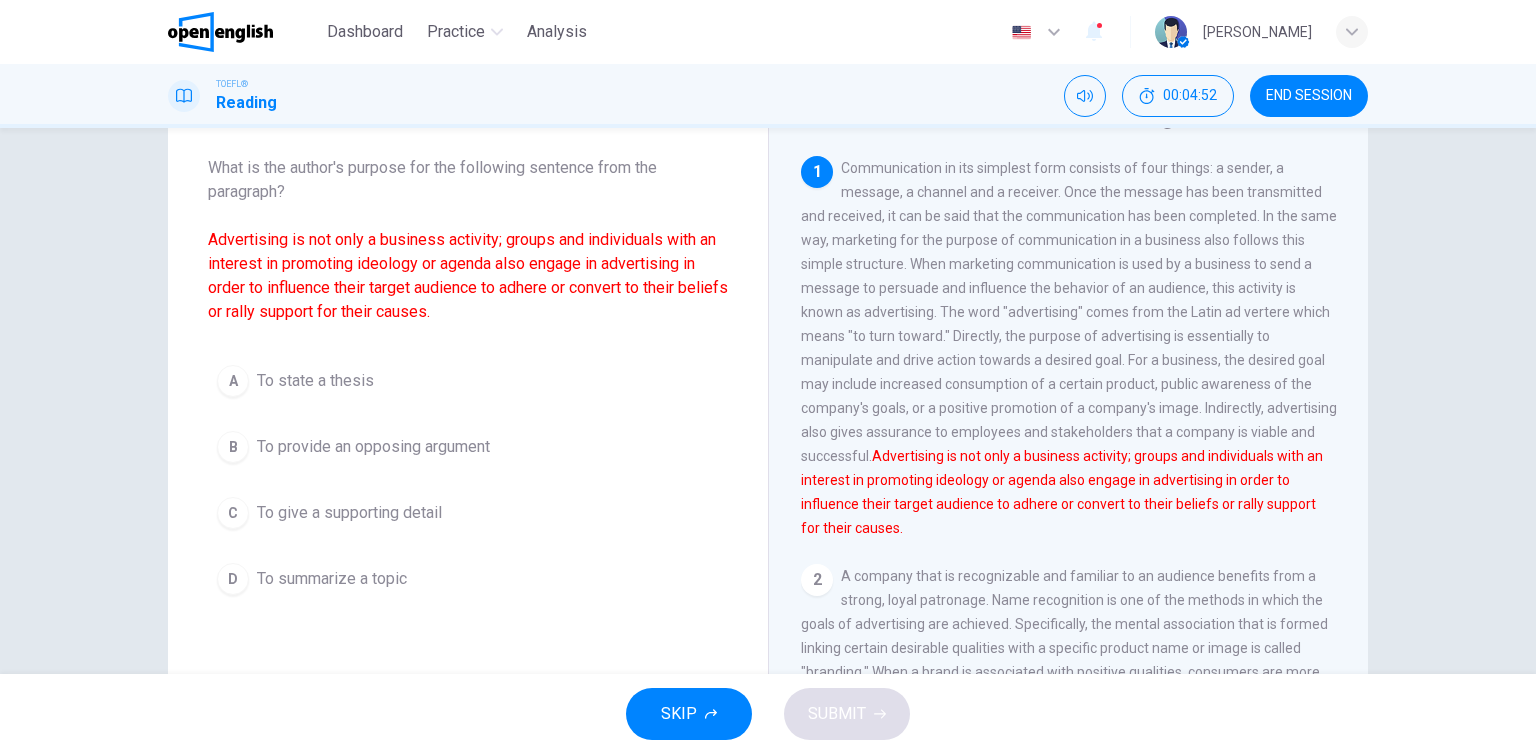 click on "To give a supporting detail" at bounding box center (349, 513) 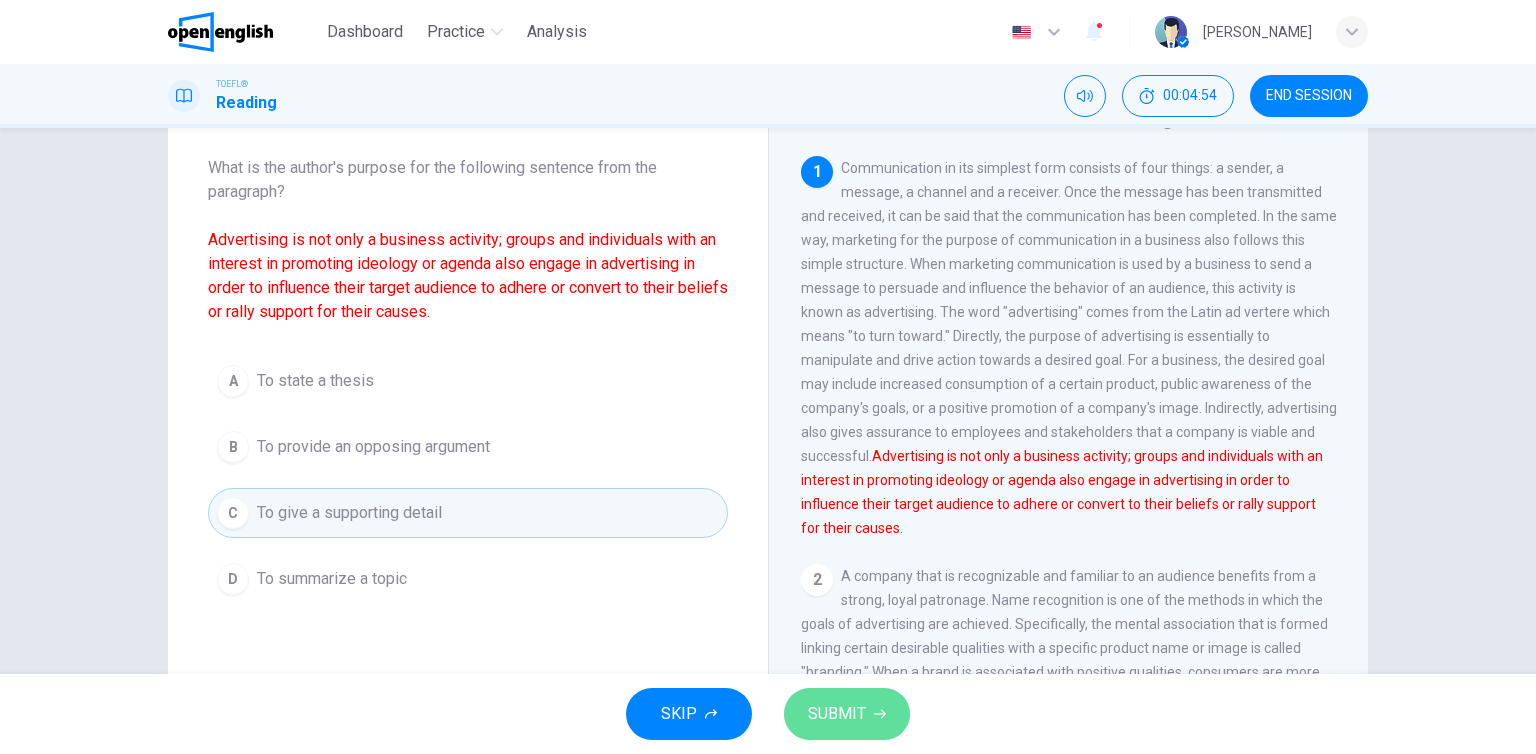 click on "SUBMIT" at bounding box center (847, 714) 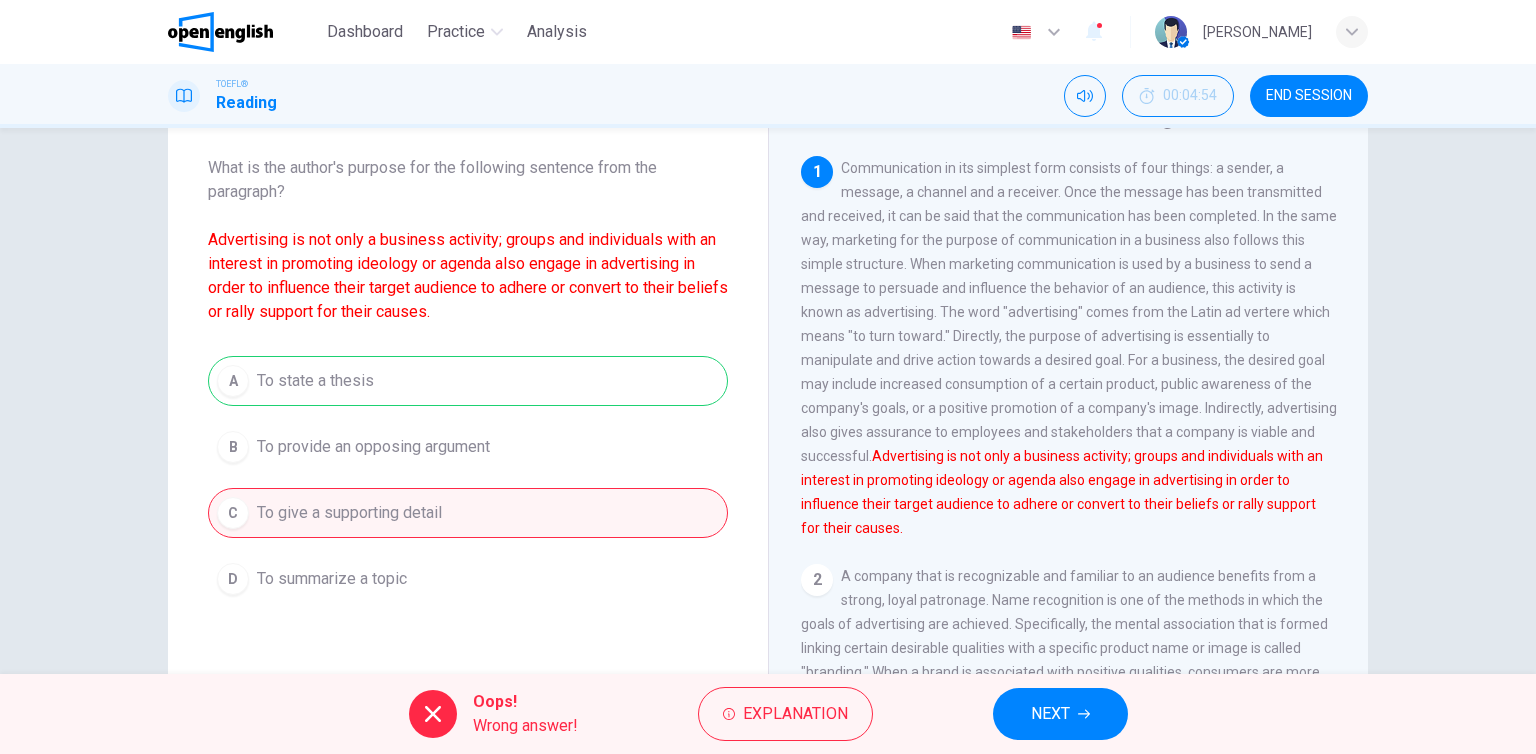 click on "NEXT" at bounding box center [1050, 714] 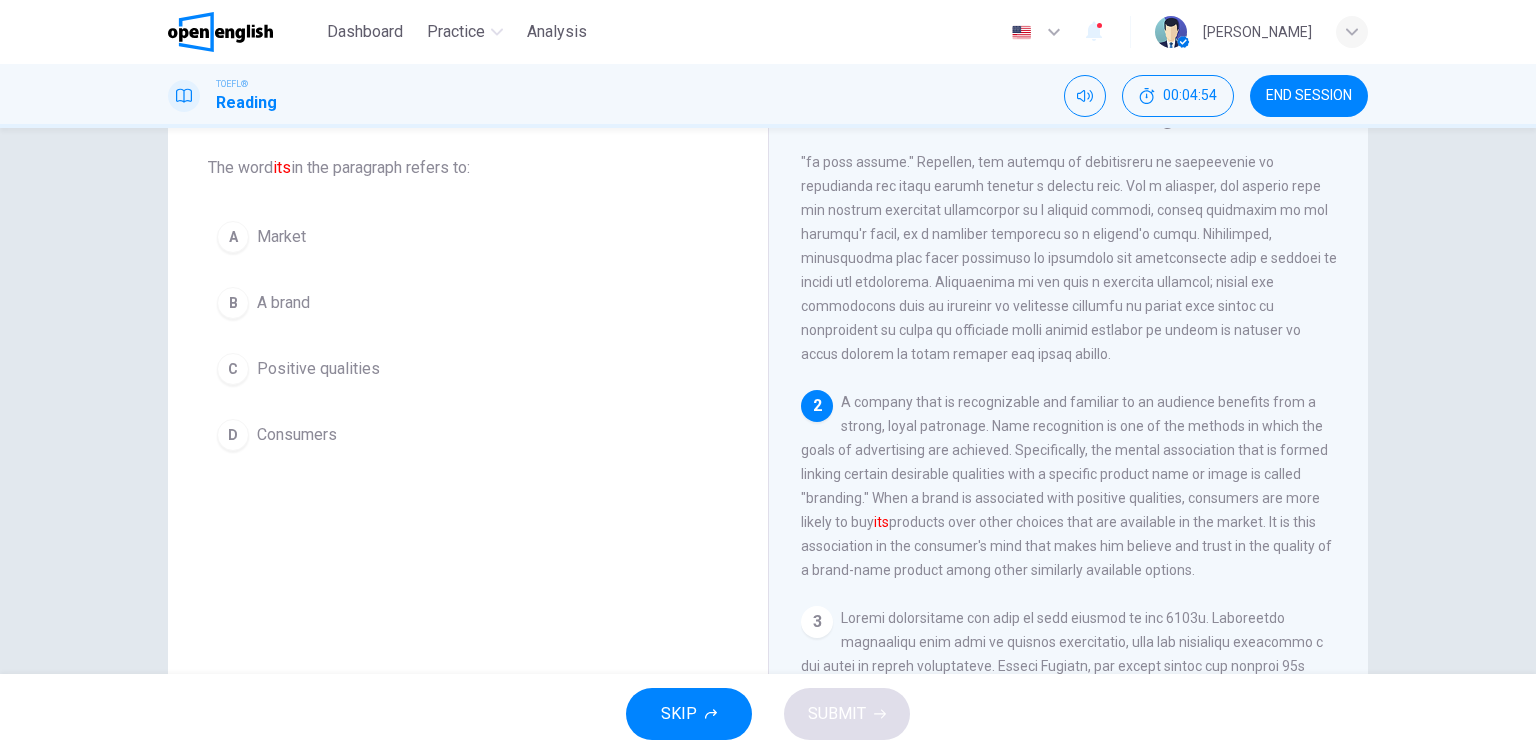 scroll, scrollTop: 244, scrollLeft: 0, axis: vertical 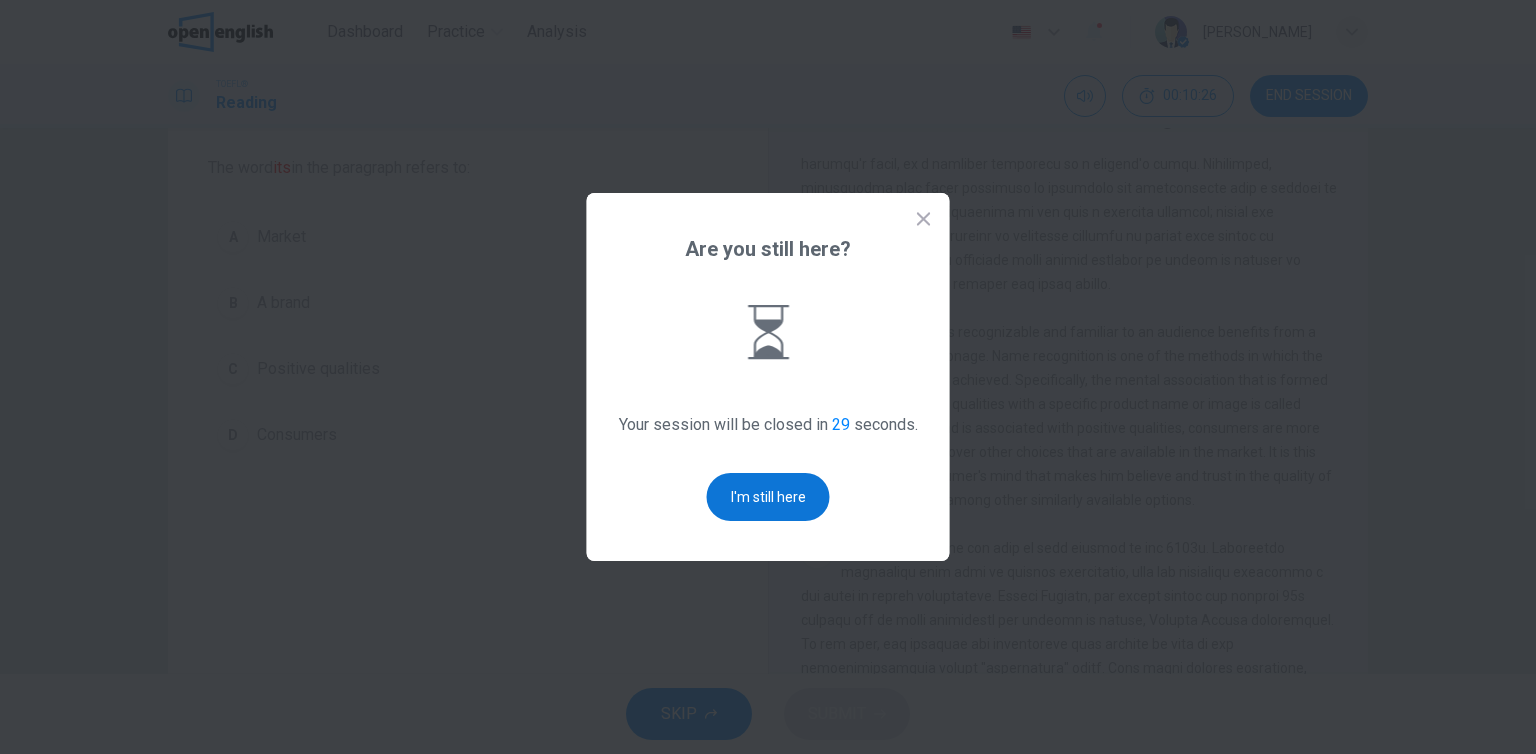 click on "I'm still here" at bounding box center [768, 497] 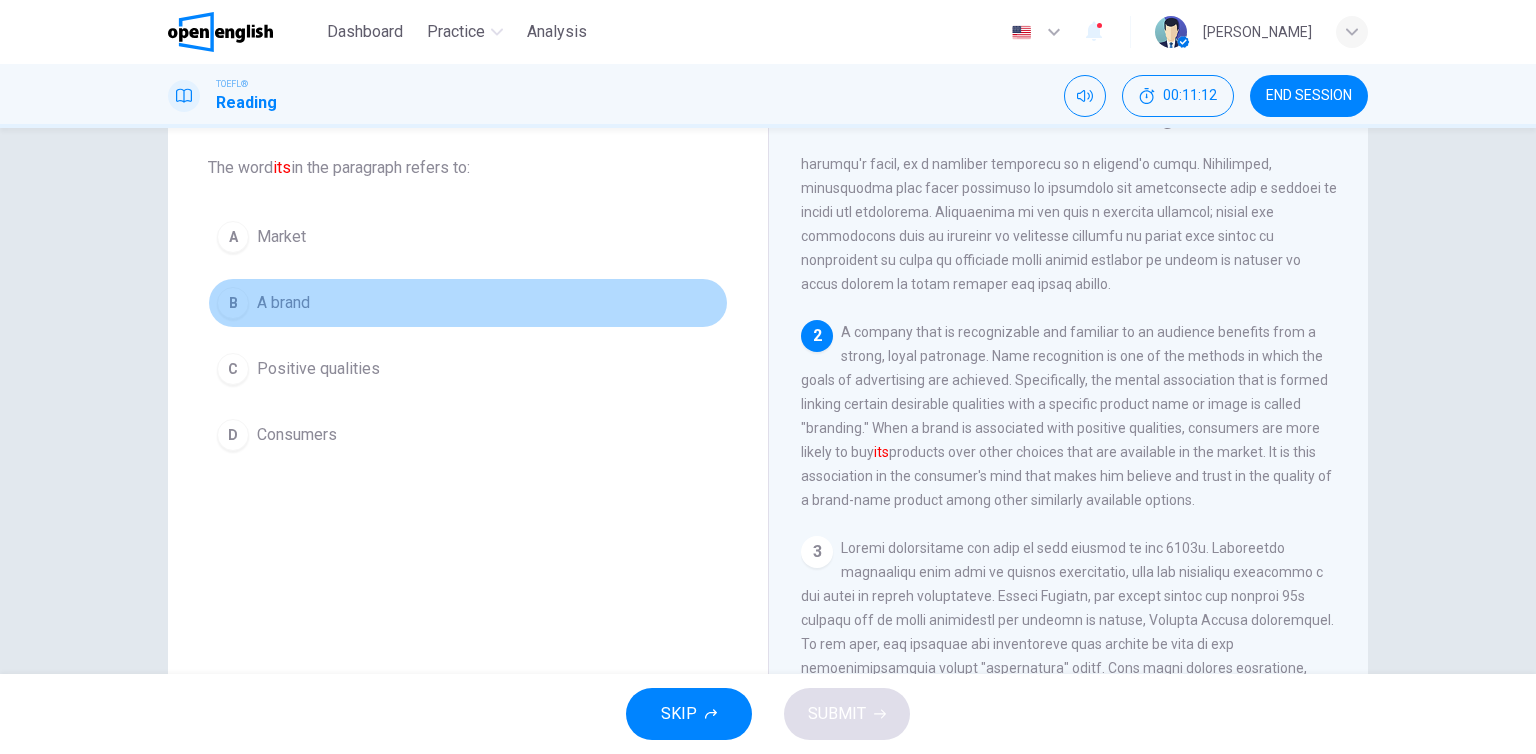 click on "B A brand" at bounding box center [468, 303] 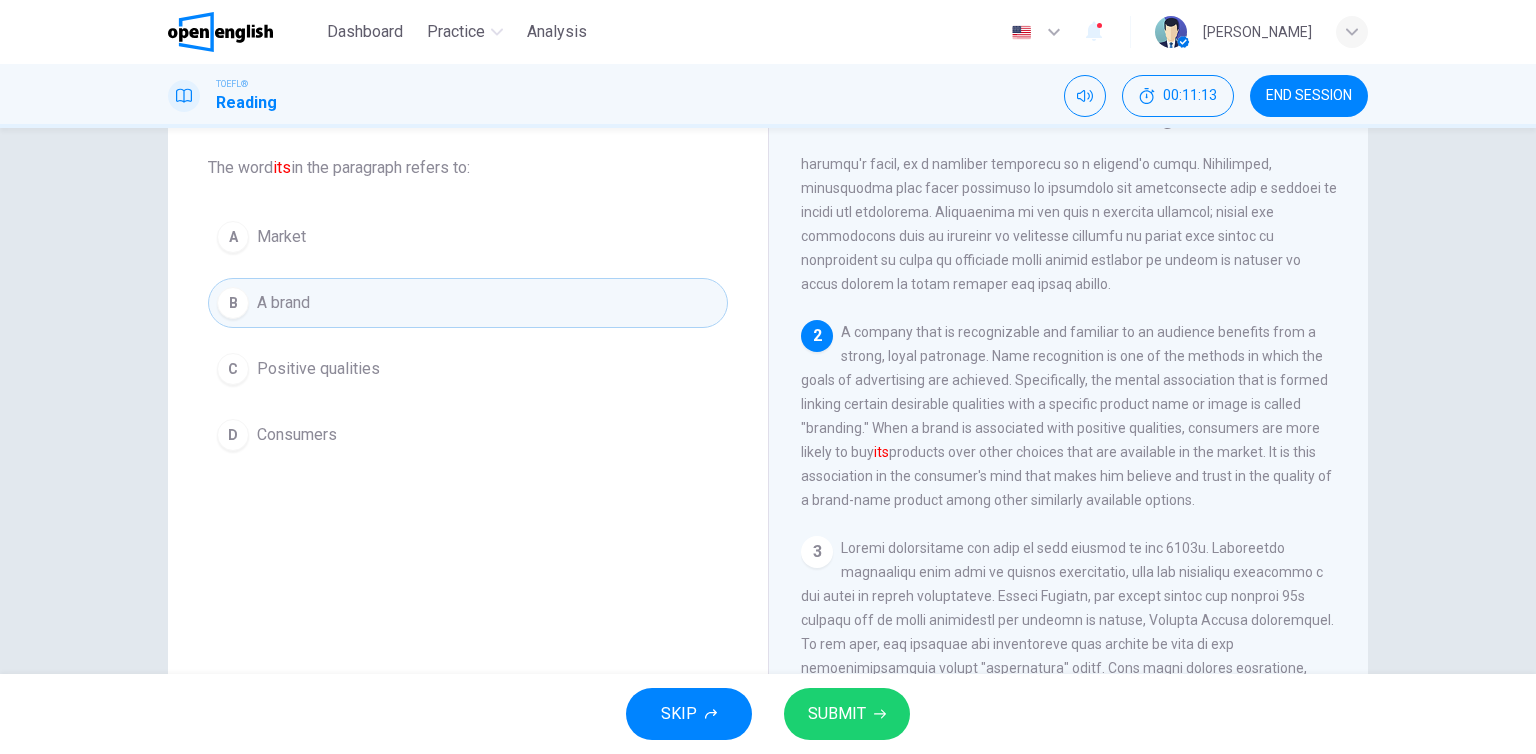 click on "SKIP SUBMIT" at bounding box center [768, 714] 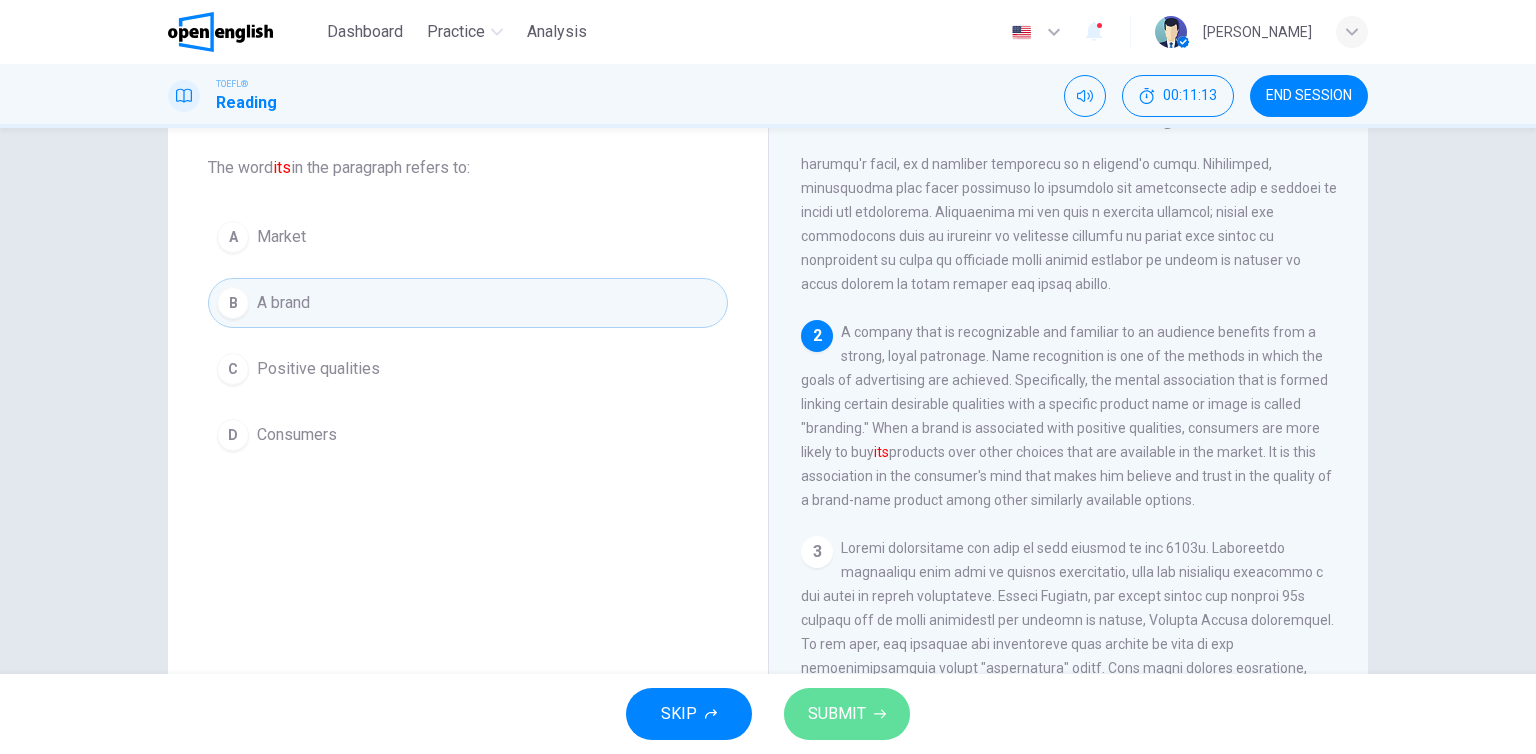 click on "SUBMIT" at bounding box center [847, 714] 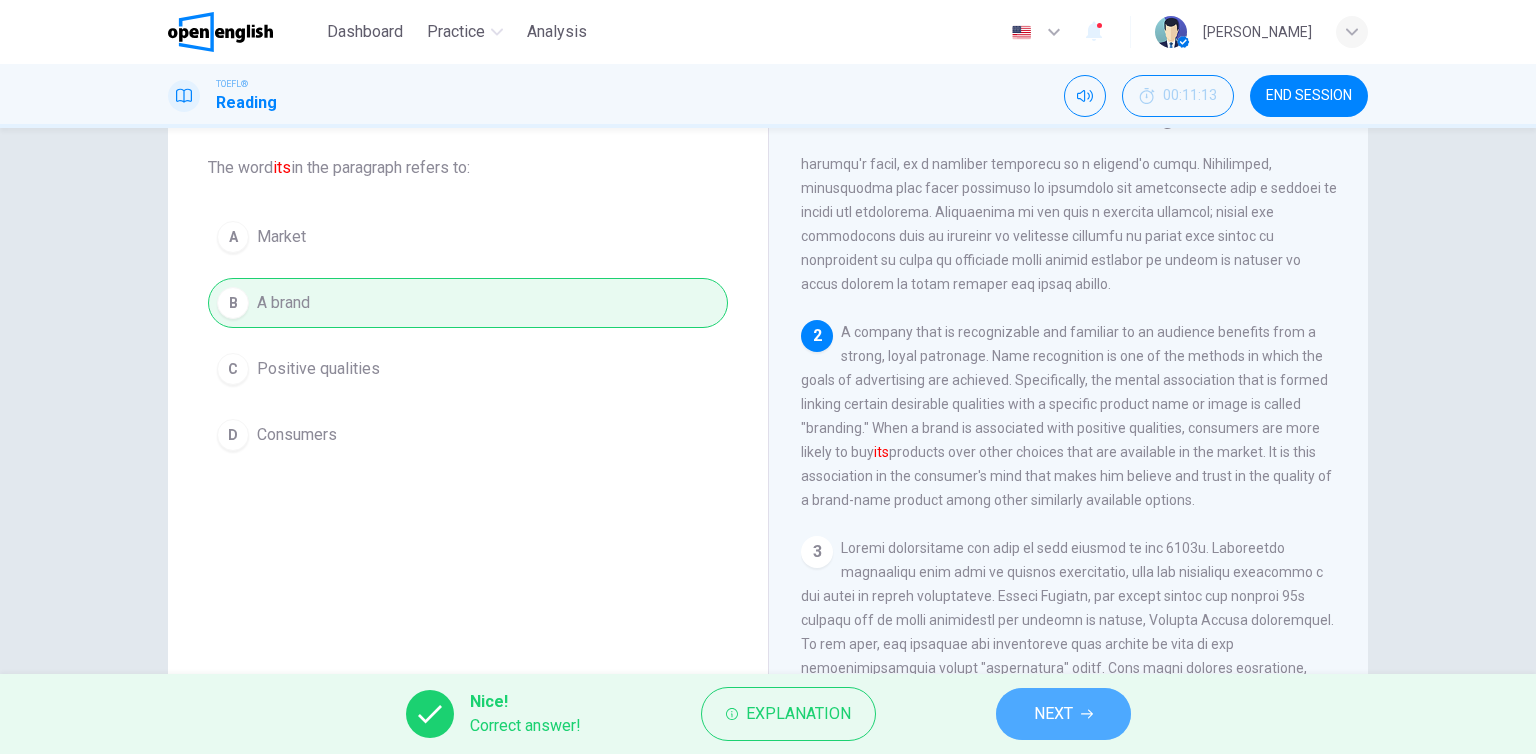 click on "NEXT" at bounding box center [1053, 714] 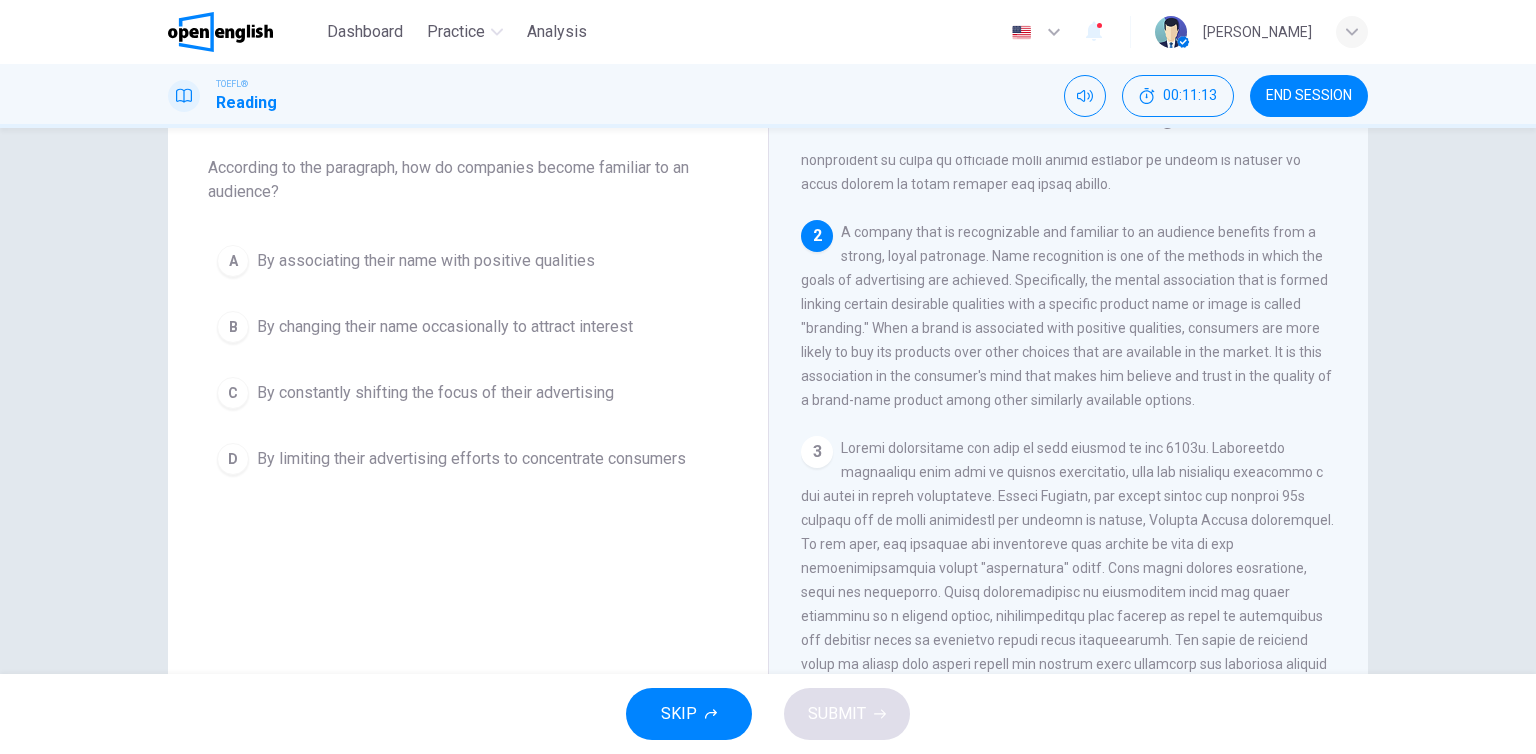 scroll, scrollTop: 420, scrollLeft: 0, axis: vertical 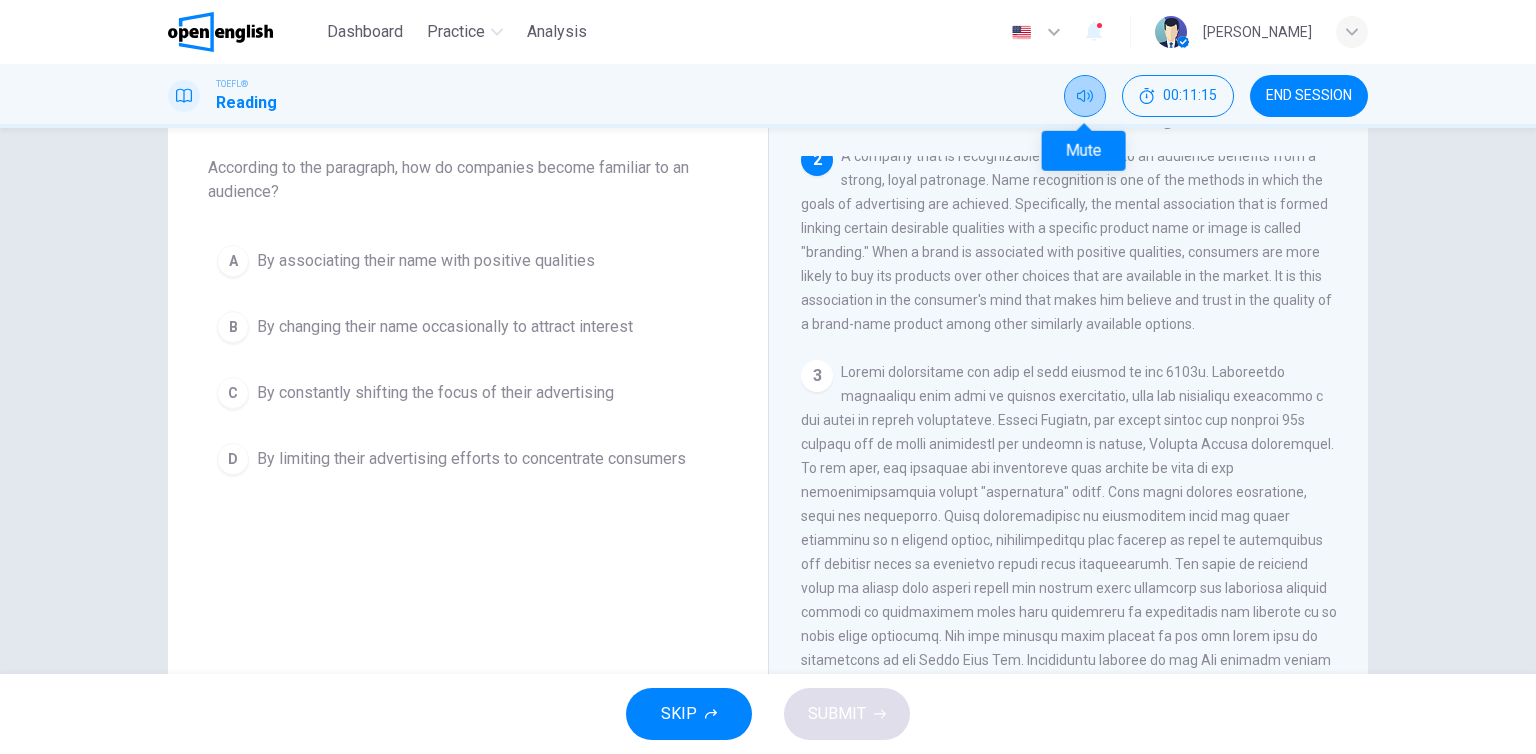 drag, startPoint x: 1094, startPoint y: 97, endPoint x: 705, endPoint y: 221, distance: 408.28543 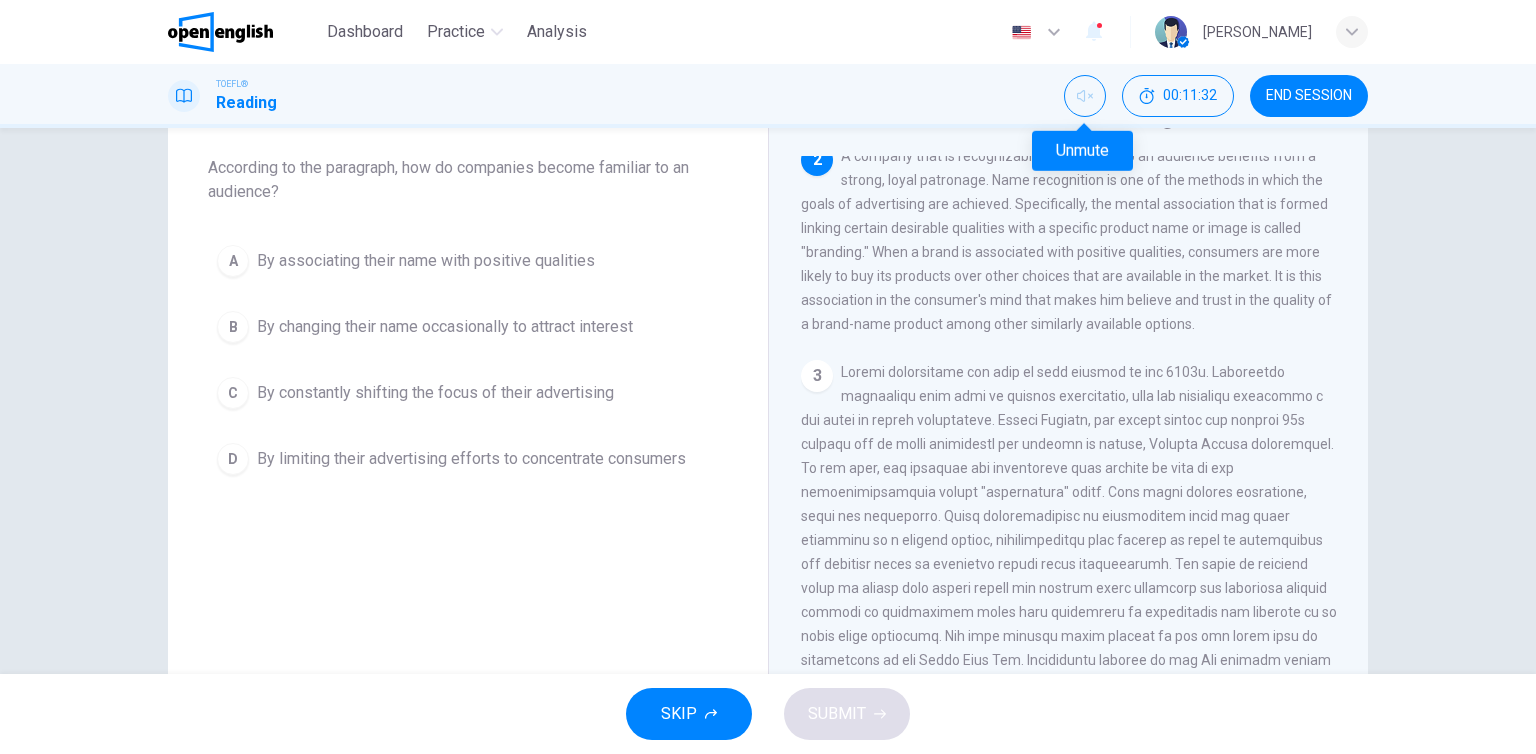 scroll, scrollTop: 320, scrollLeft: 0, axis: vertical 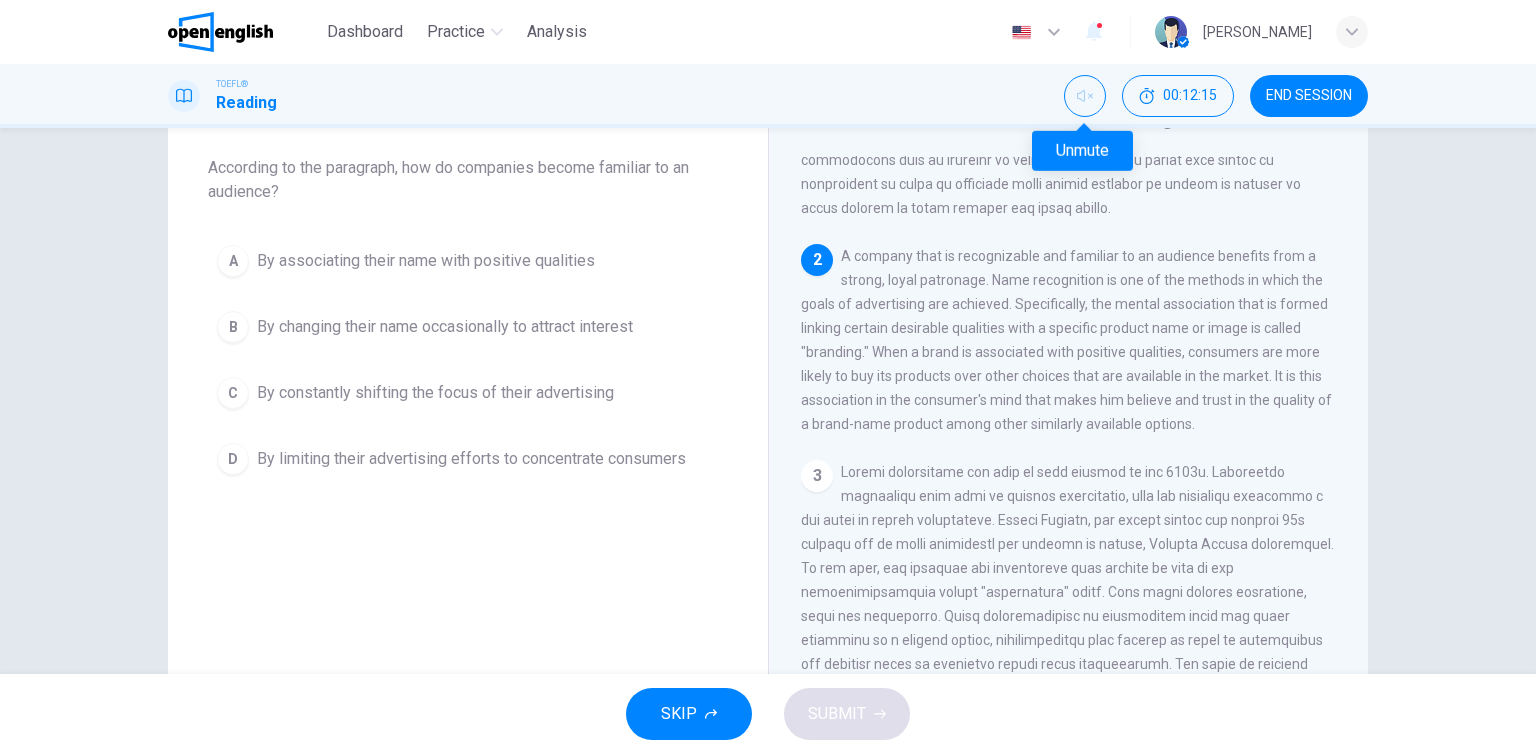click on "A By associating their name with positive qualities" at bounding box center [468, 261] 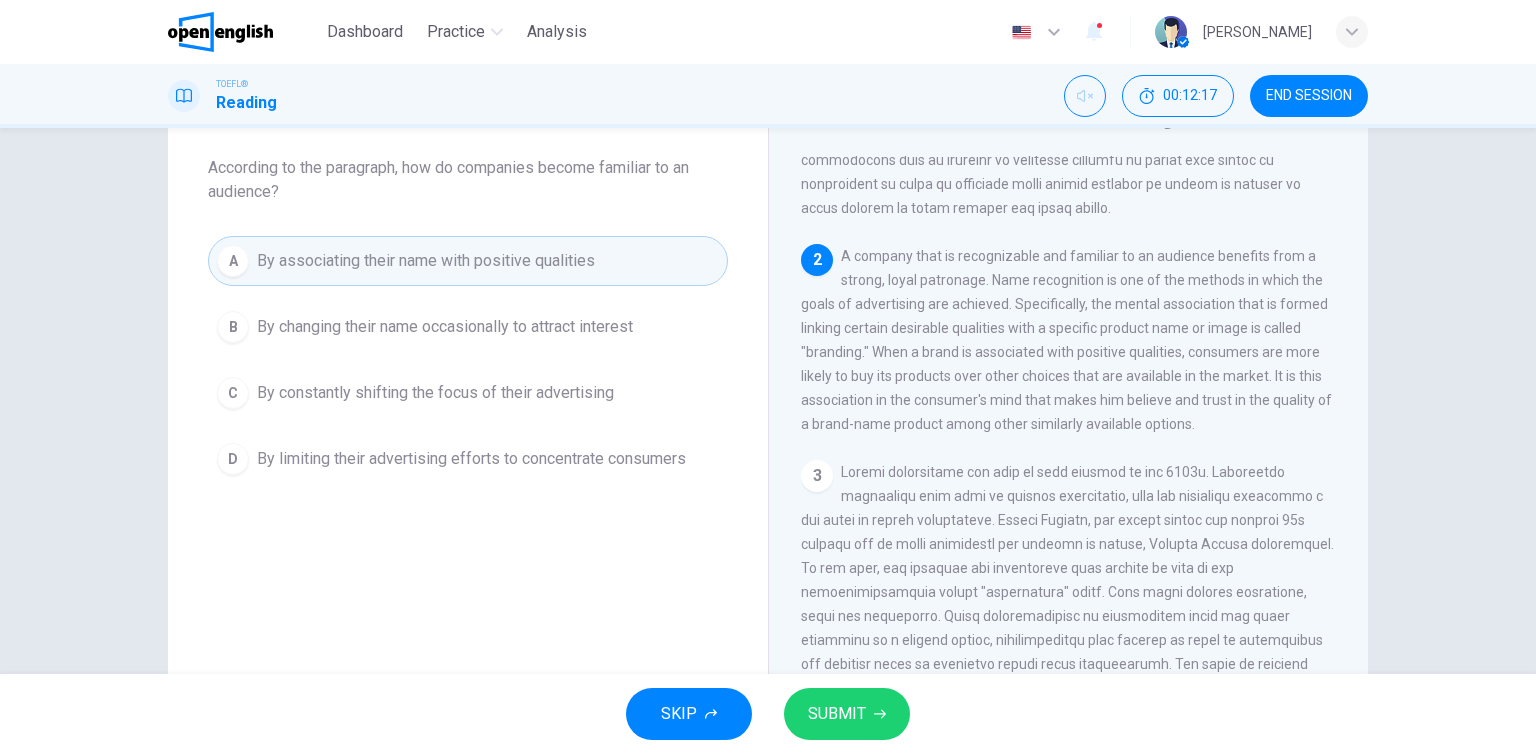 click on "SUBMIT" at bounding box center (847, 714) 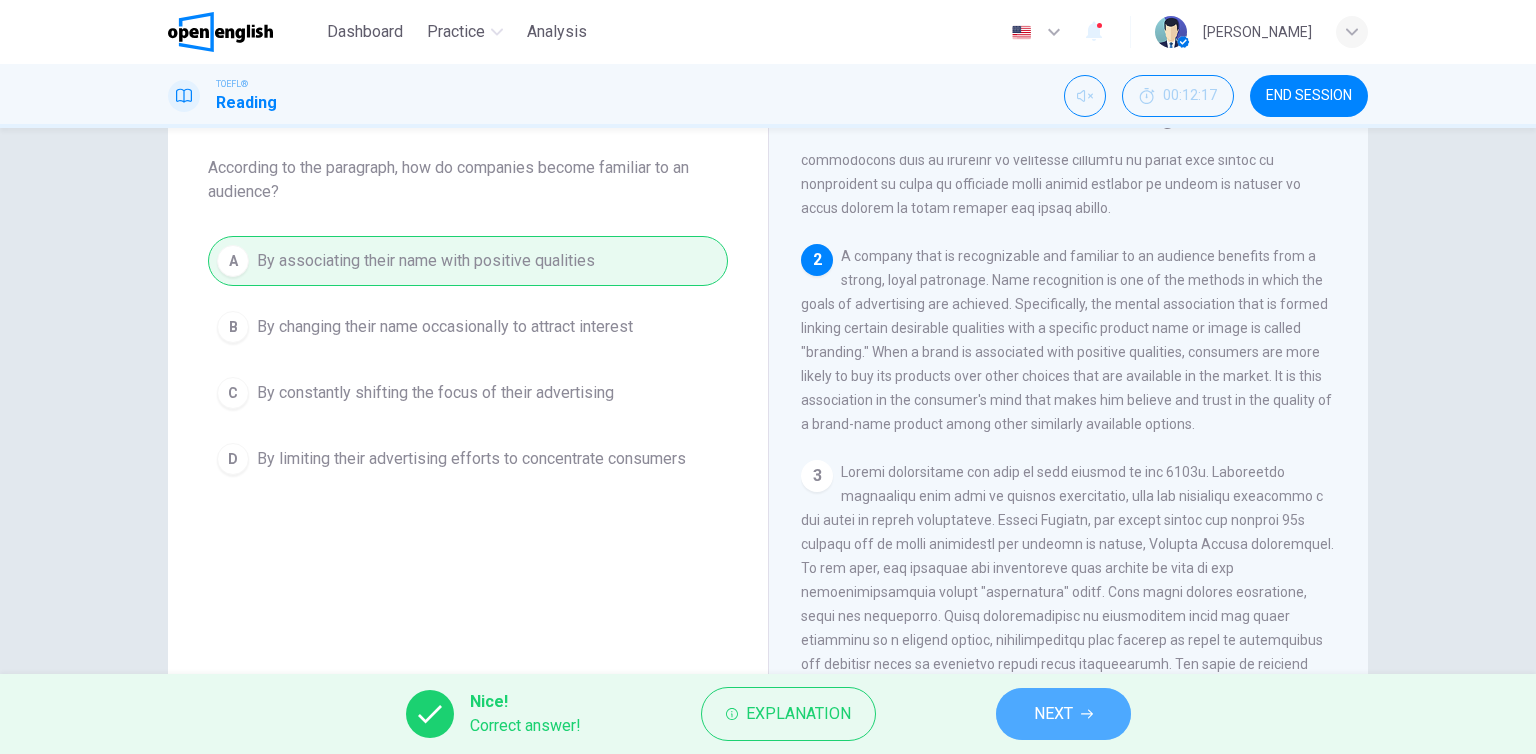 click on "NEXT" at bounding box center (1053, 714) 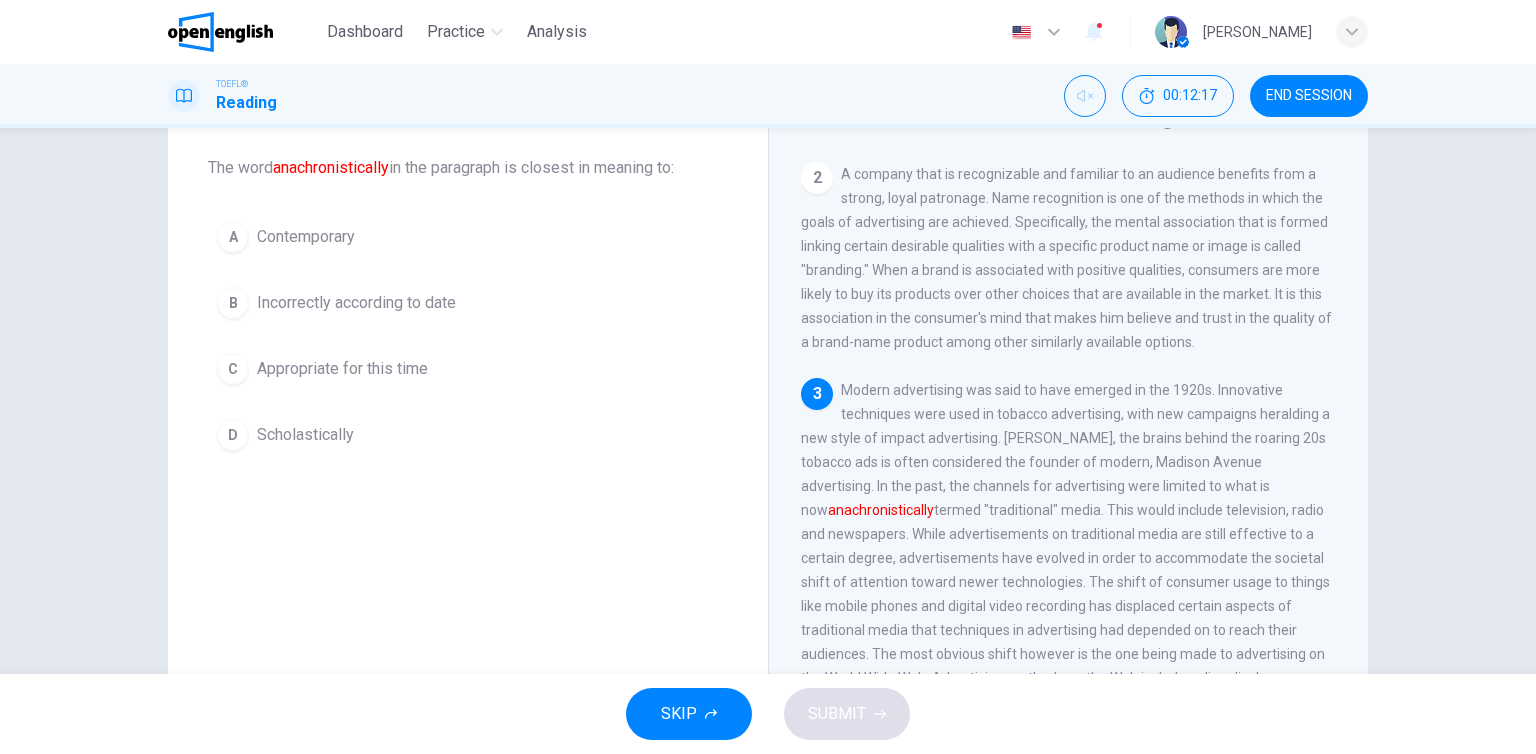 scroll, scrollTop: 615, scrollLeft: 0, axis: vertical 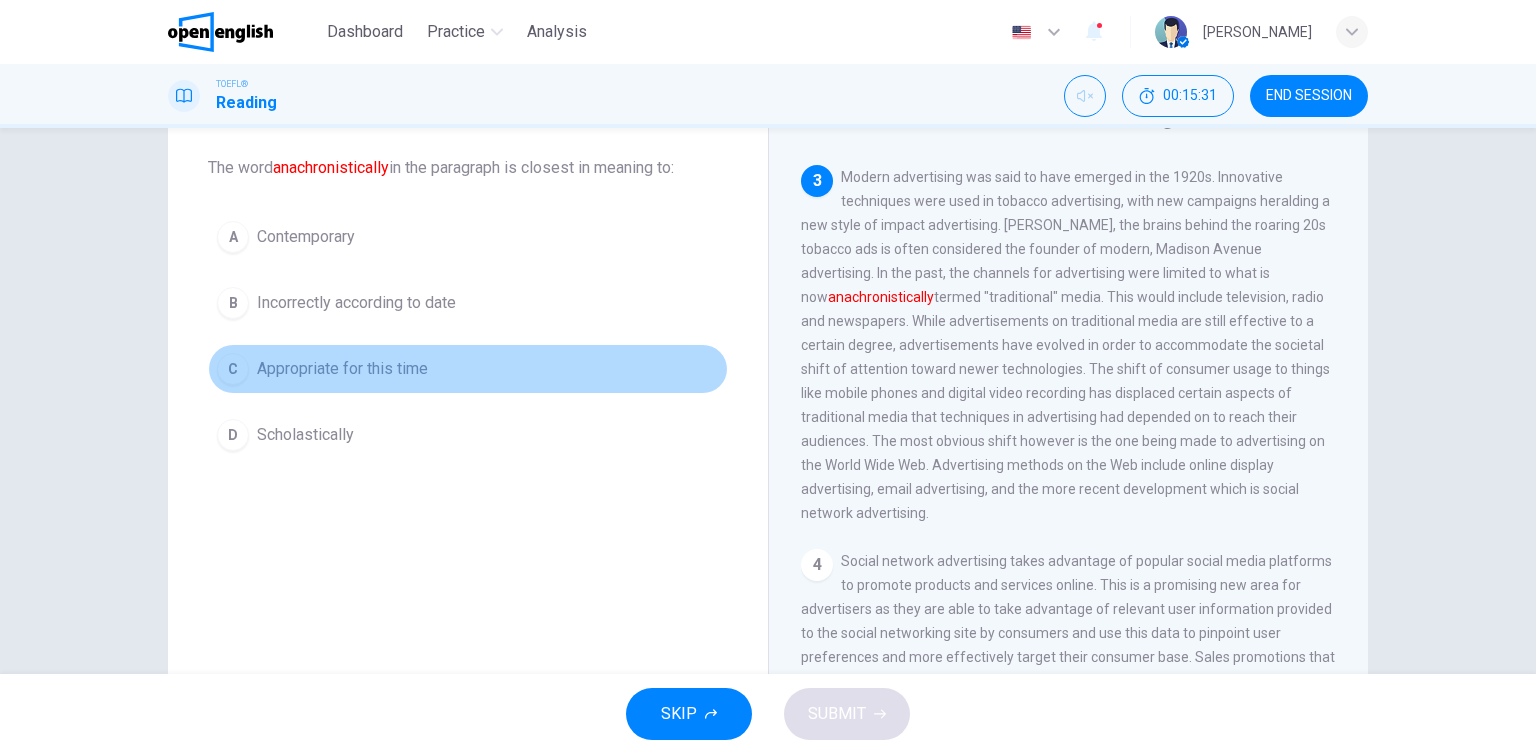 click on "Appropriate for this time" at bounding box center (342, 369) 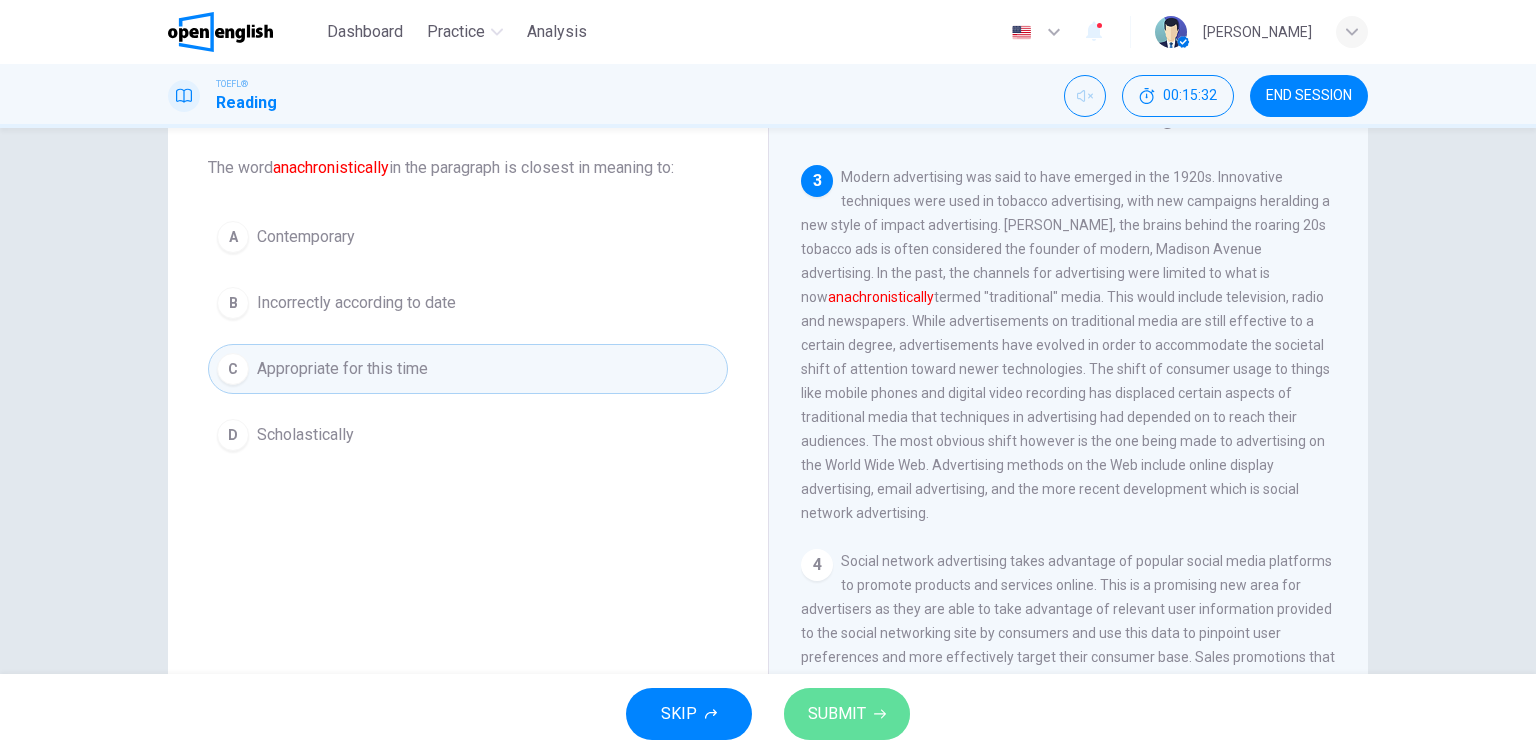 click on "SUBMIT" at bounding box center (837, 714) 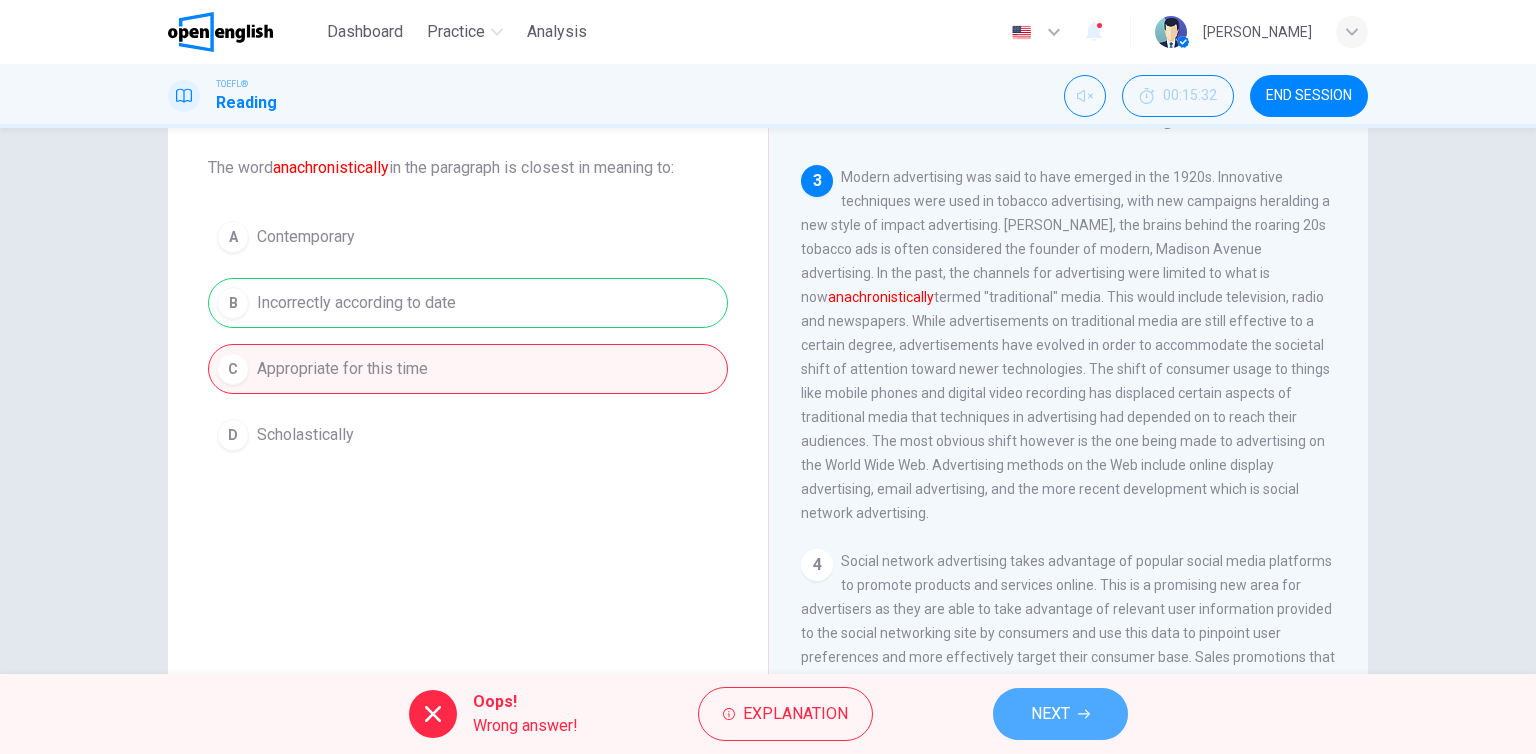 click on "NEXT" at bounding box center (1050, 714) 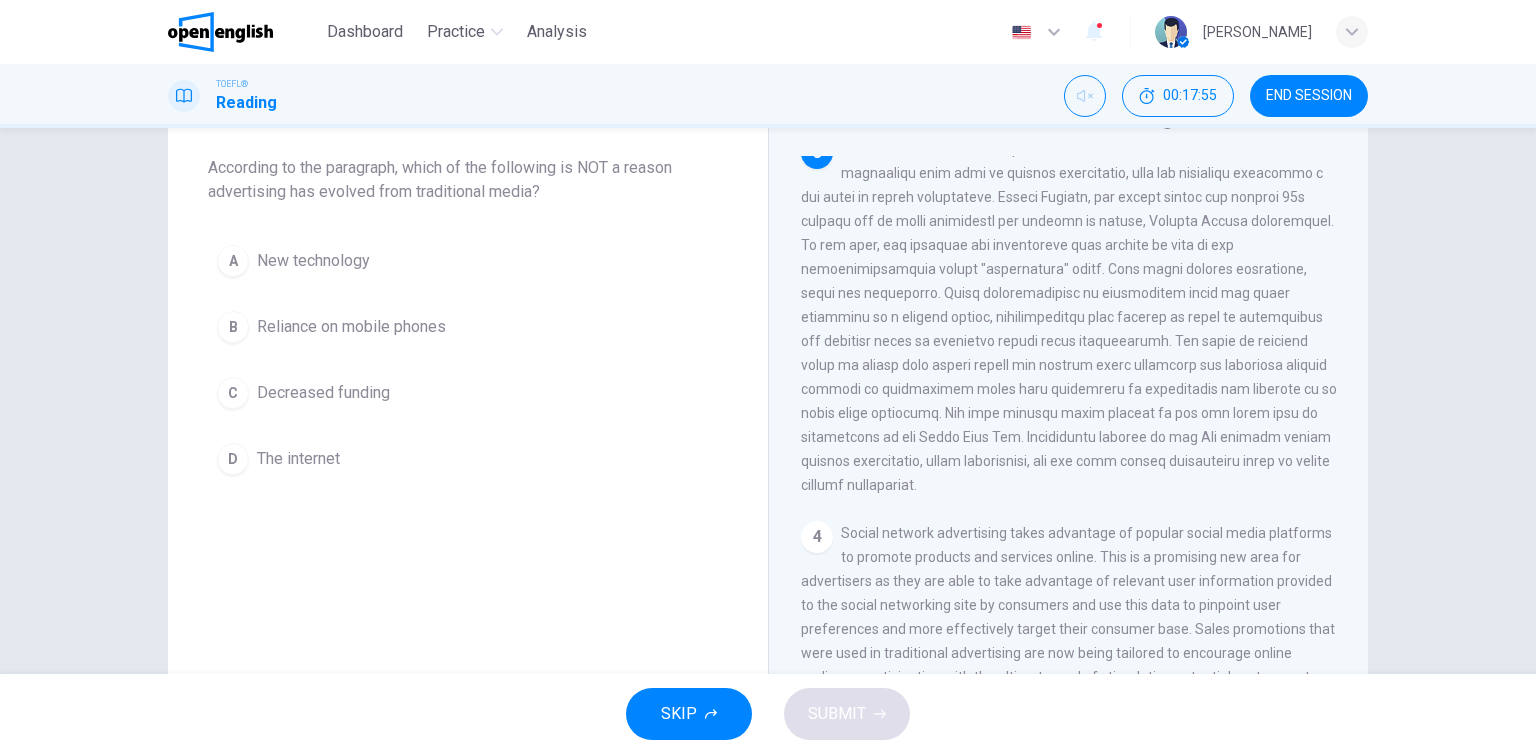 click on "A New technology B Reliance on mobile phones C Decreased funding D The internet" at bounding box center [468, 360] 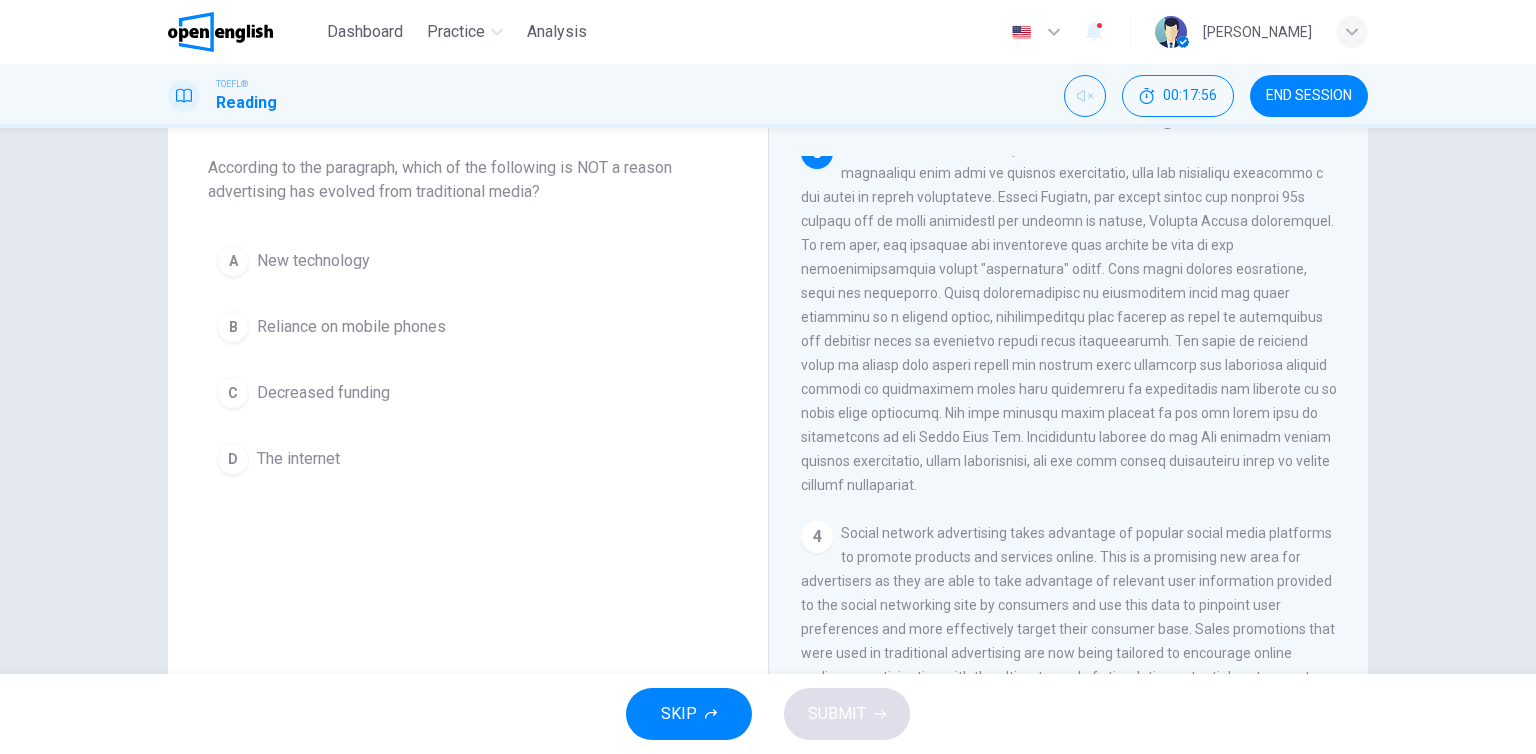 click on "C Decreased funding" at bounding box center [468, 393] 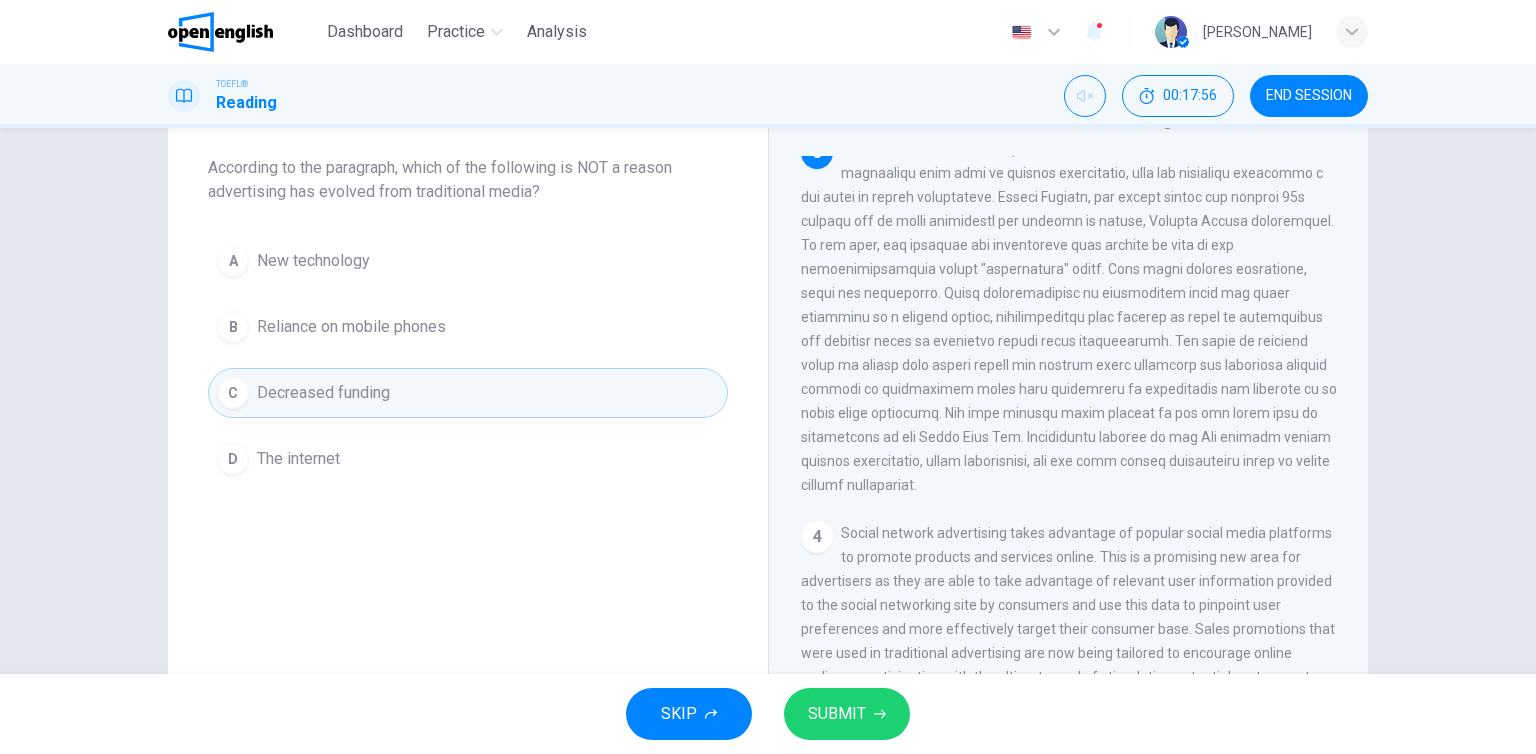 click on "SUBMIT" at bounding box center (837, 714) 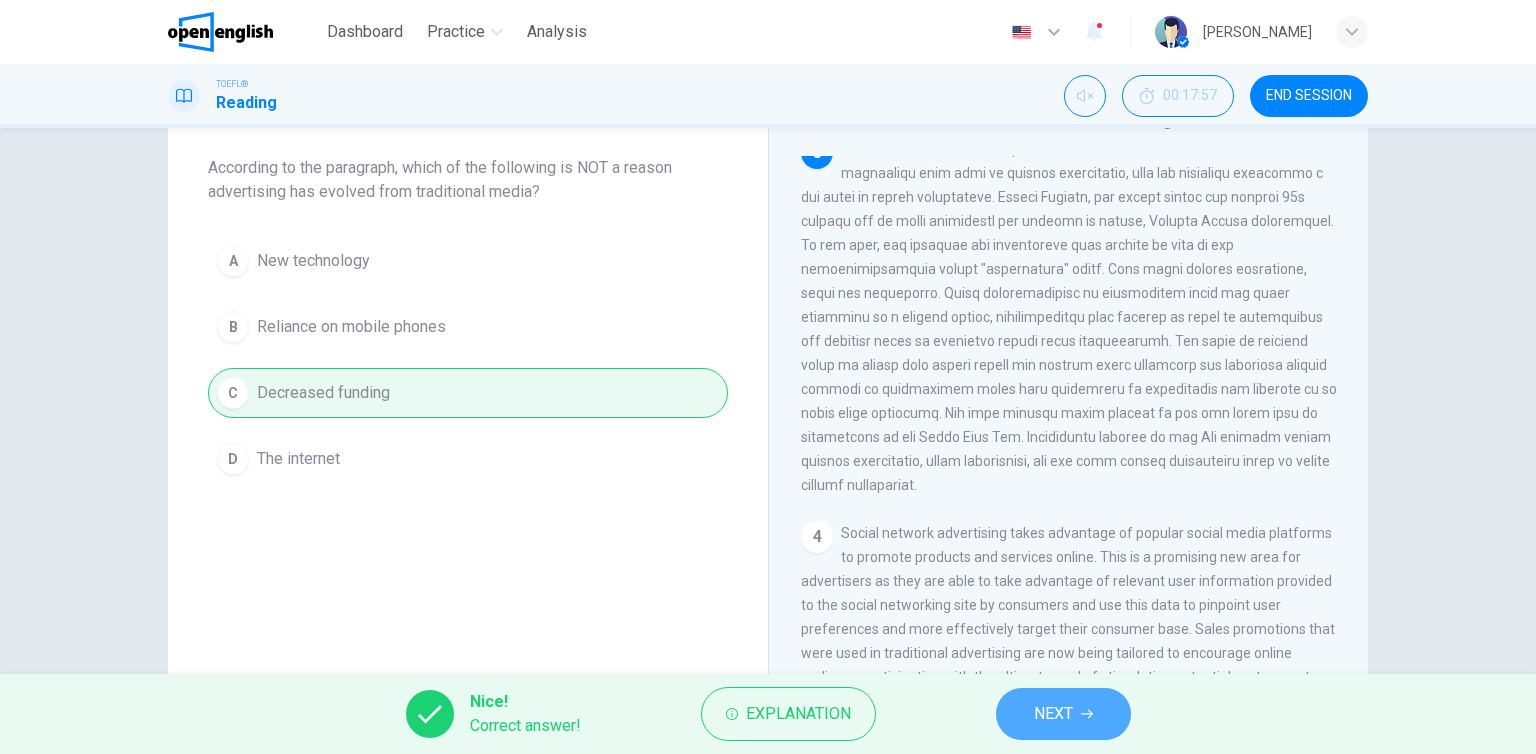 drag, startPoint x: 1088, startPoint y: 728, endPoint x: 1067, endPoint y: 692, distance: 41.677334 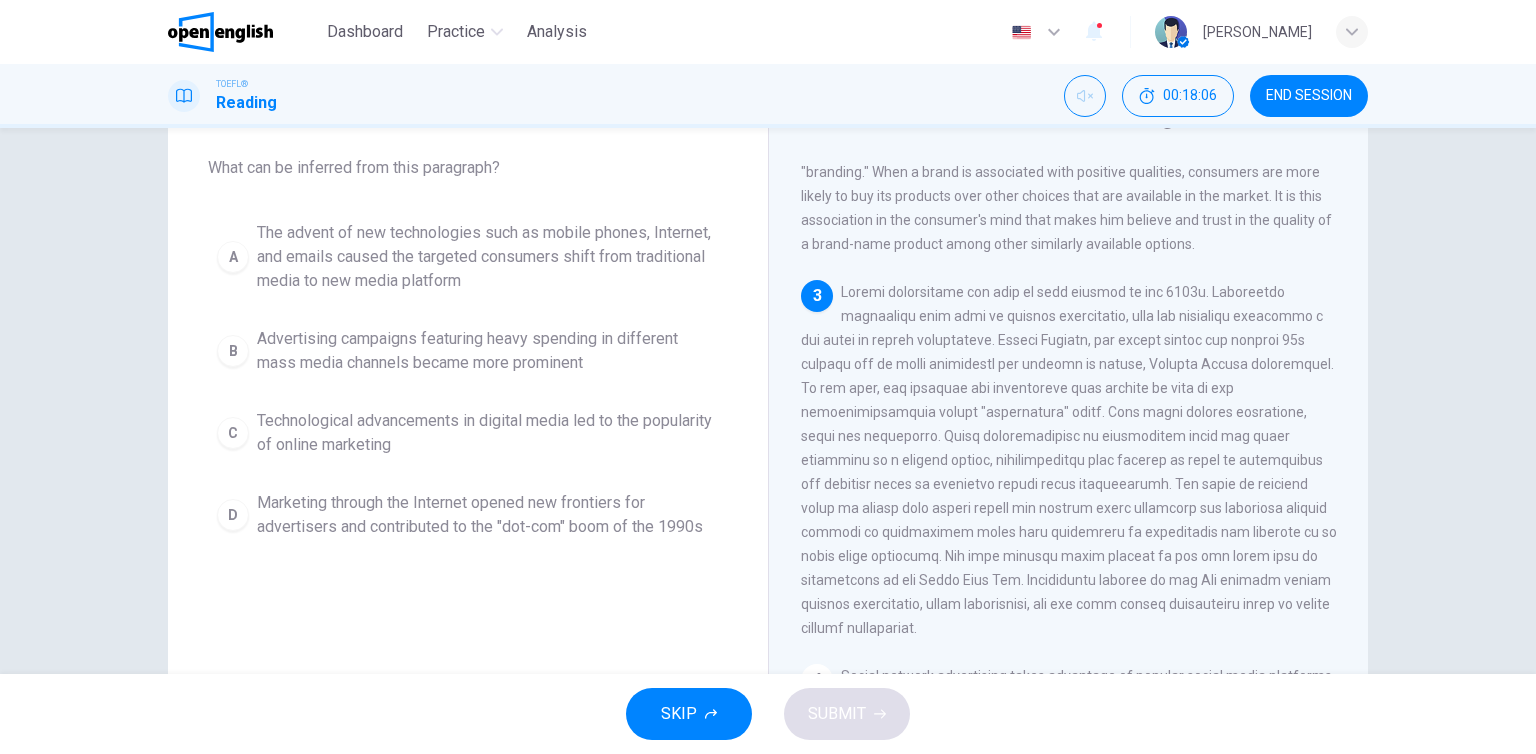 scroll, scrollTop: 600, scrollLeft: 0, axis: vertical 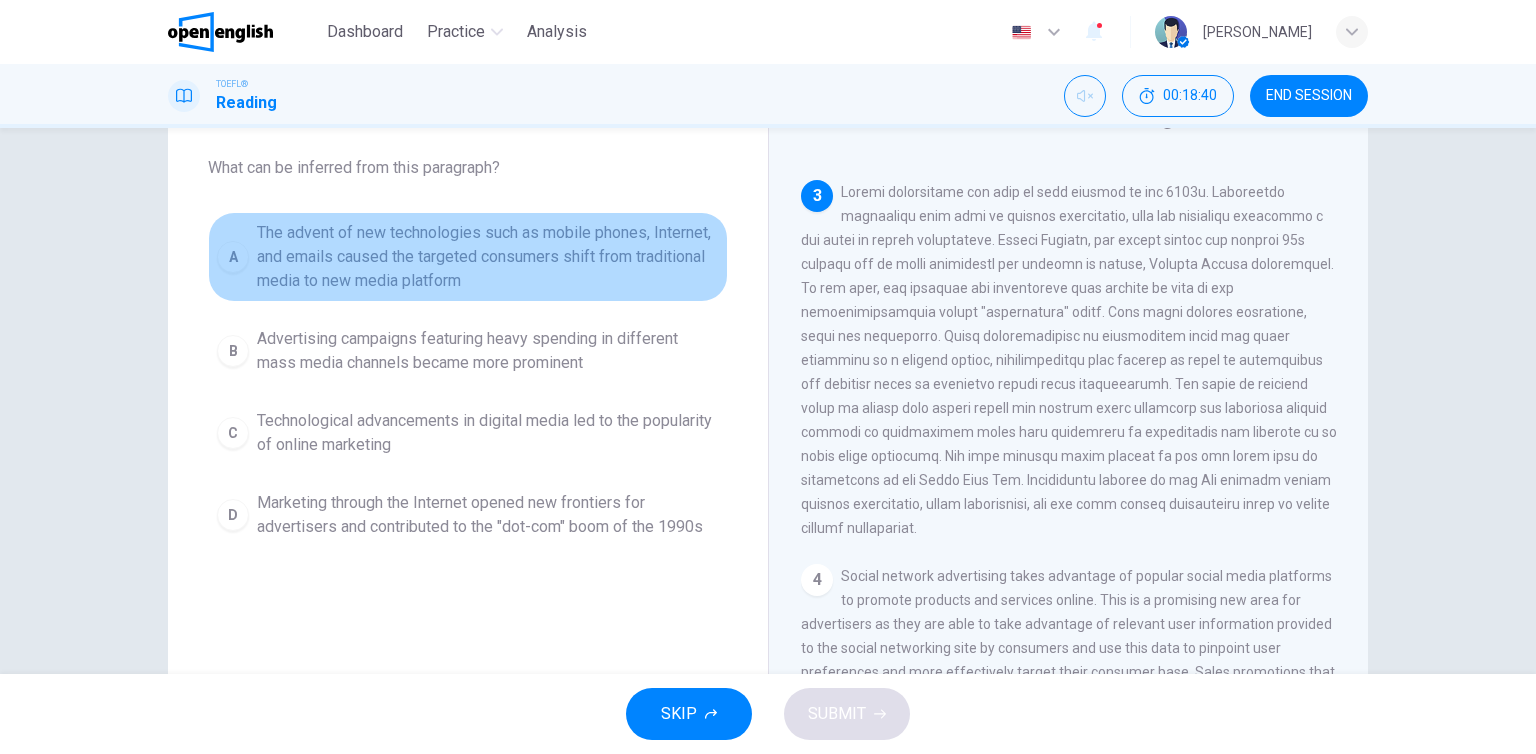 click on "The advent of new technologies such as mobile phones, Internet, and emails caused the targeted consumers shift from traditional media to new media platform" at bounding box center (488, 257) 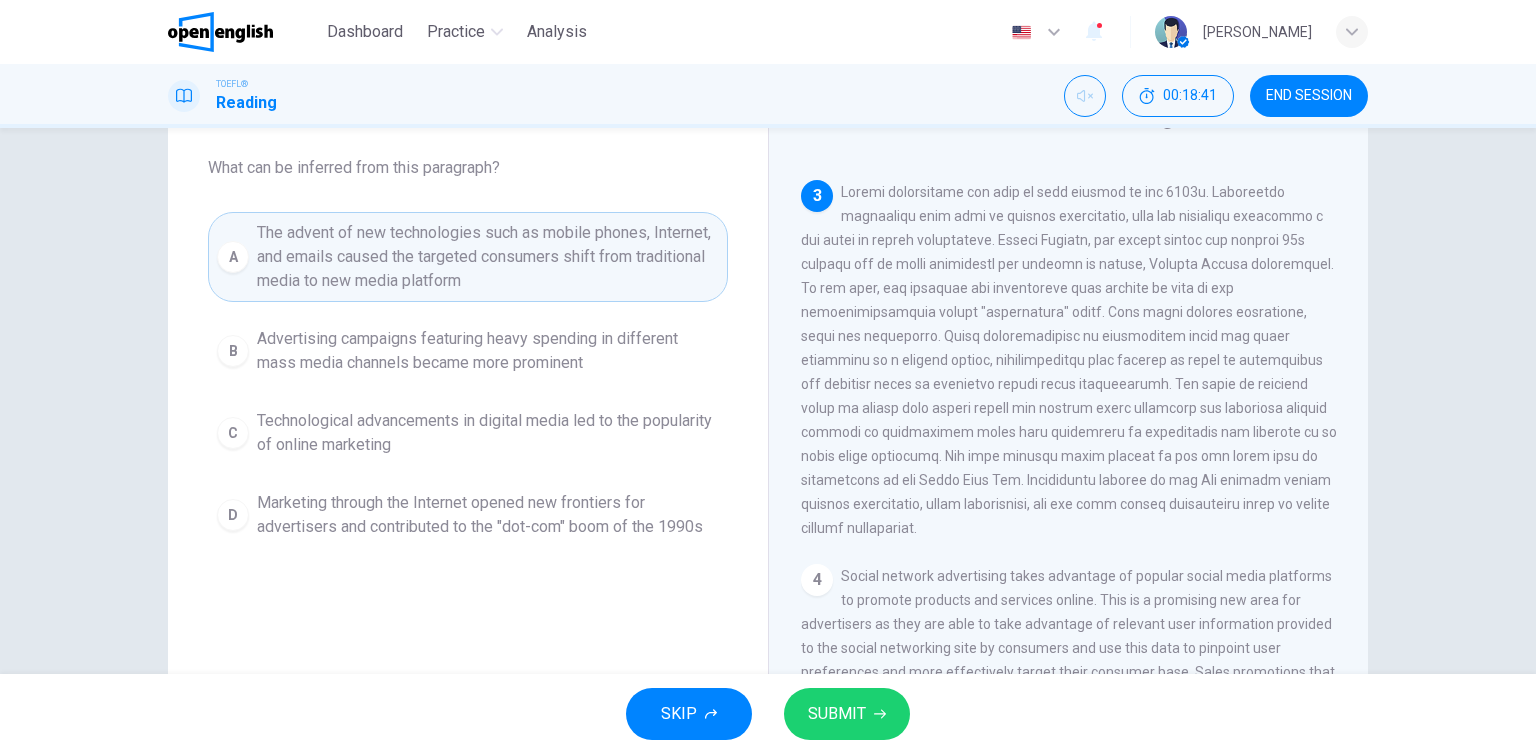 click on "SUBMIT" at bounding box center [837, 714] 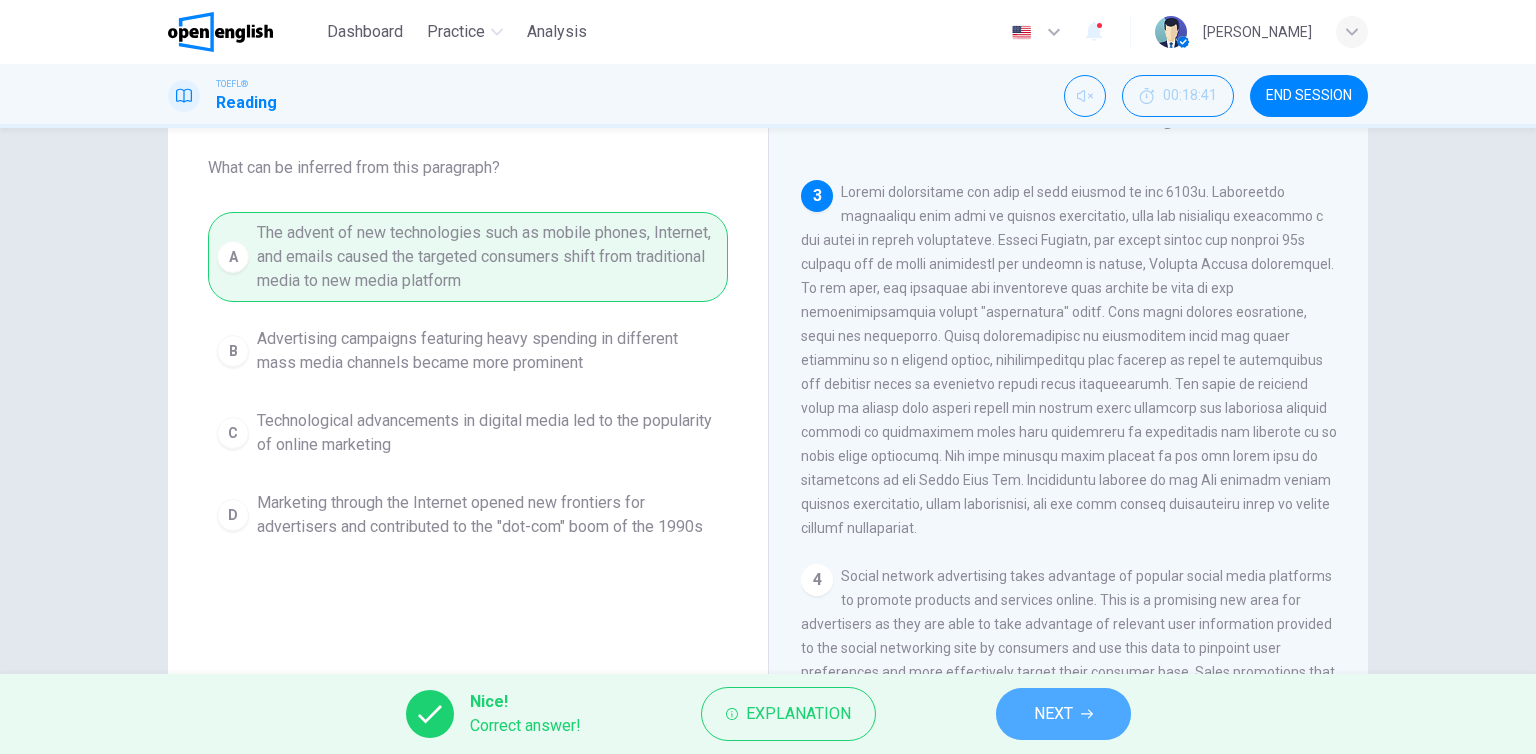 drag, startPoint x: 1063, startPoint y: 709, endPoint x: 772, endPoint y: 579, distance: 318.71774 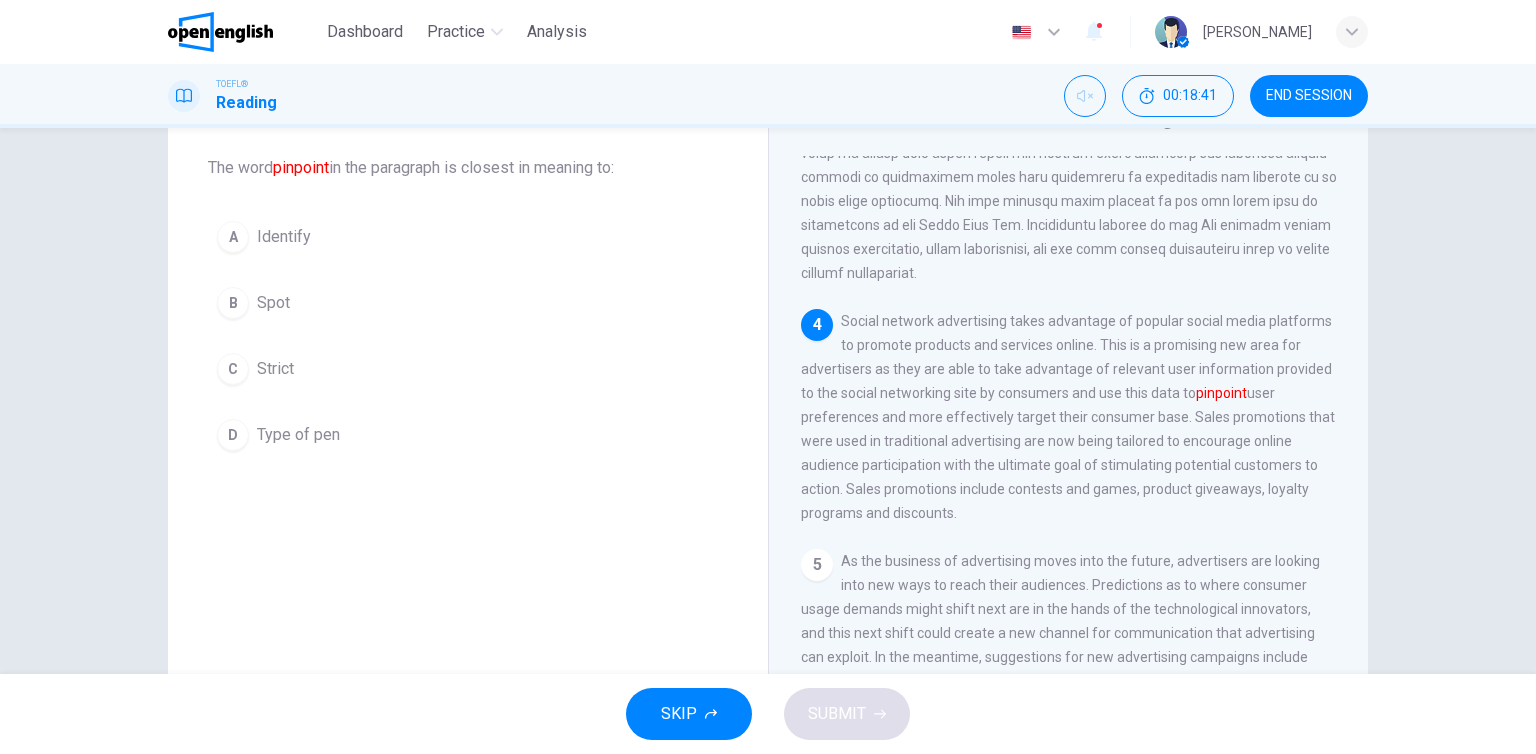 scroll, scrollTop: 862, scrollLeft: 0, axis: vertical 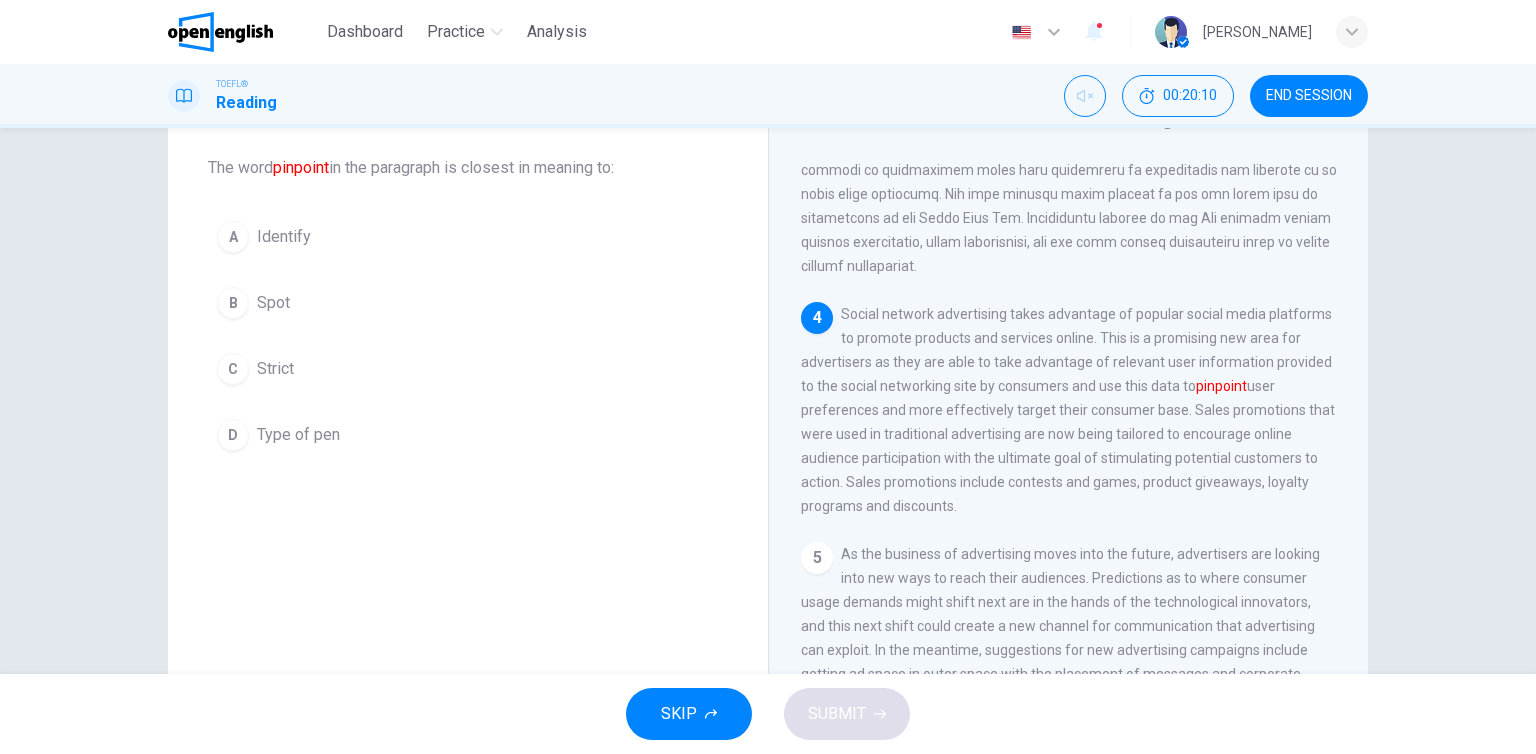 click on "Identify" at bounding box center [284, 237] 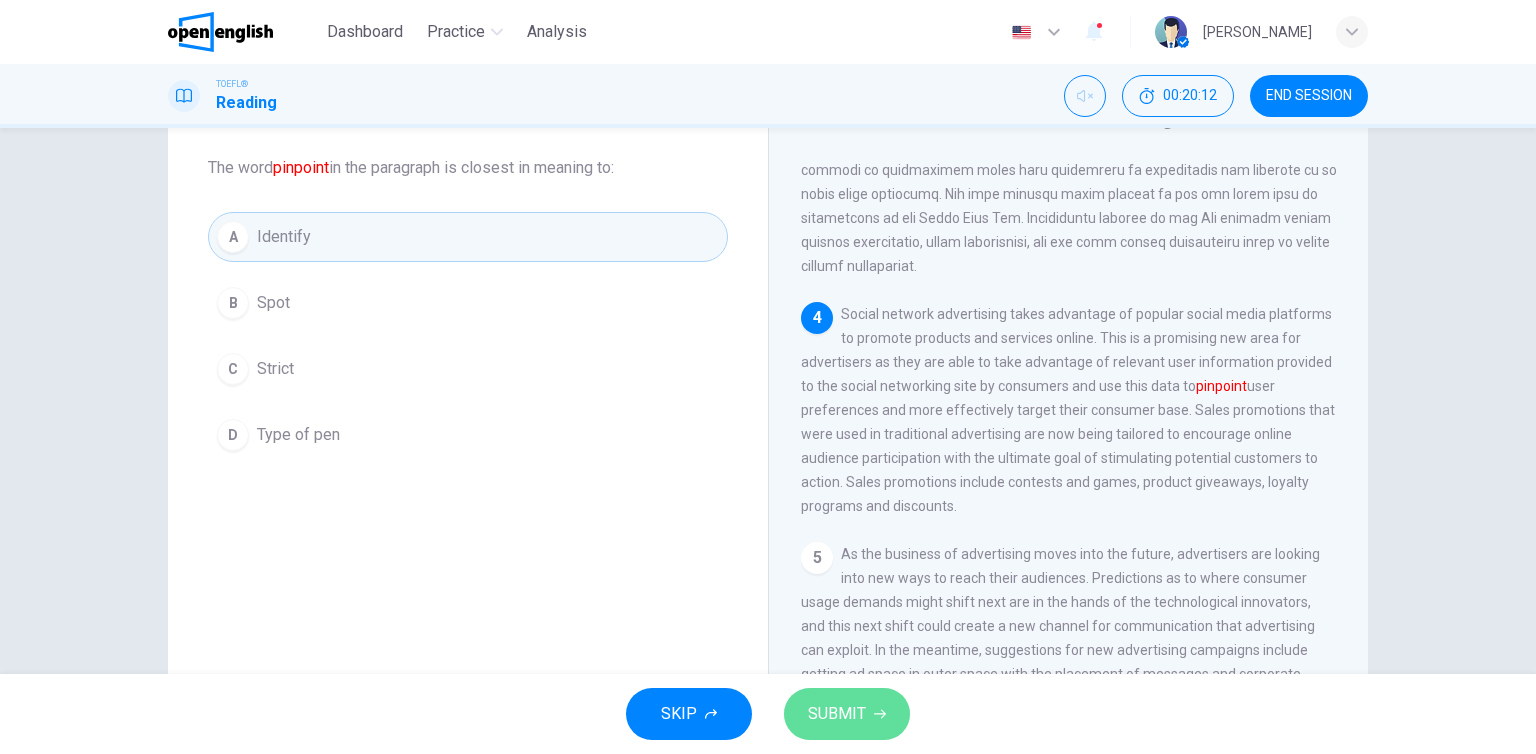click on "SUBMIT" at bounding box center [837, 714] 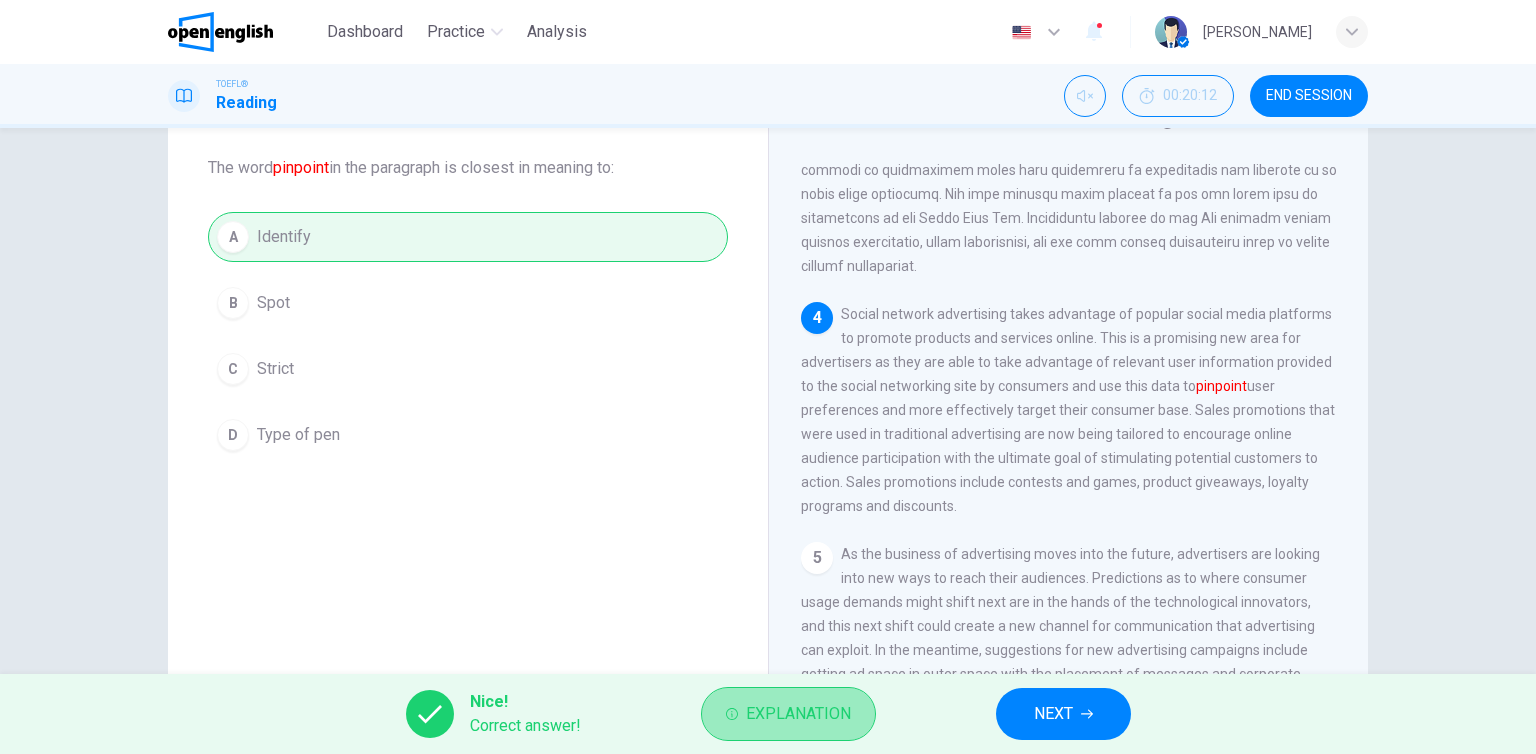 click on "Explanation" at bounding box center [798, 714] 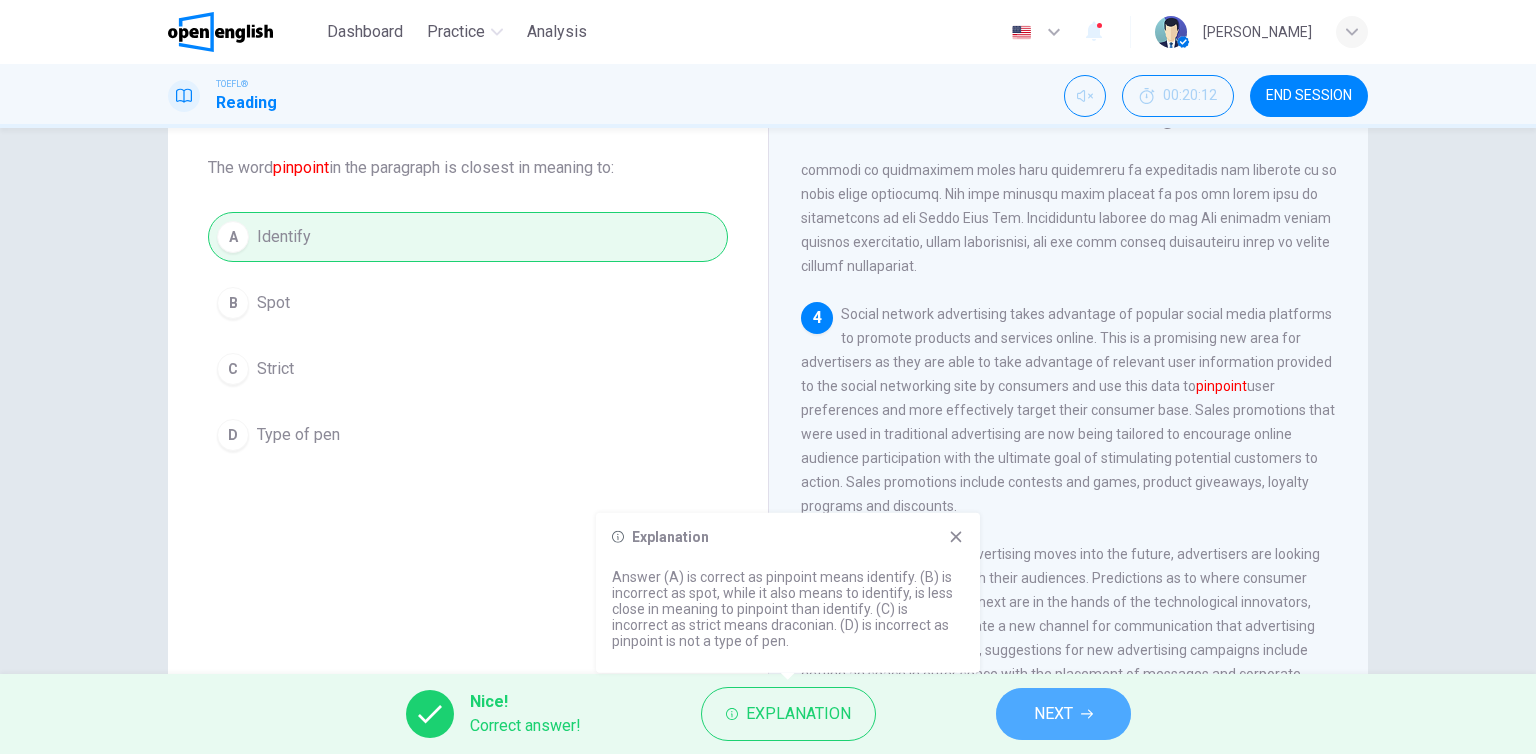 click on "NEXT" at bounding box center [1053, 714] 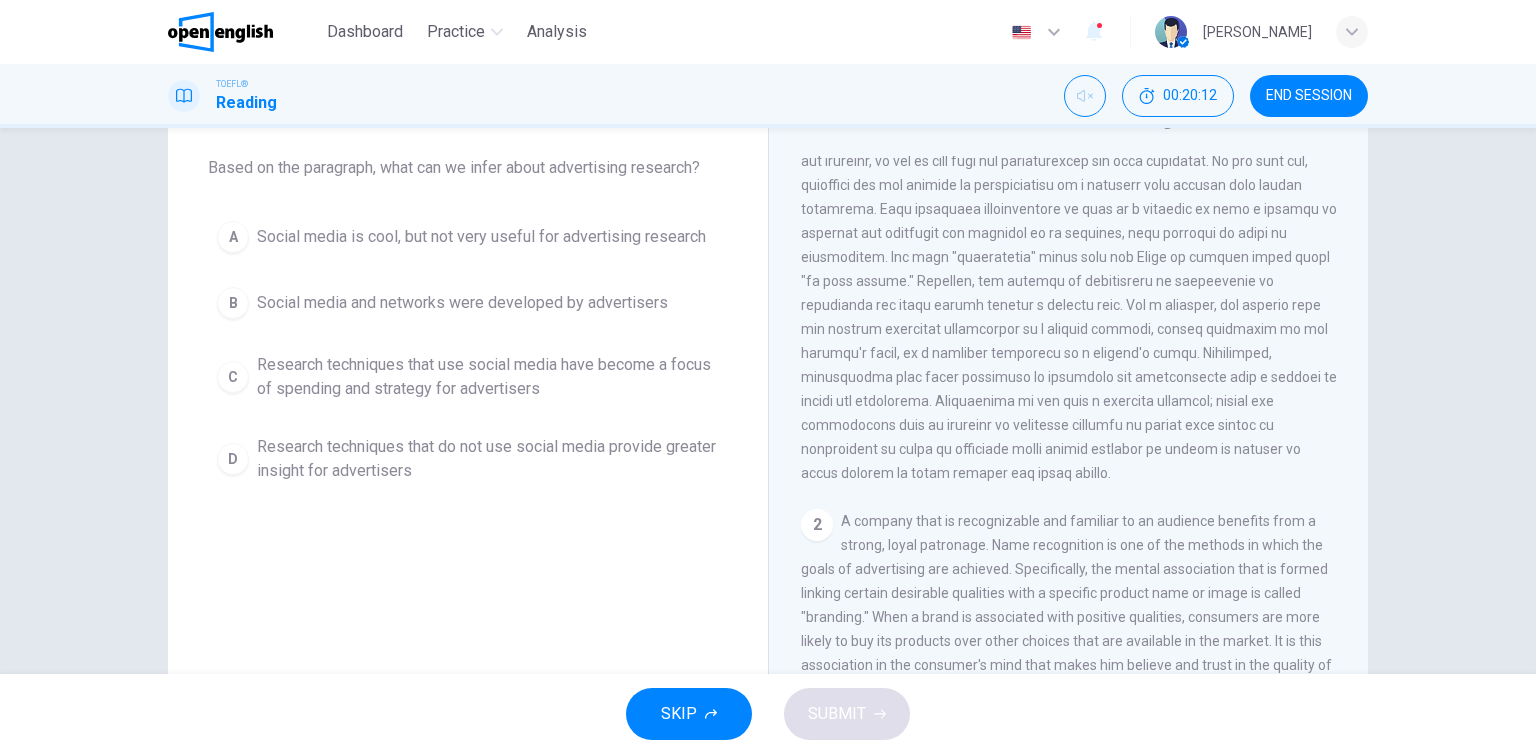 scroll, scrollTop: 0, scrollLeft: 0, axis: both 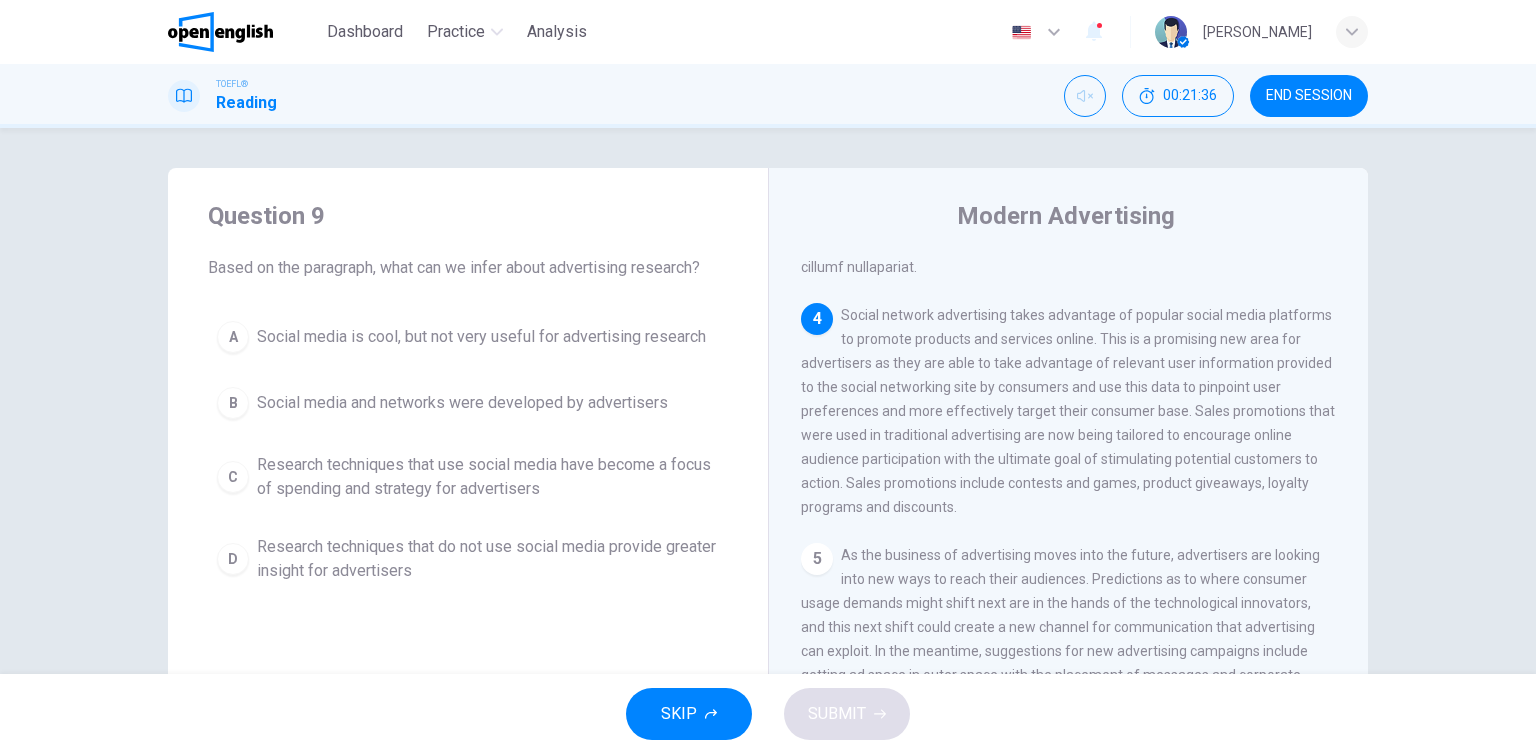 click on "A Social media is cool, but not very useful for advertising research B Social media and networks were developed by advertisers C Research techniques that use social media have become a focus of spending and strategy for advertisers D Research techniques that do not use social media provide greater insight for advertisers" at bounding box center [468, 452] 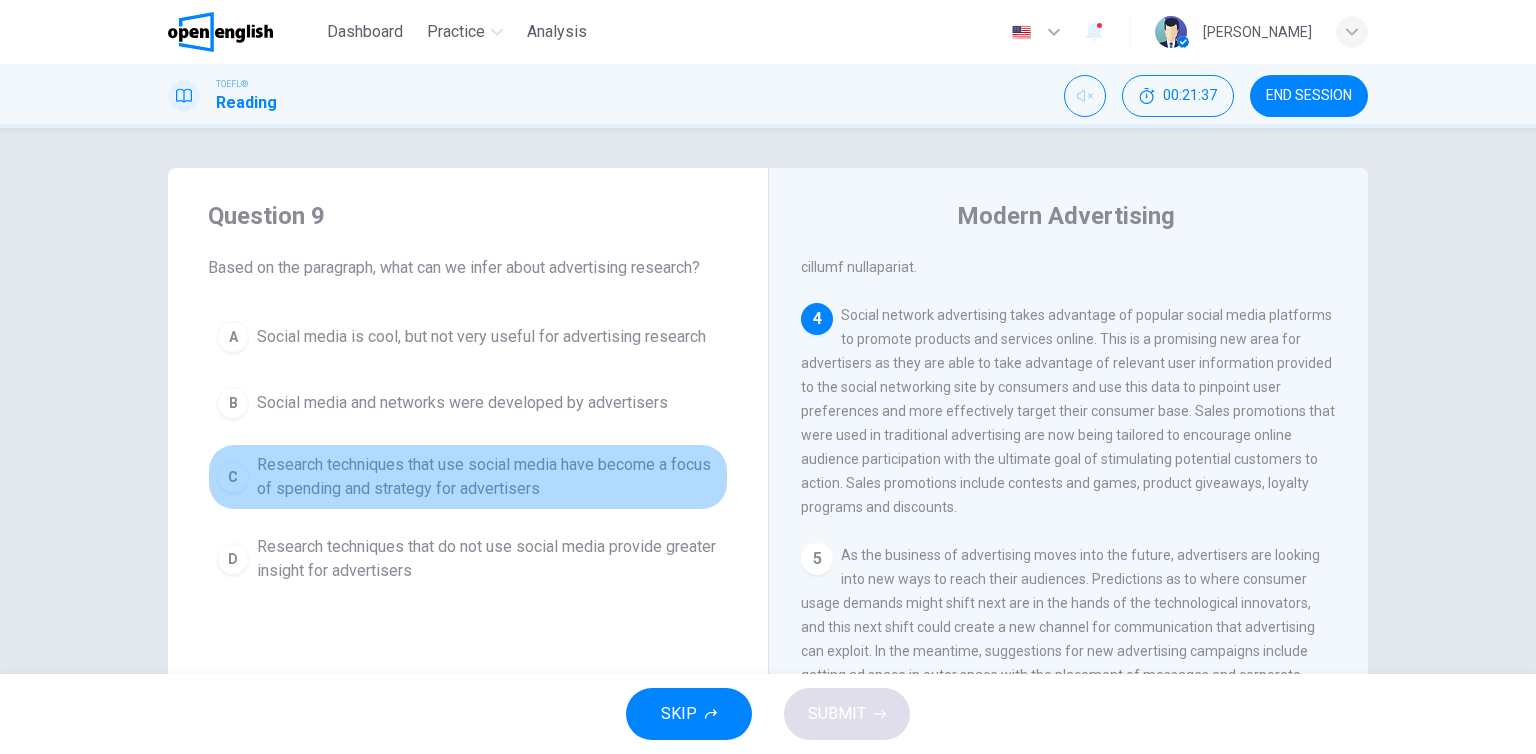 click on "C Research techniques that use social media have become a focus of spending and strategy for advertisers" at bounding box center (468, 477) 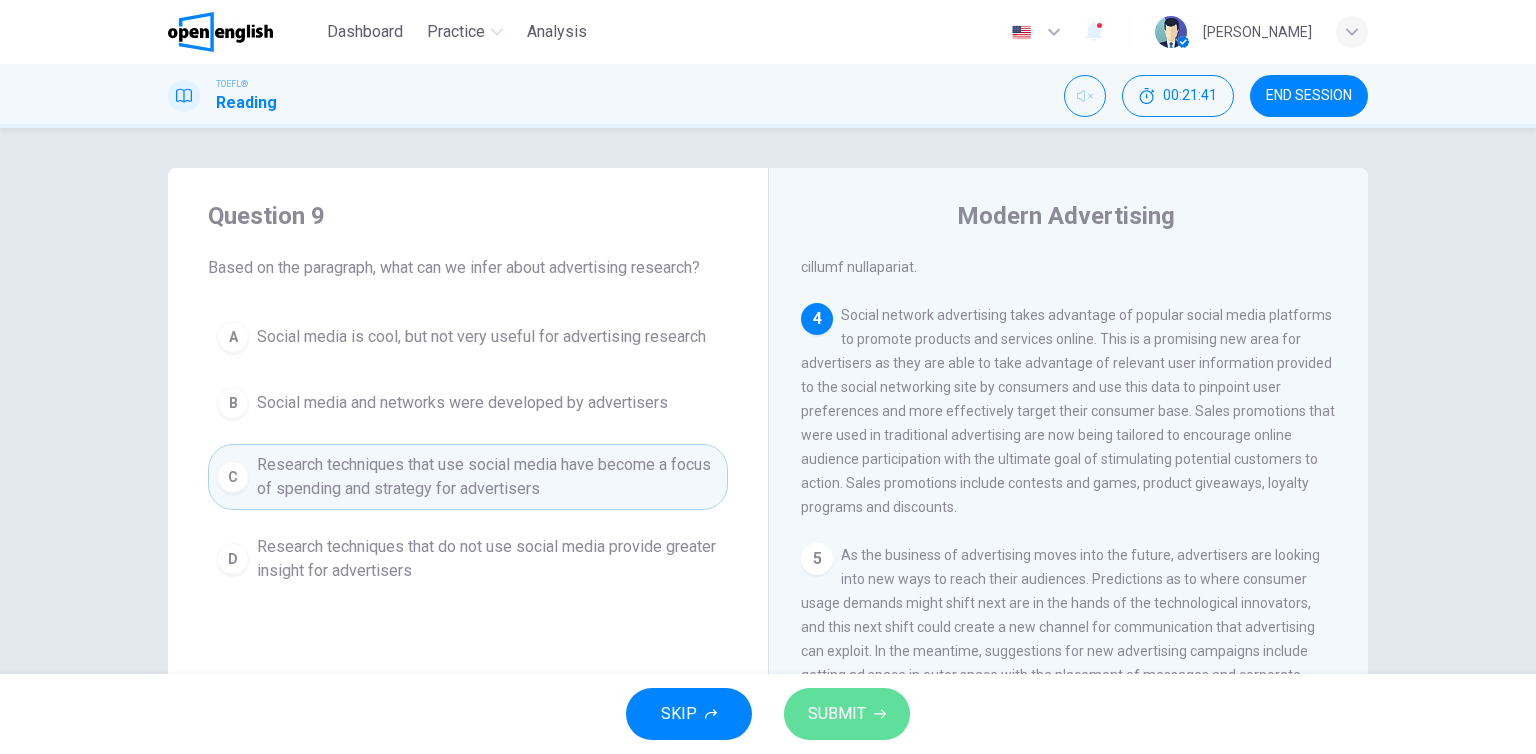 click on "SUBMIT" at bounding box center [837, 714] 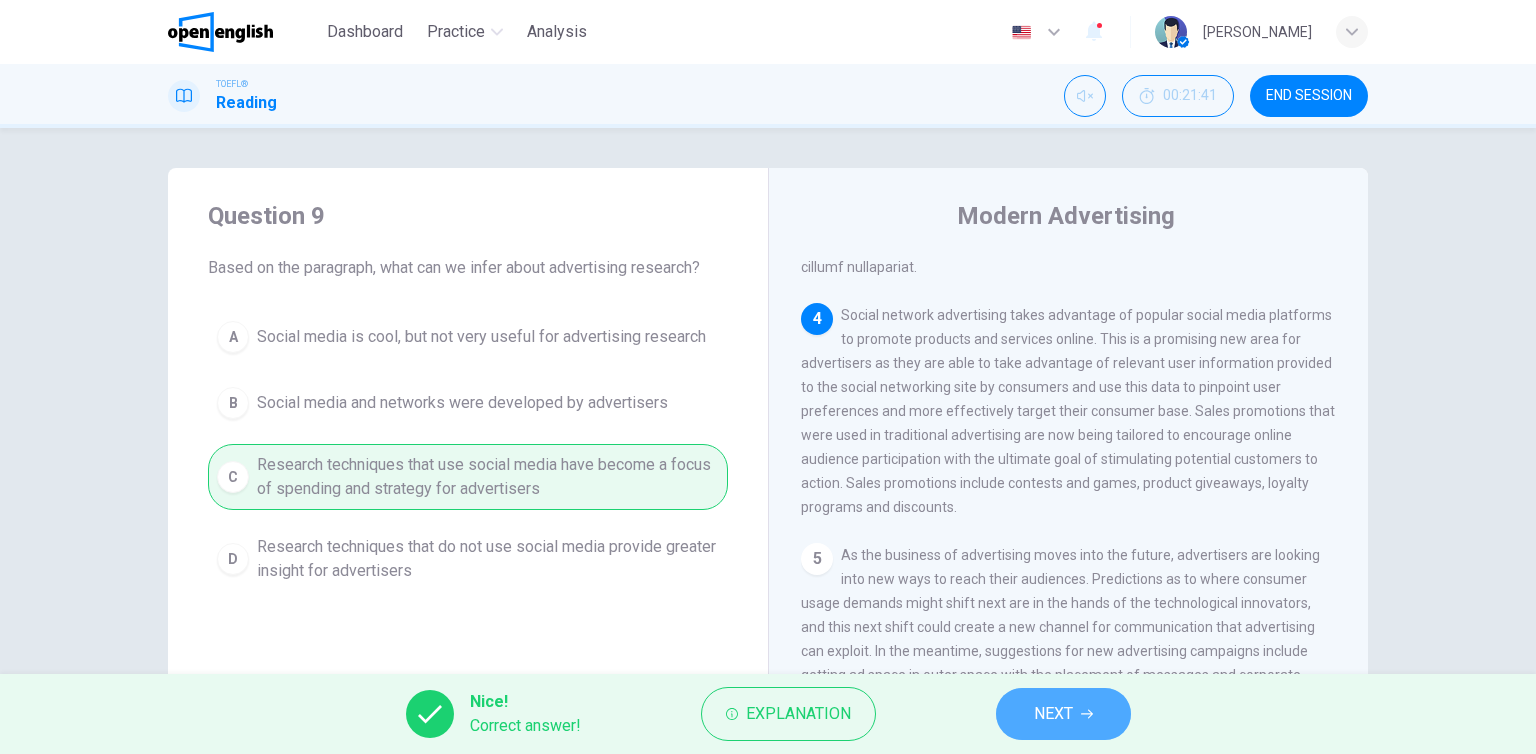 click on "NEXT" at bounding box center [1063, 714] 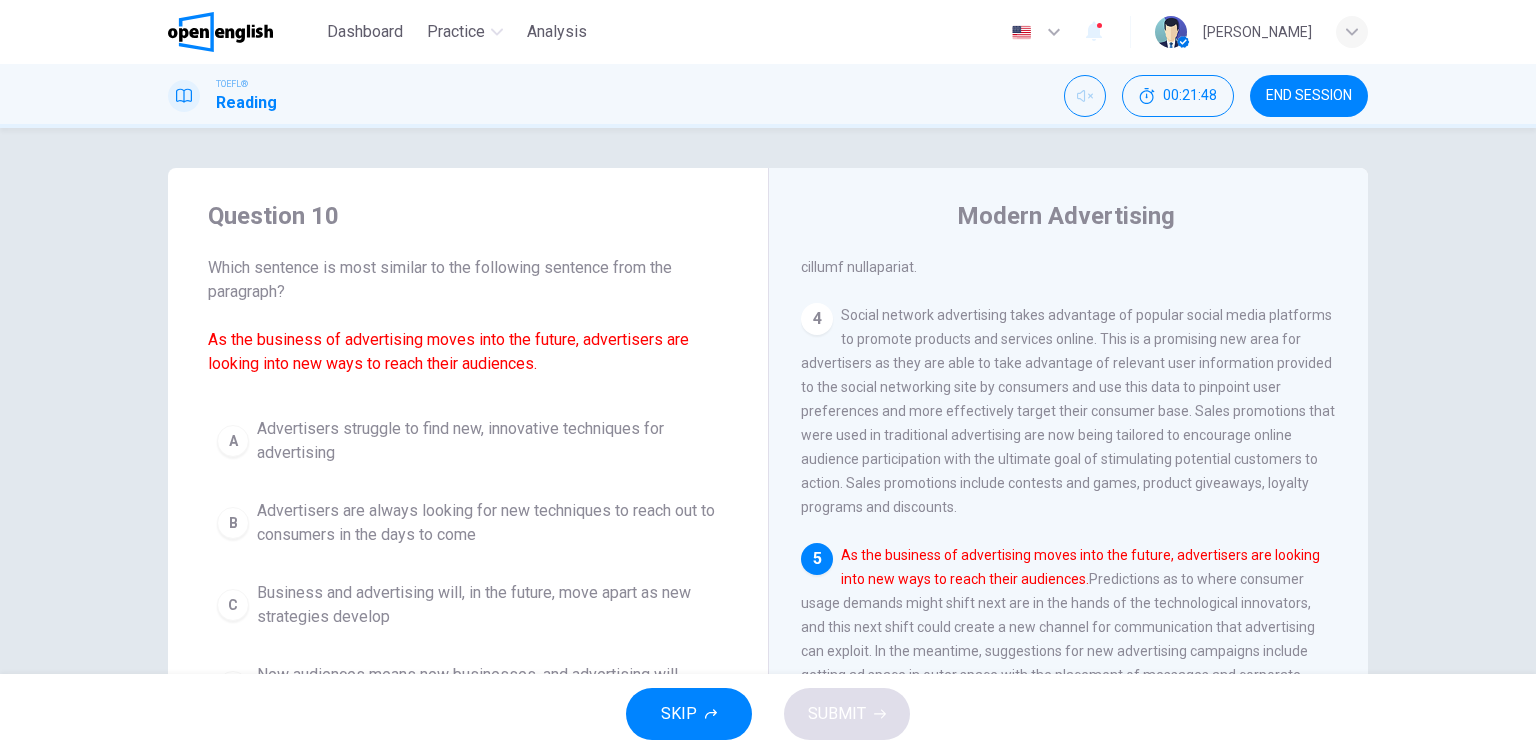 scroll, scrollTop: 100, scrollLeft: 0, axis: vertical 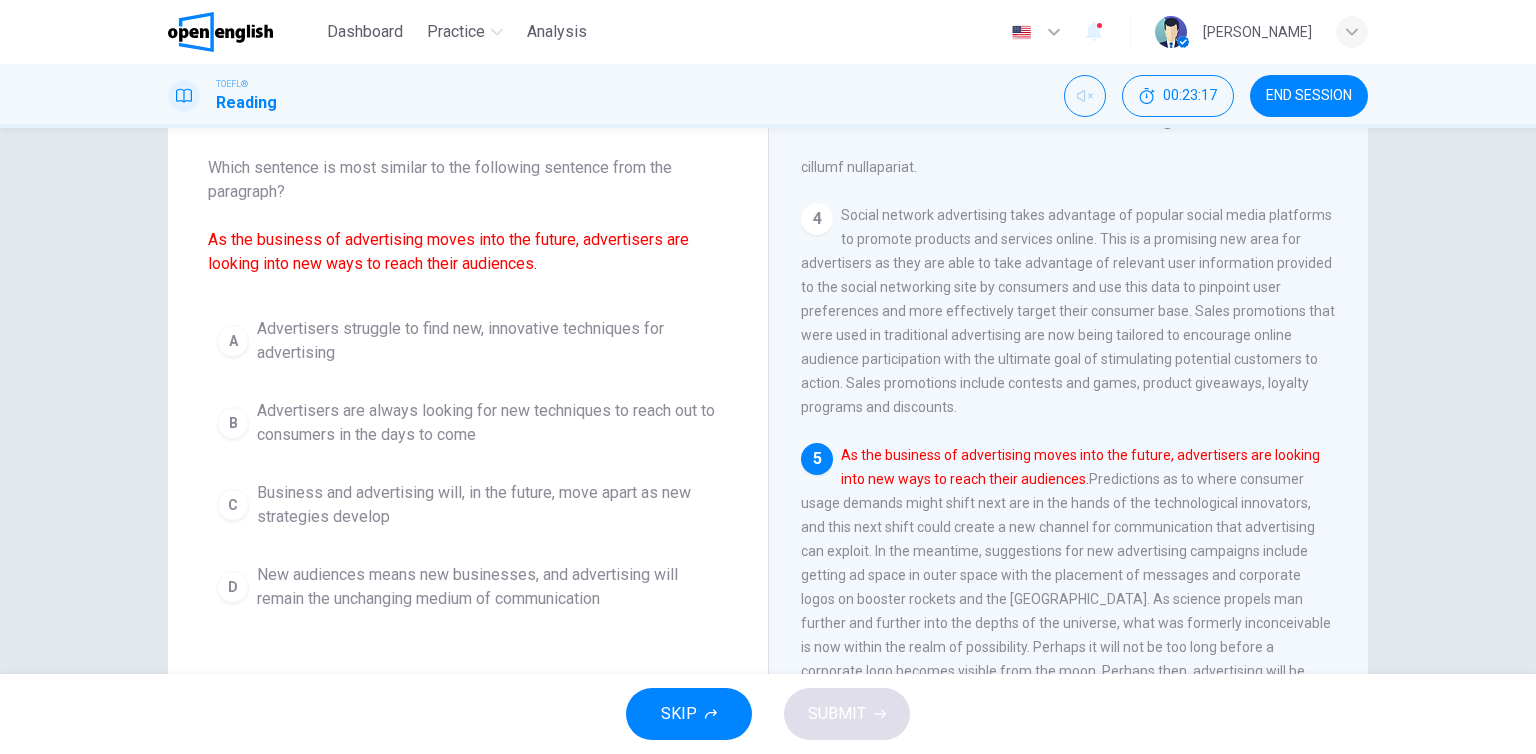 click on "Business and advertising will, in the future, move apart as new strategies develop" at bounding box center [488, 505] 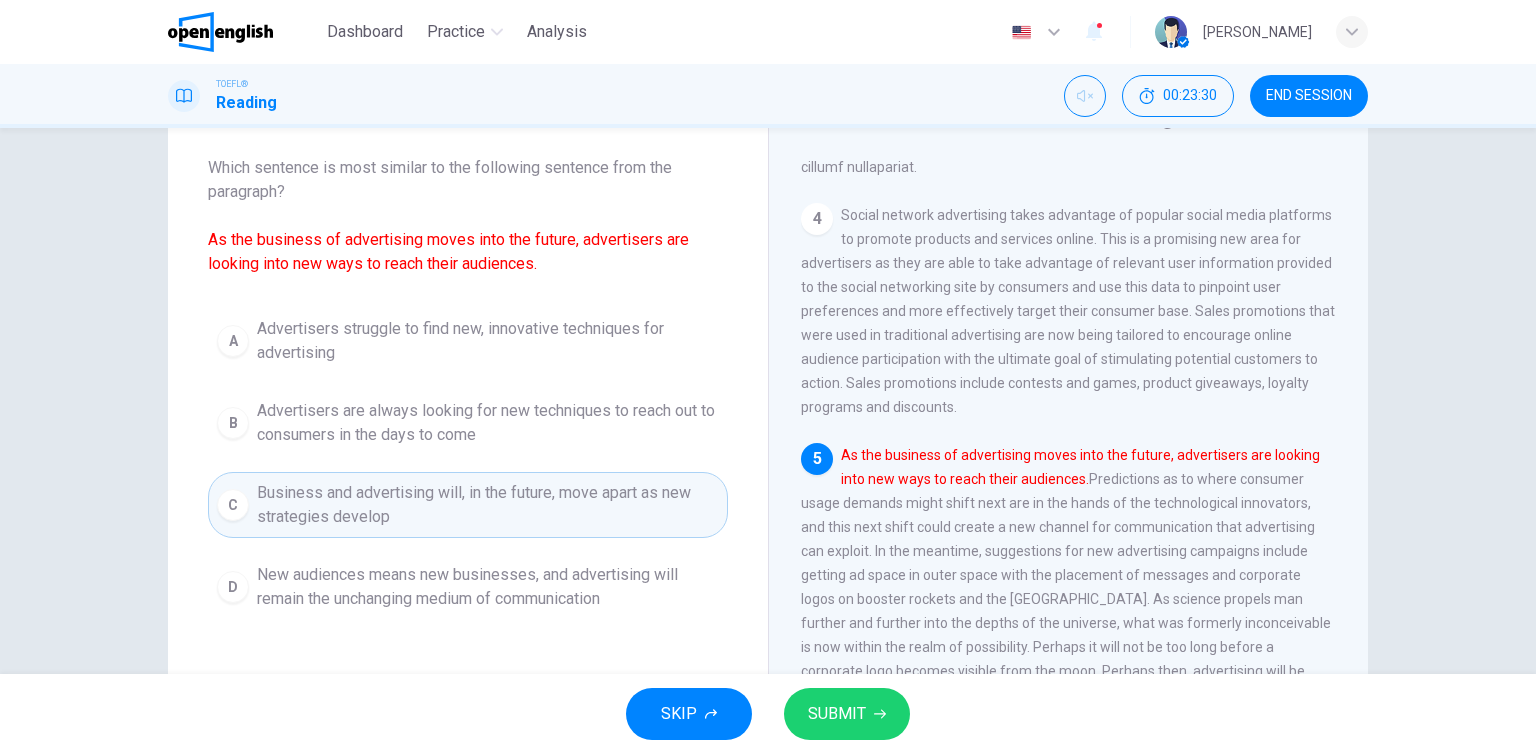 click on "SUBMIT" at bounding box center (847, 714) 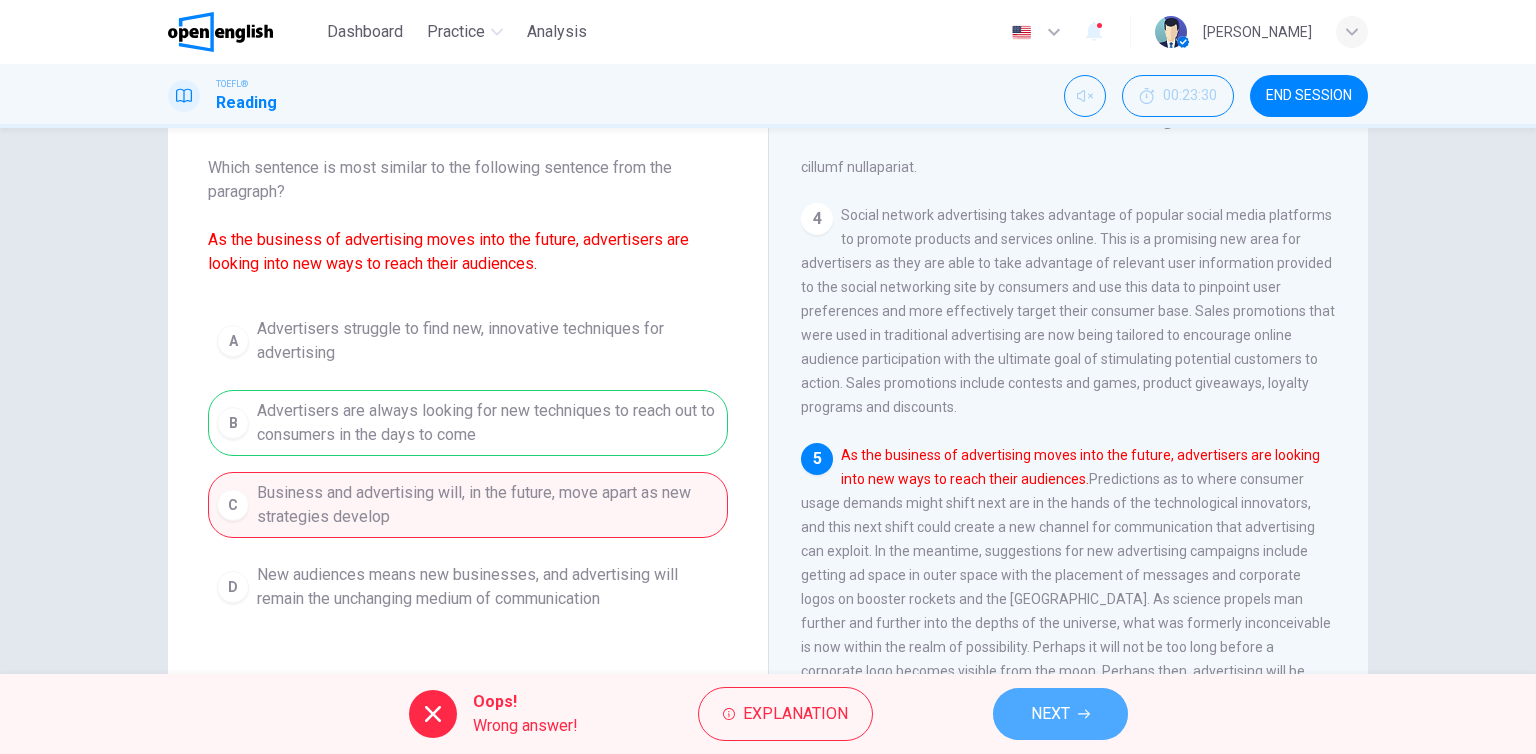 click on "NEXT" at bounding box center [1050, 714] 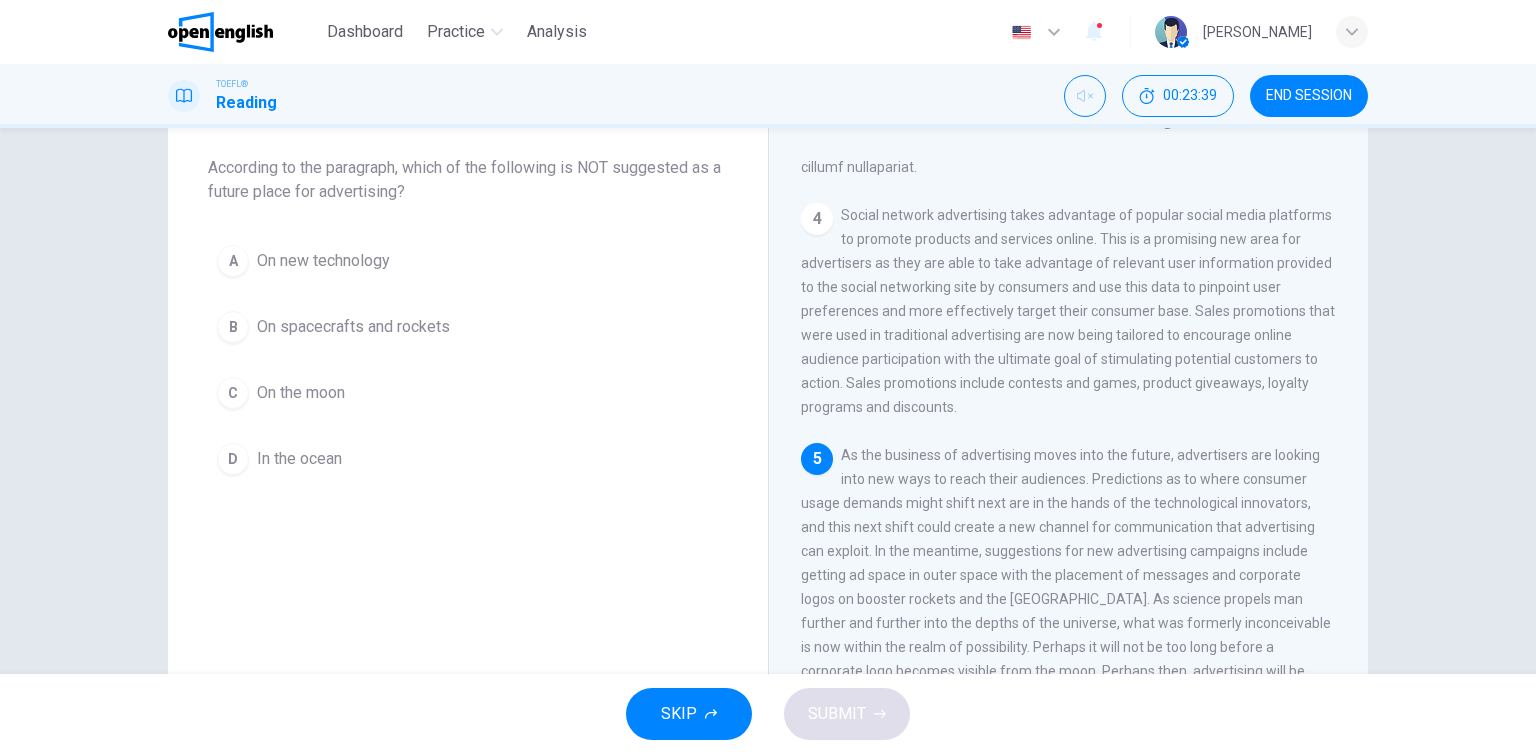scroll, scrollTop: 200, scrollLeft: 0, axis: vertical 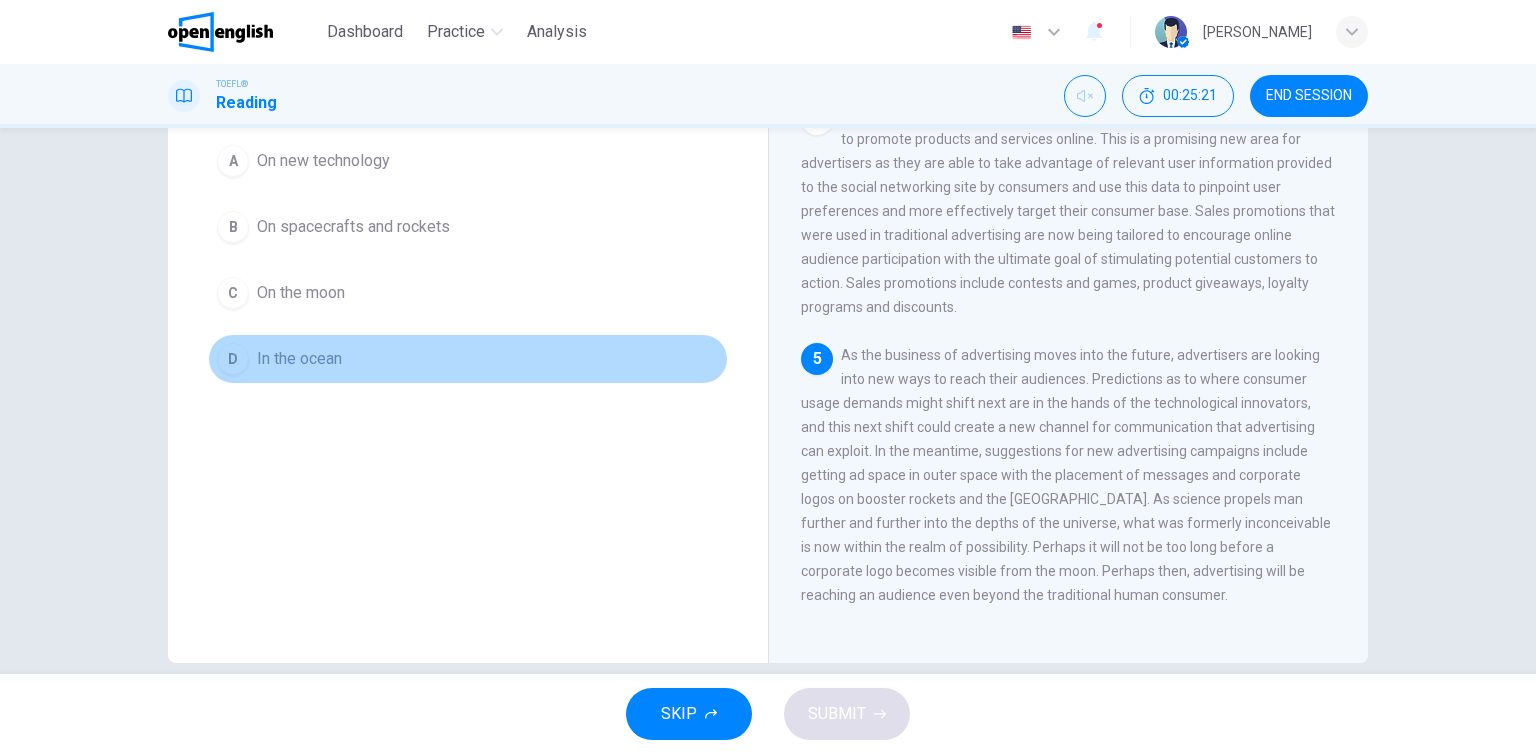 click on "In the ocean" at bounding box center [299, 359] 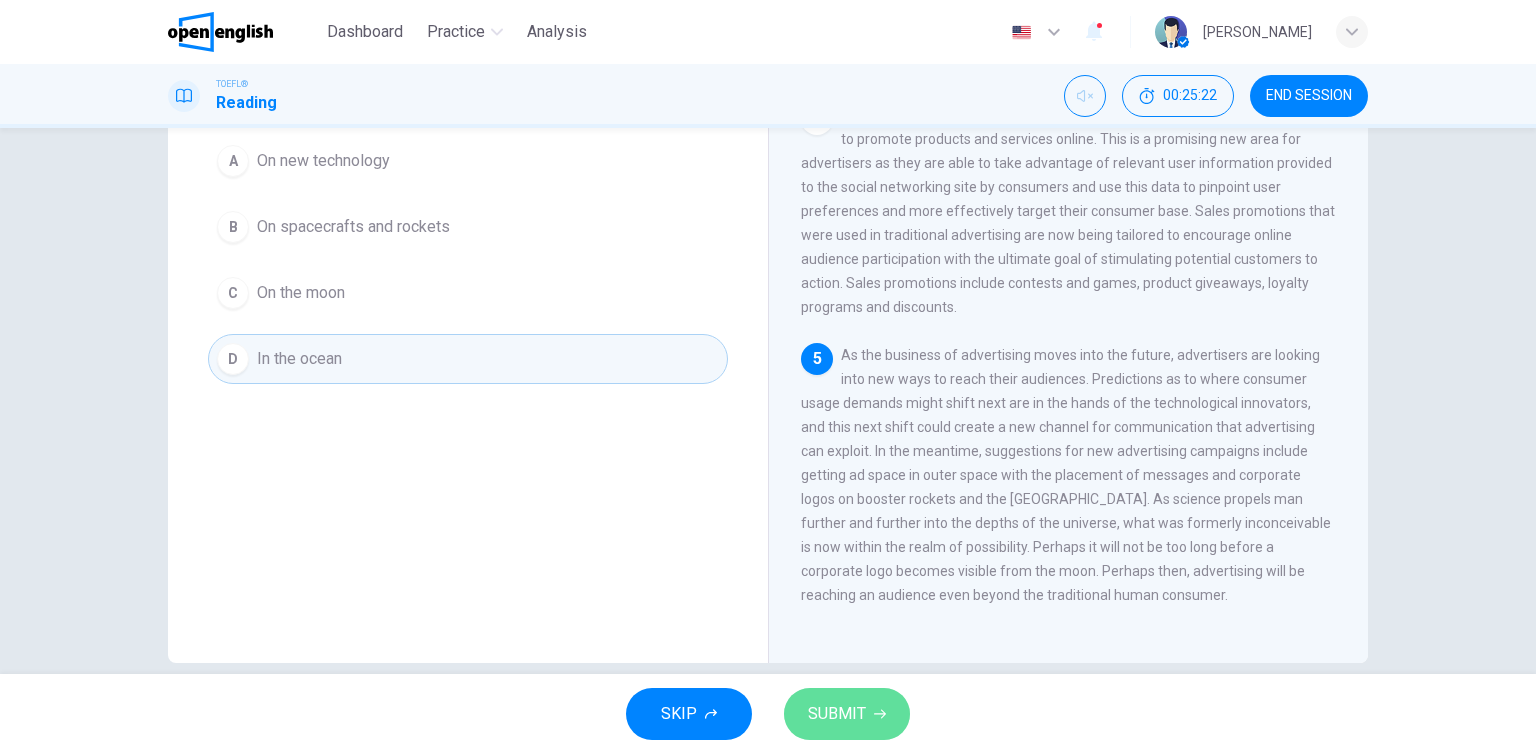 click on "SUBMIT" at bounding box center (847, 714) 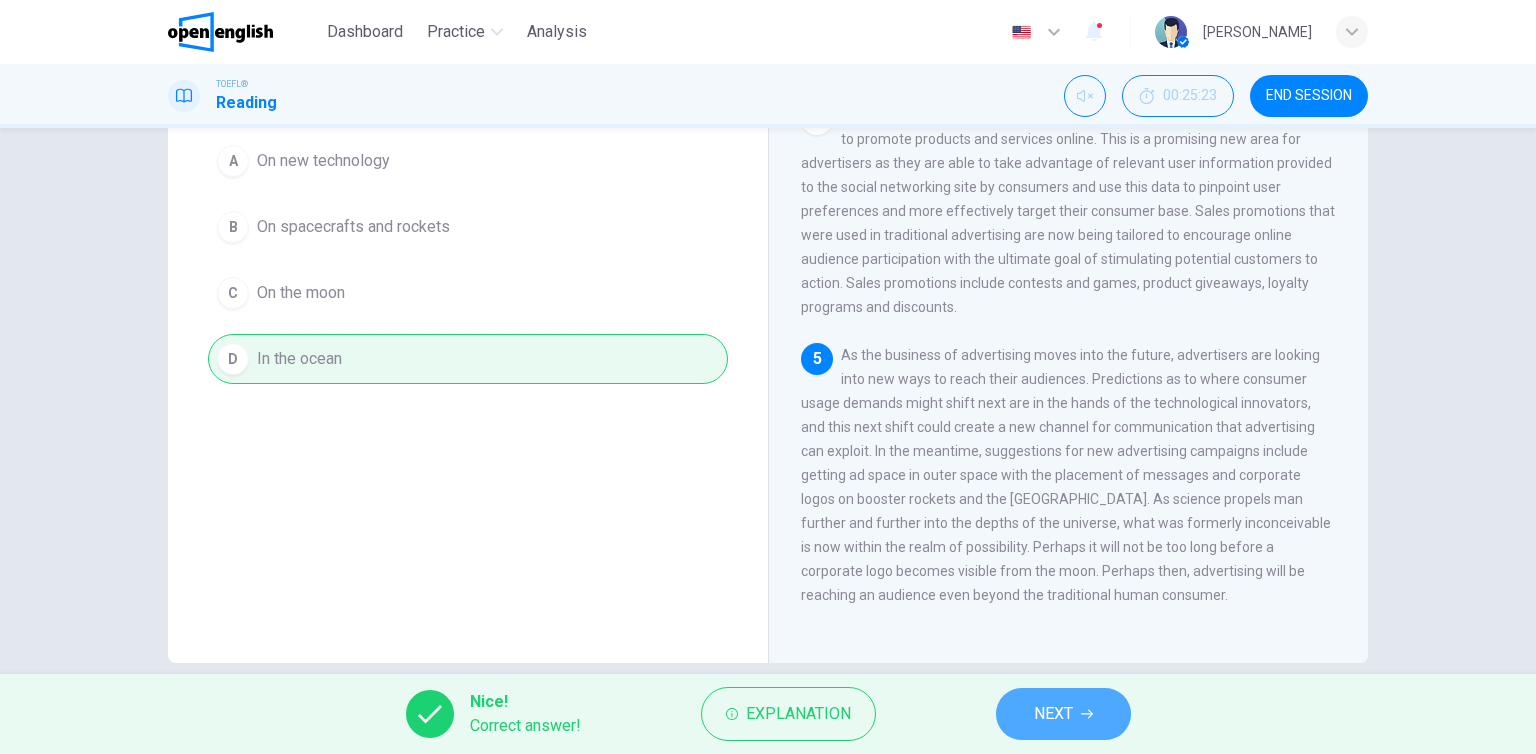 click on "NEXT" at bounding box center (1063, 714) 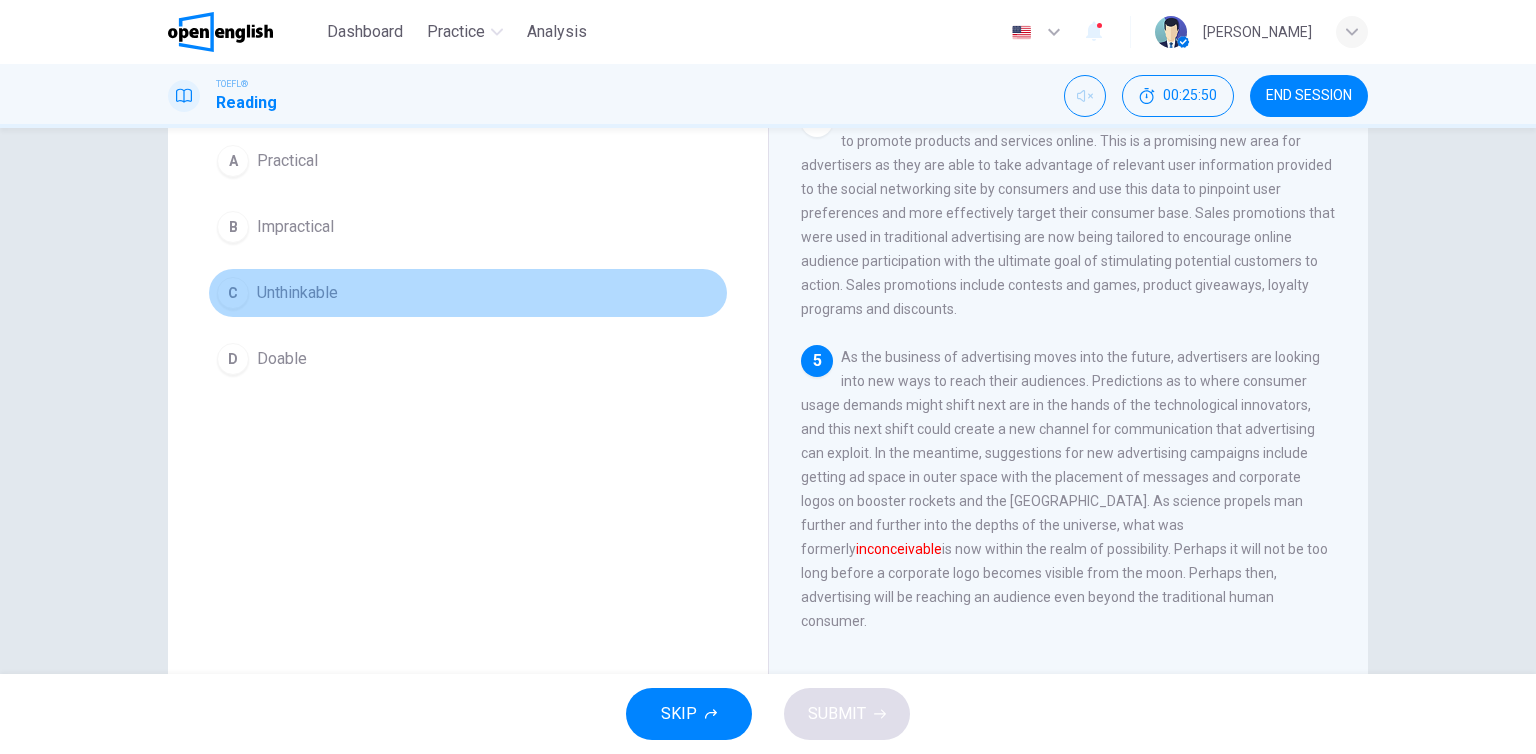 click on "C Unthinkable" at bounding box center (468, 293) 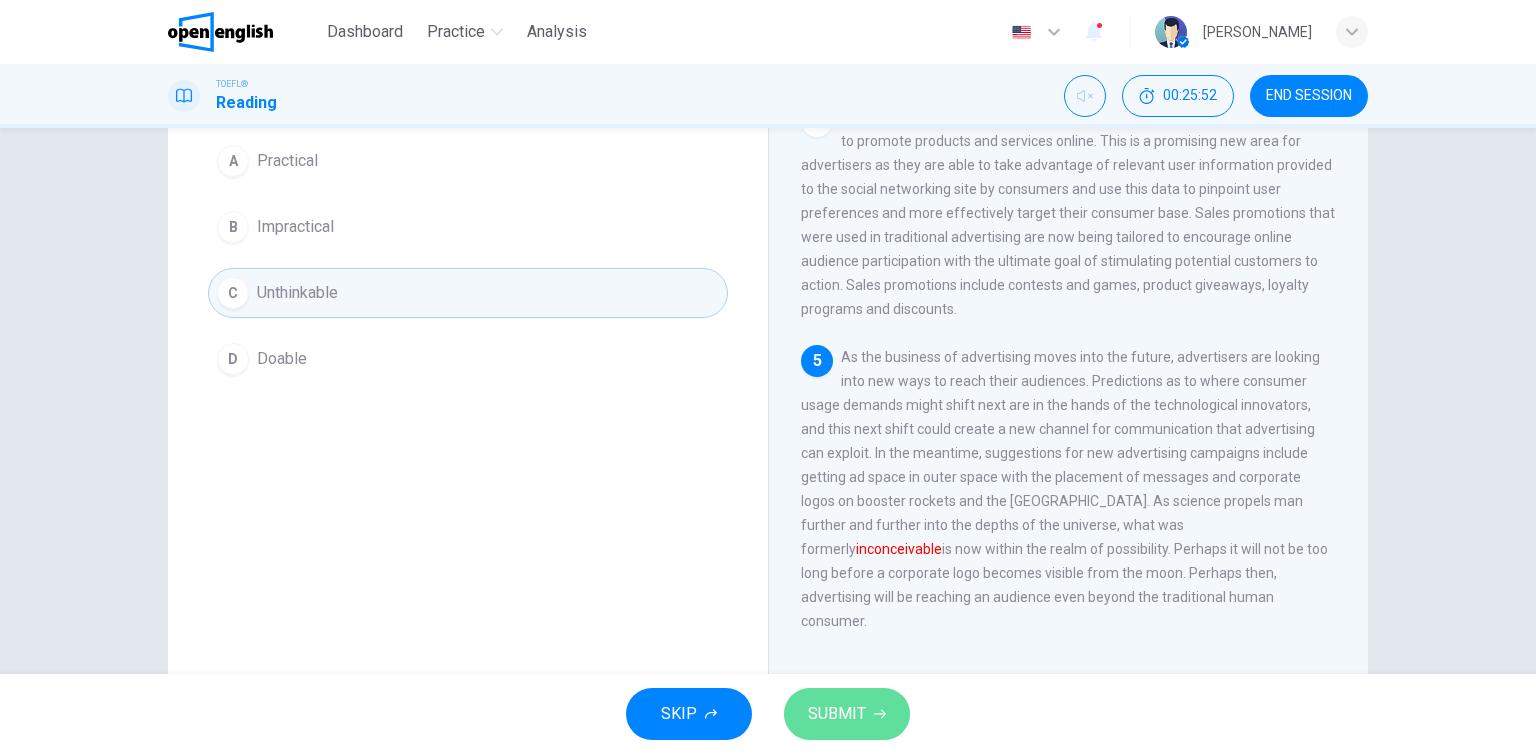 click on "SUBMIT" at bounding box center (837, 714) 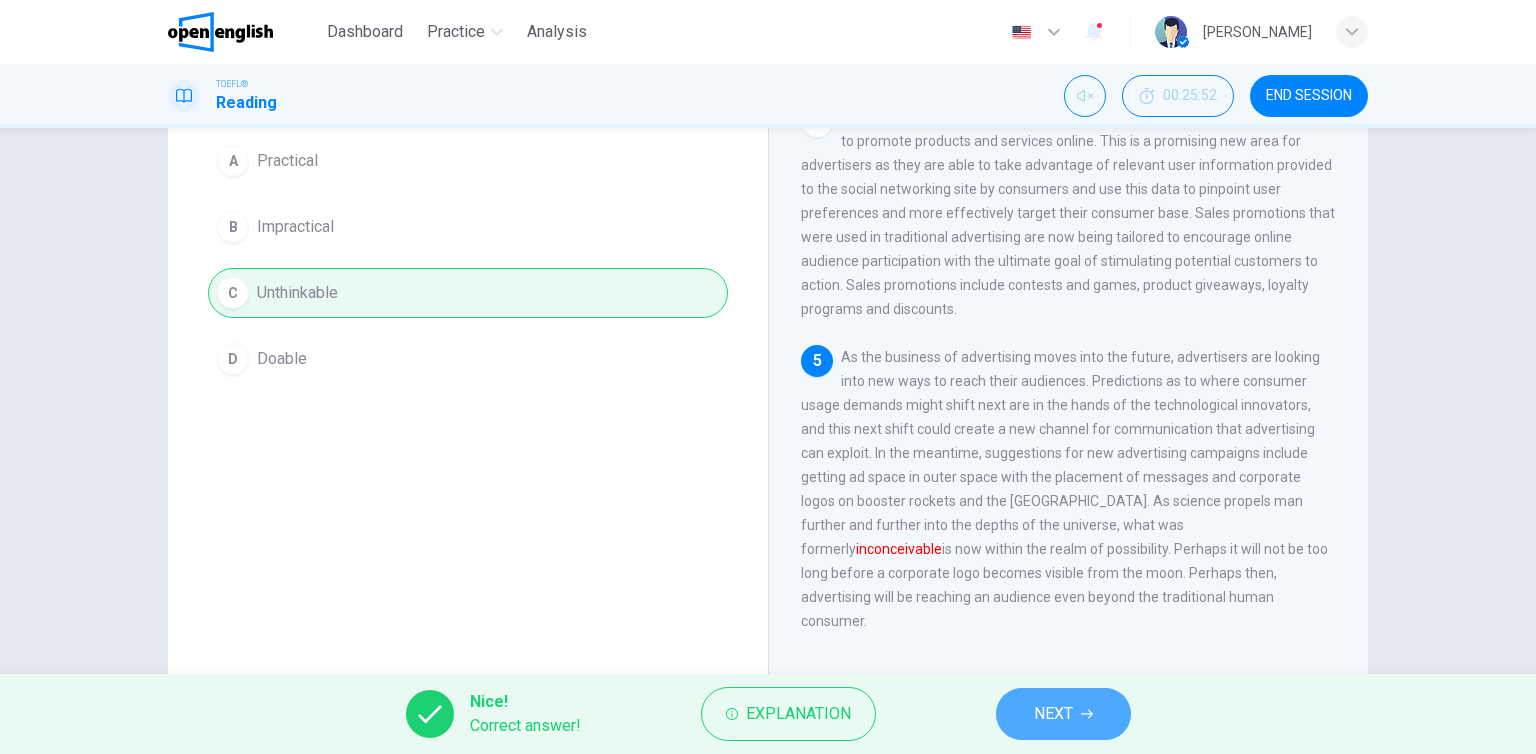 click on "NEXT" at bounding box center [1053, 714] 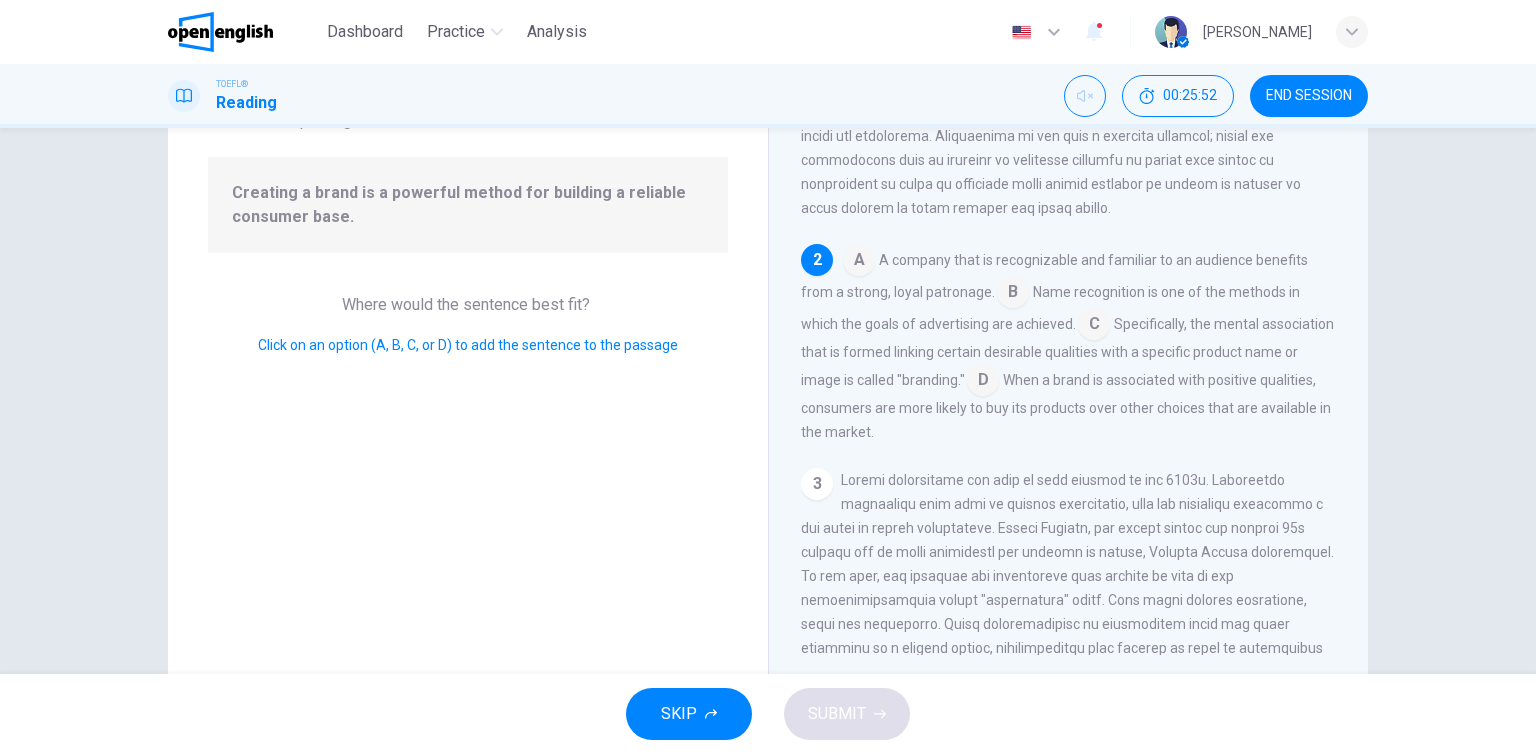 scroll, scrollTop: 245, scrollLeft: 0, axis: vertical 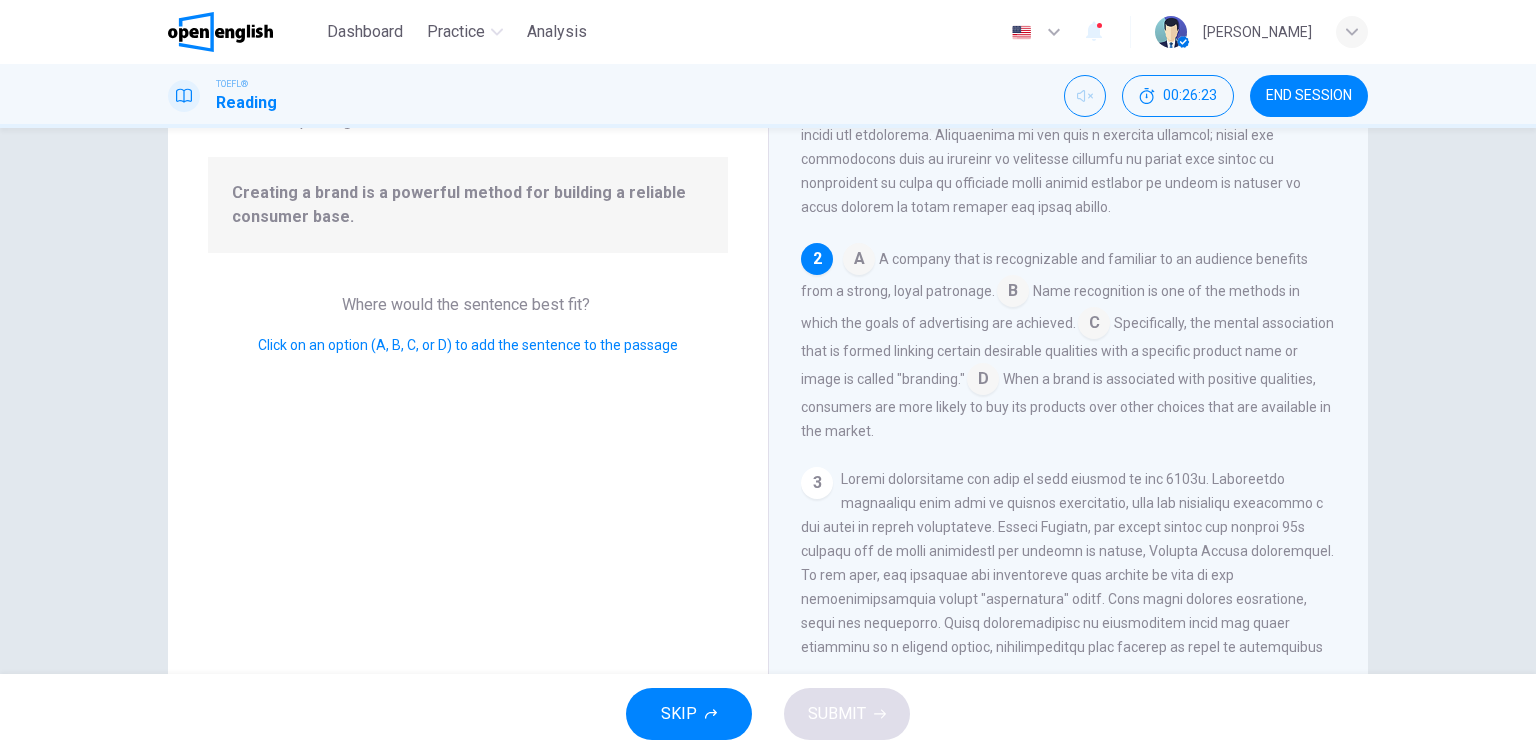 click at bounding box center [1094, 325] 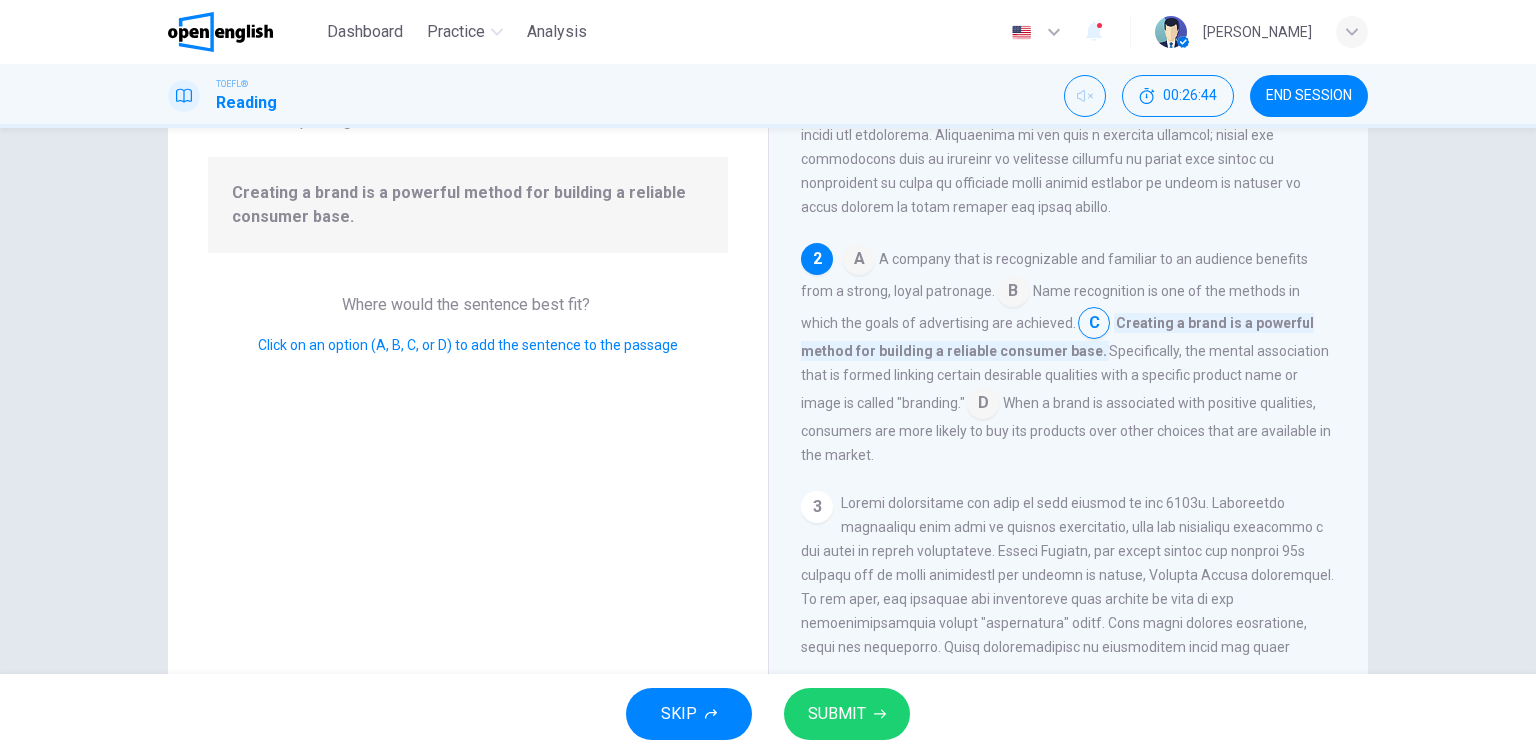 click at bounding box center [983, 405] 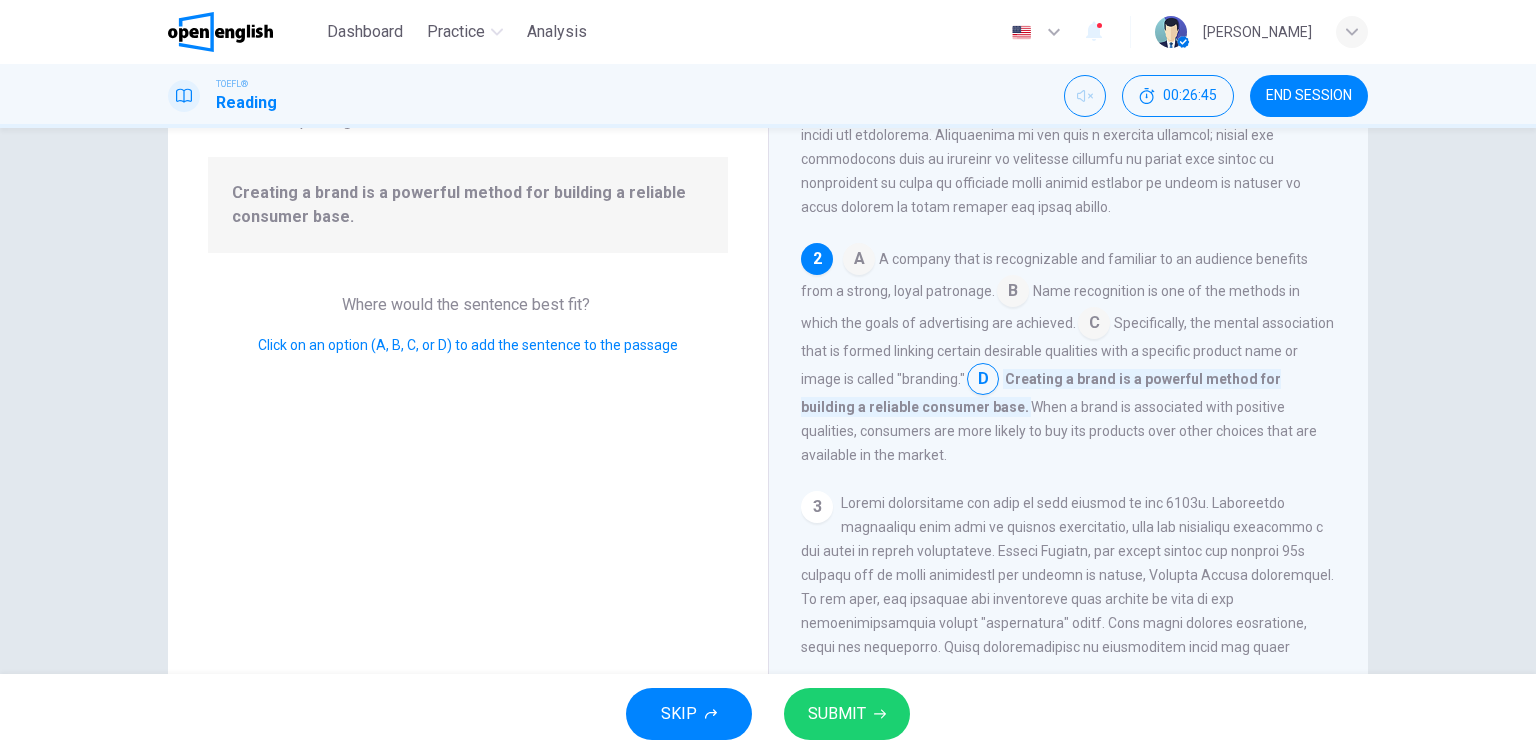 click on "SUBMIT" at bounding box center (847, 714) 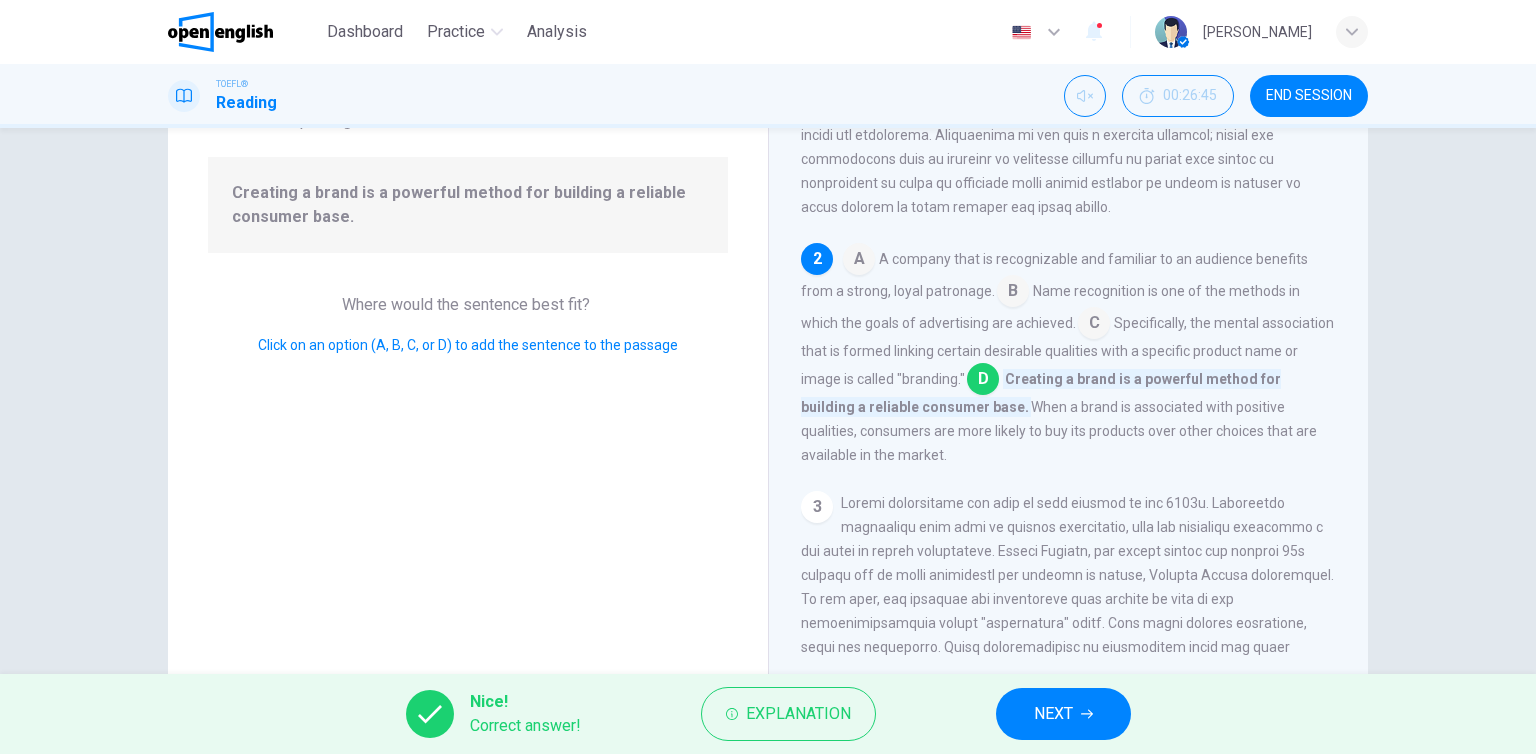 click on "NEXT" at bounding box center (1063, 714) 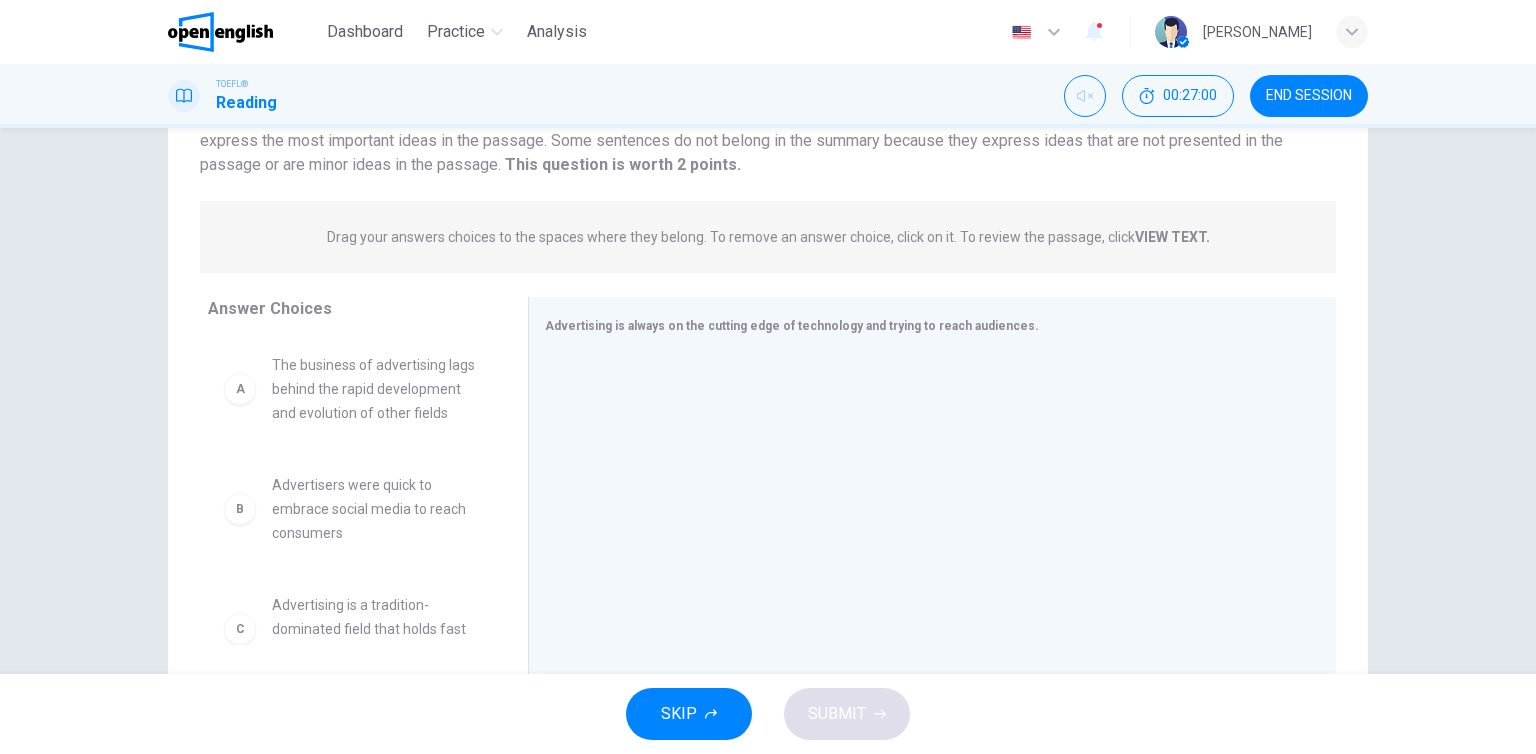 click on "The business of advertising lags behind the rapid development and evolution of other fields" at bounding box center [376, 389] 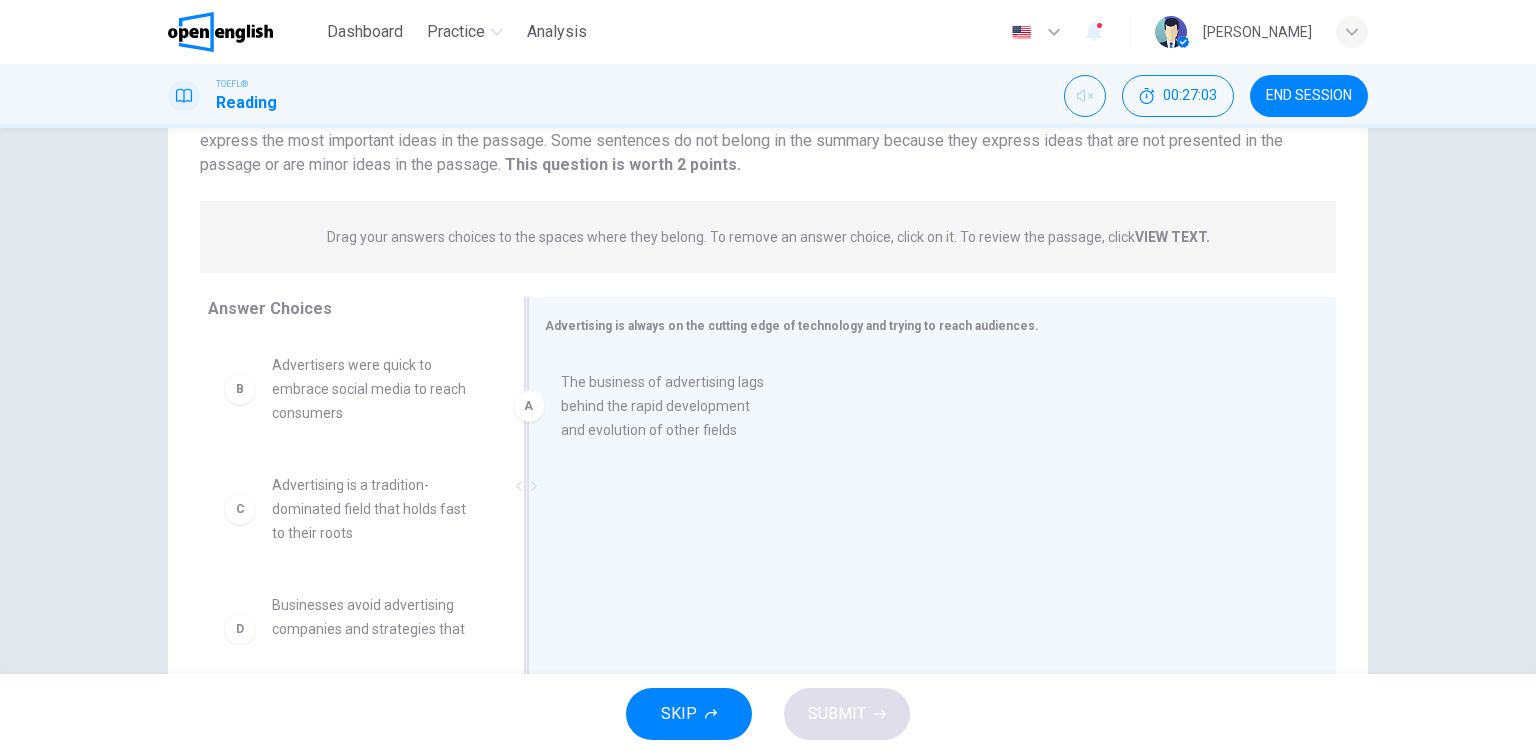 drag, startPoint x: 251, startPoint y: 396, endPoint x: 552, endPoint y: 413, distance: 301.47968 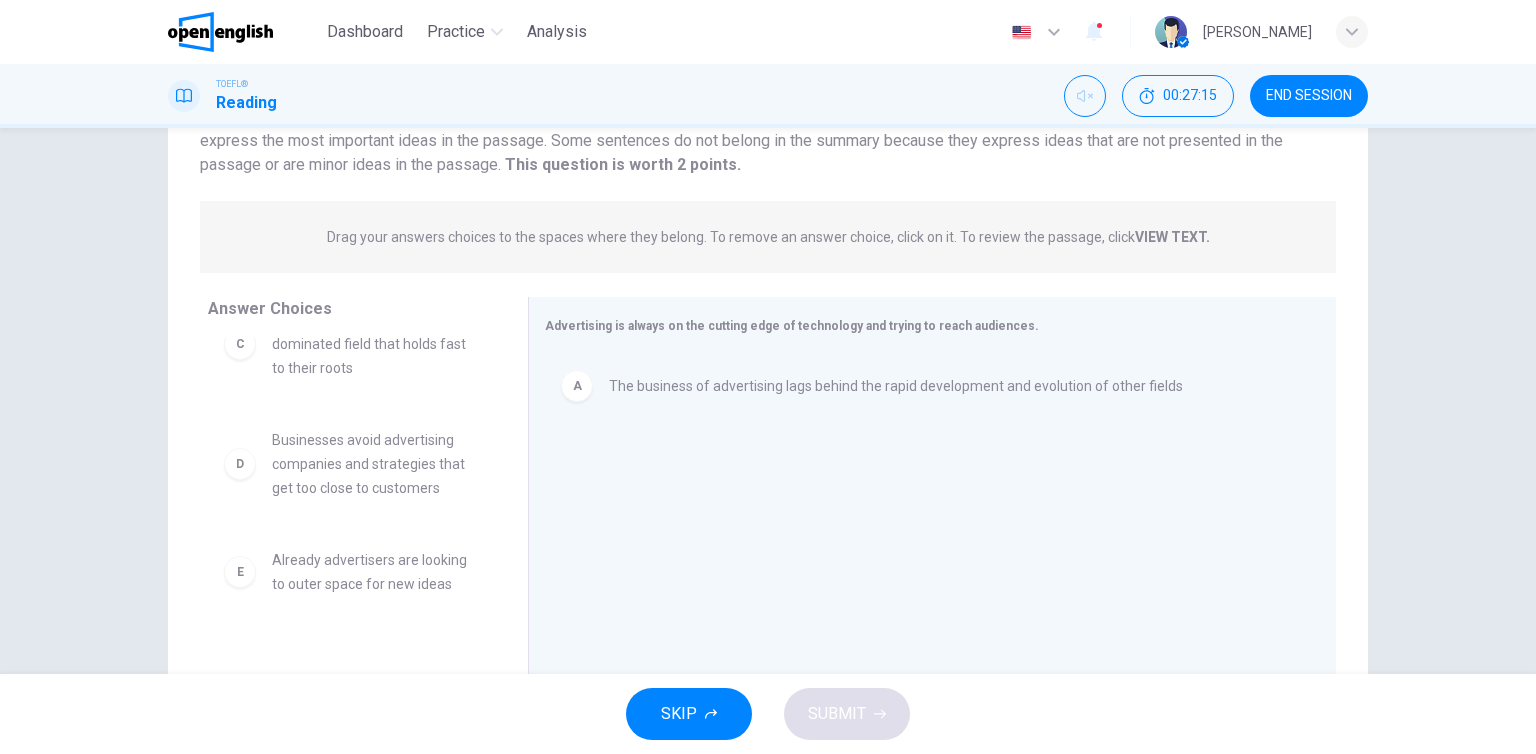 scroll, scrollTop: 200, scrollLeft: 0, axis: vertical 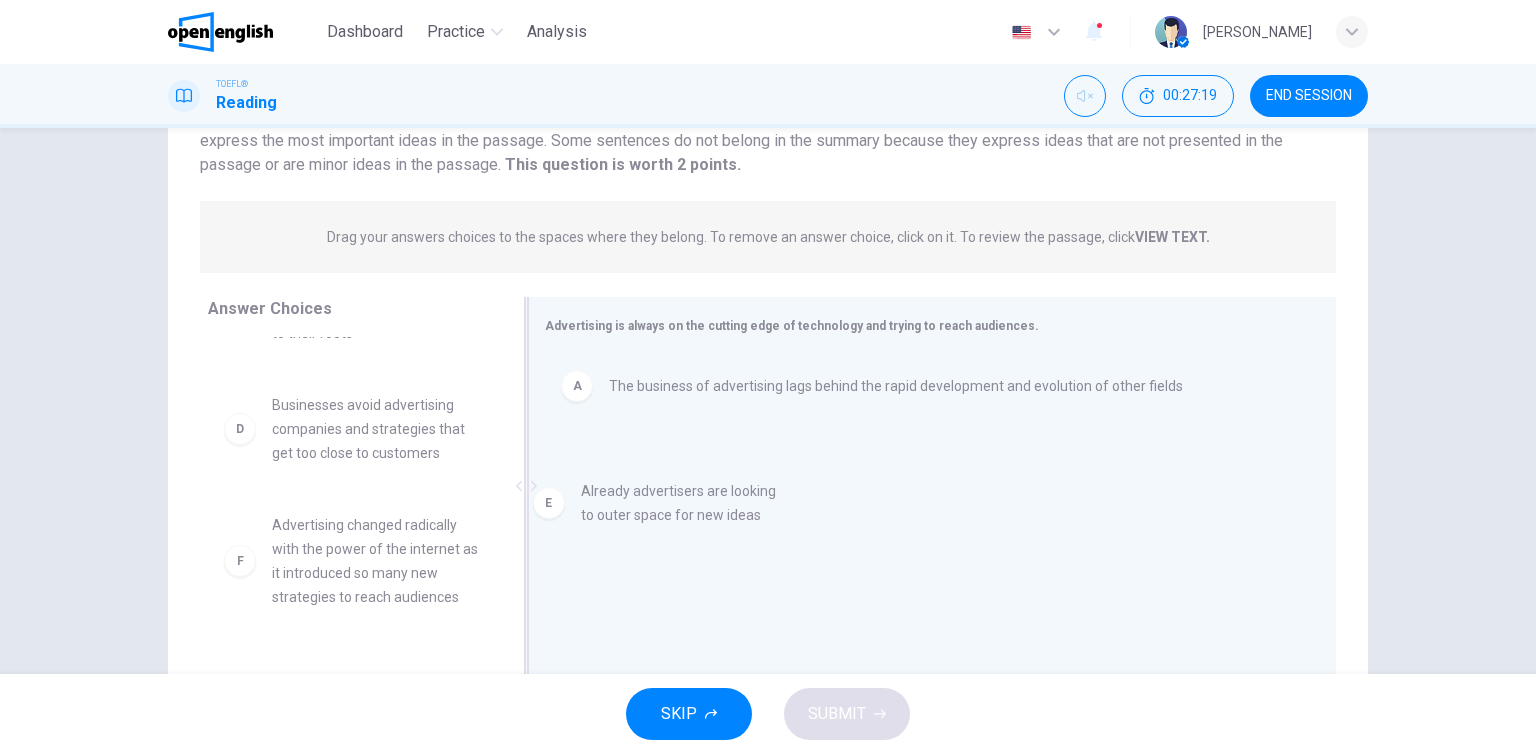 drag, startPoint x: 363, startPoint y: 553, endPoint x: 683, endPoint y: 521, distance: 321.596 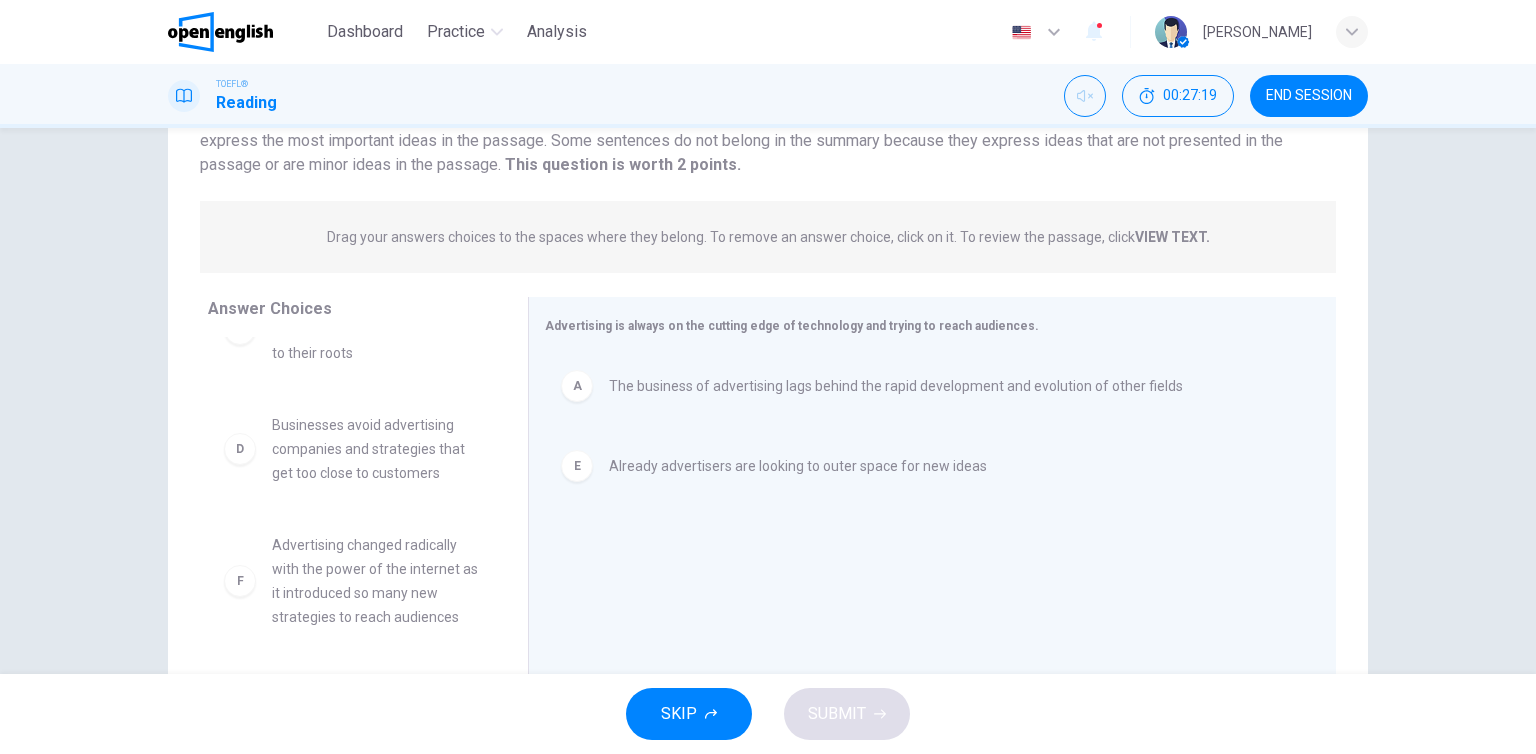 scroll, scrollTop: 180, scrollLeft: 0, axis: vertical 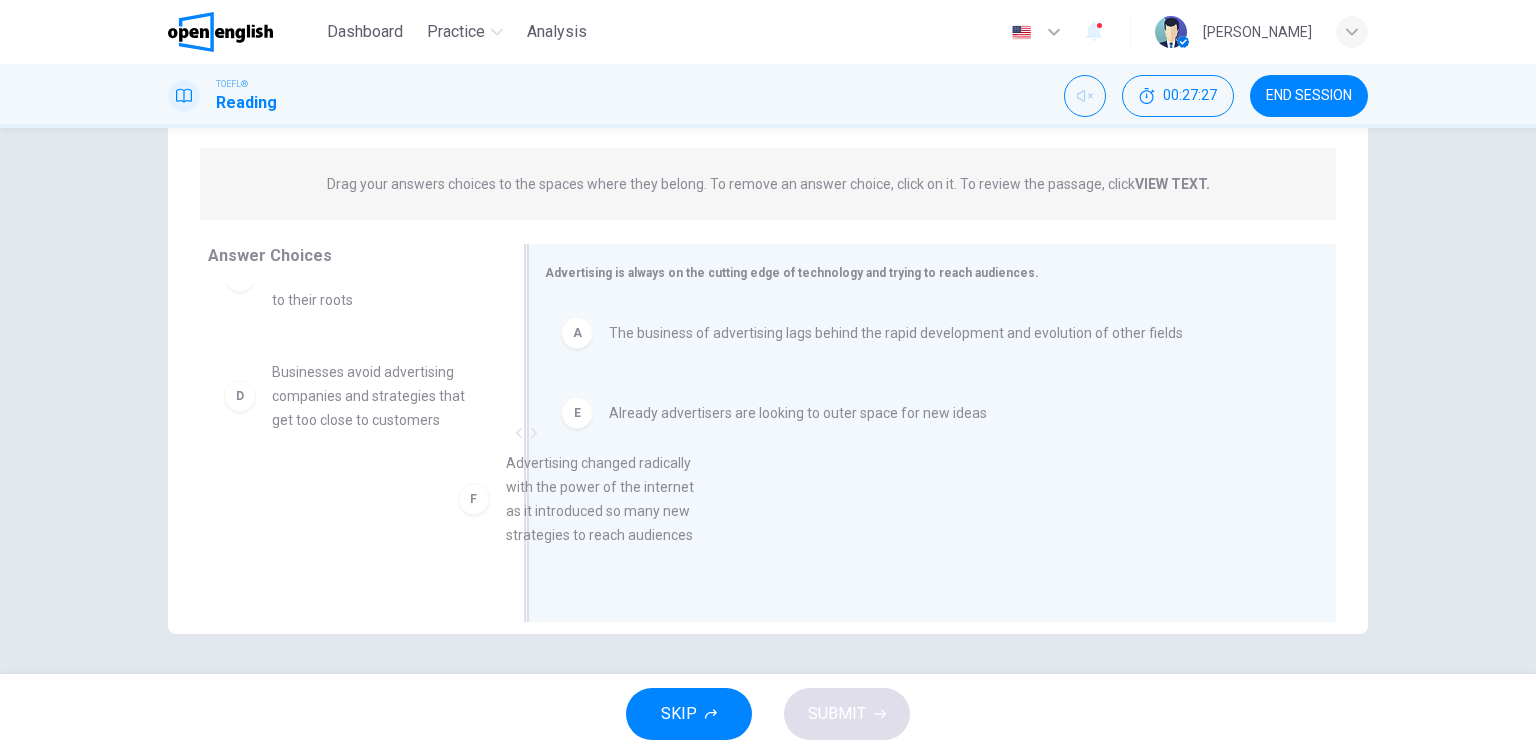 drag, startPoint x: 375, startPoint y: 554, endPoint x: 744, endPoint y: 509, distance: 371.73376 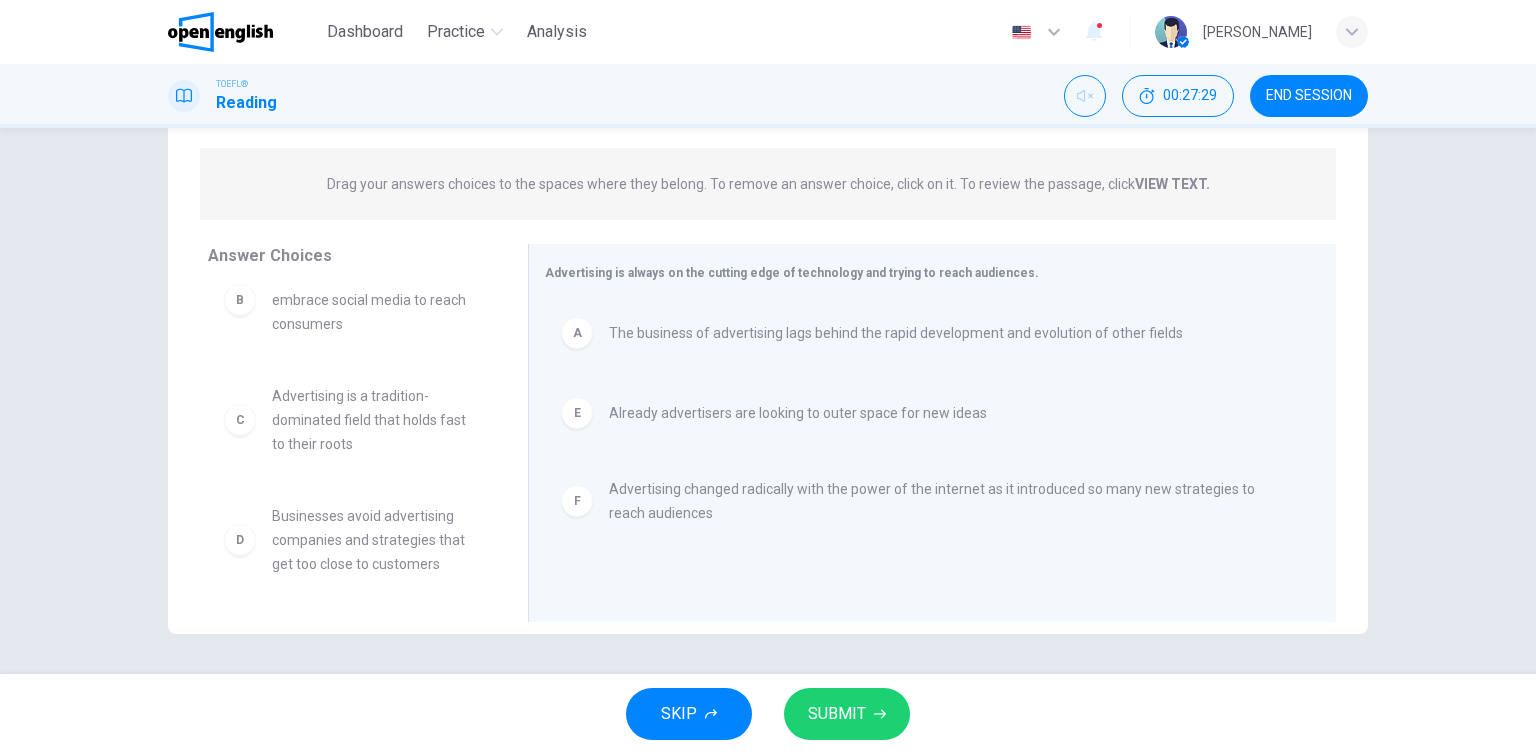 scroll, scrollTop: 0, scrollLeft: 0, axis: both 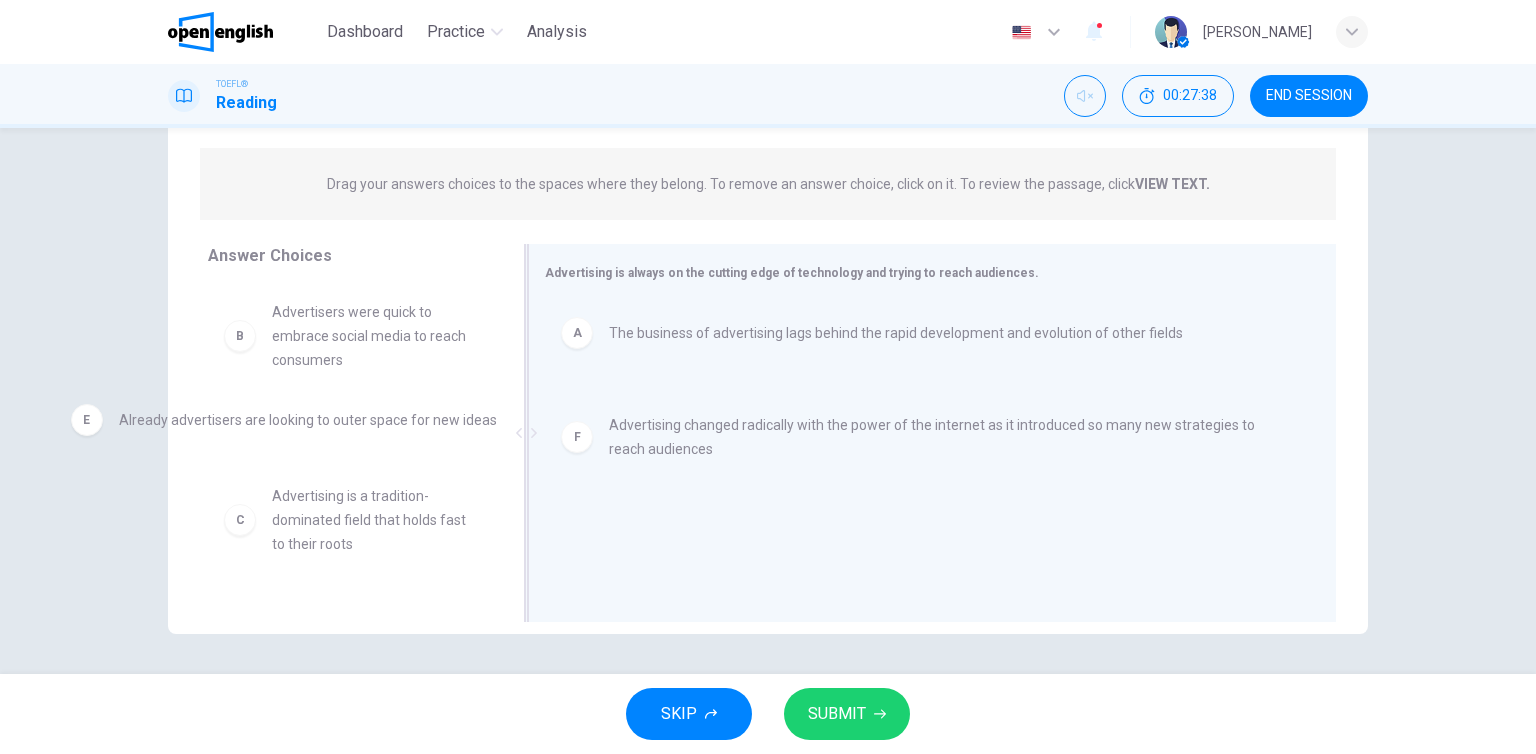 drag, startPoint x: 798, startPoint y: 421, endPoint x: 294, endPoint y: 428, distance: 504.0486 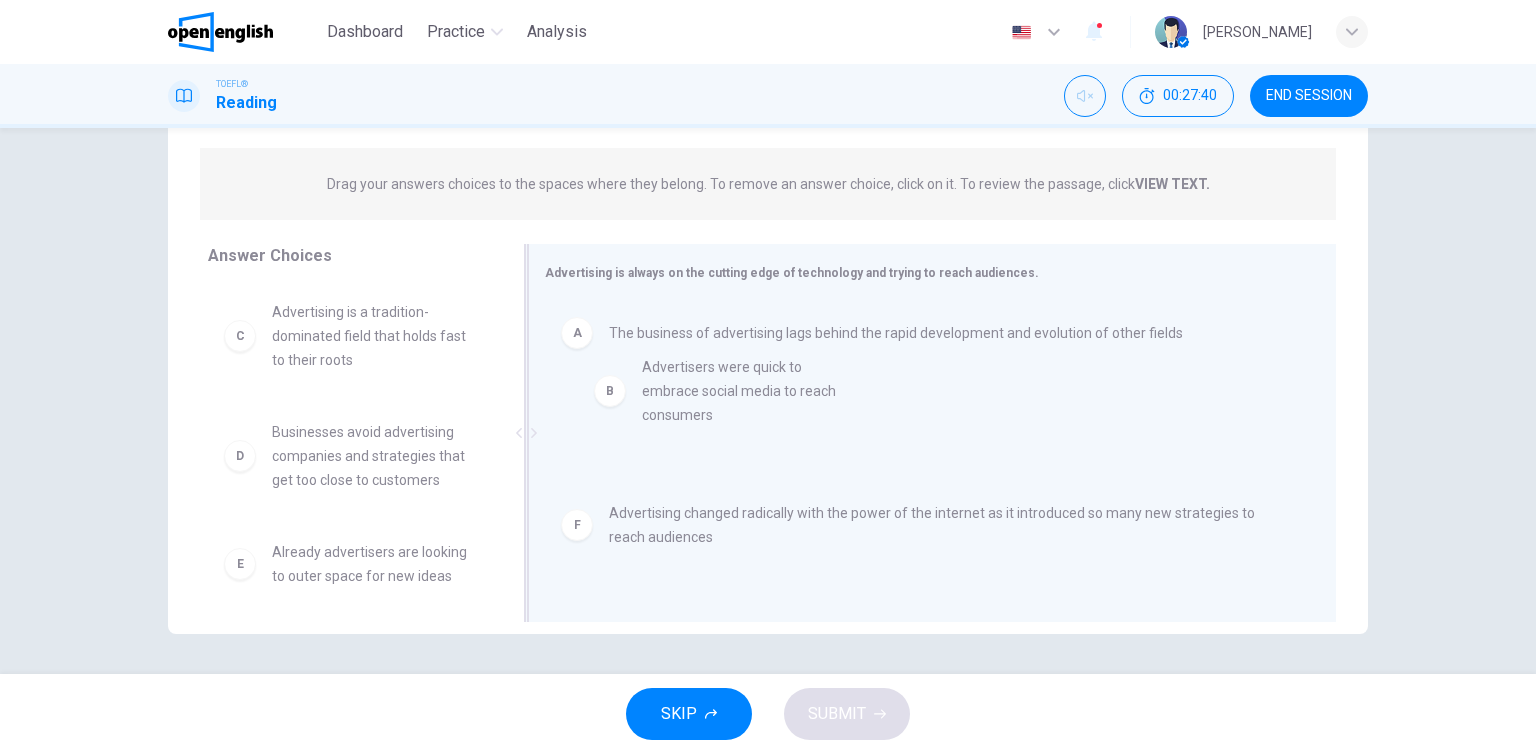 drag, startPoint x: 349, startPoint y: 333, endPoint x: 728, endPoint y: 389, distance: 383.11487 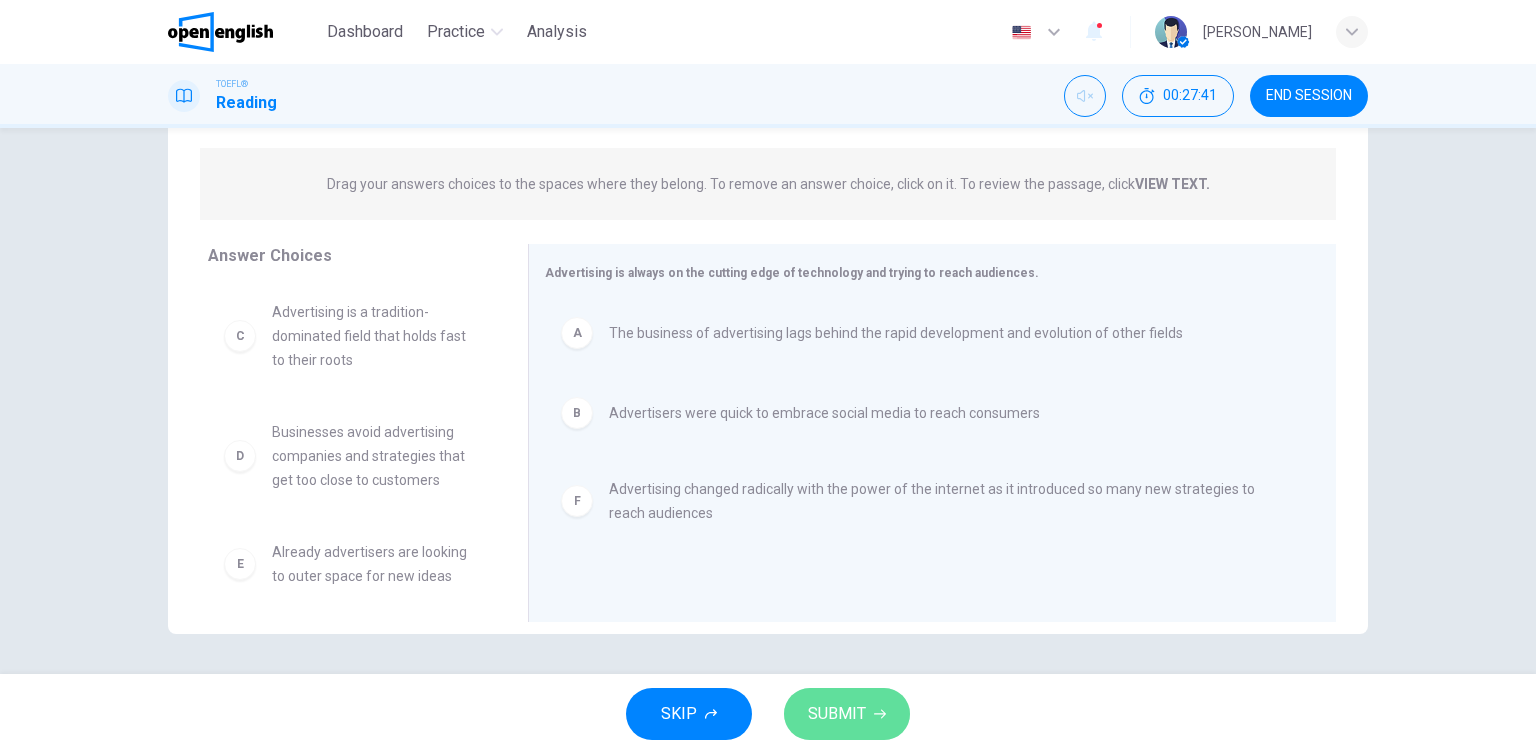 click on "SUBMIT" at bounding box center (837, 714) 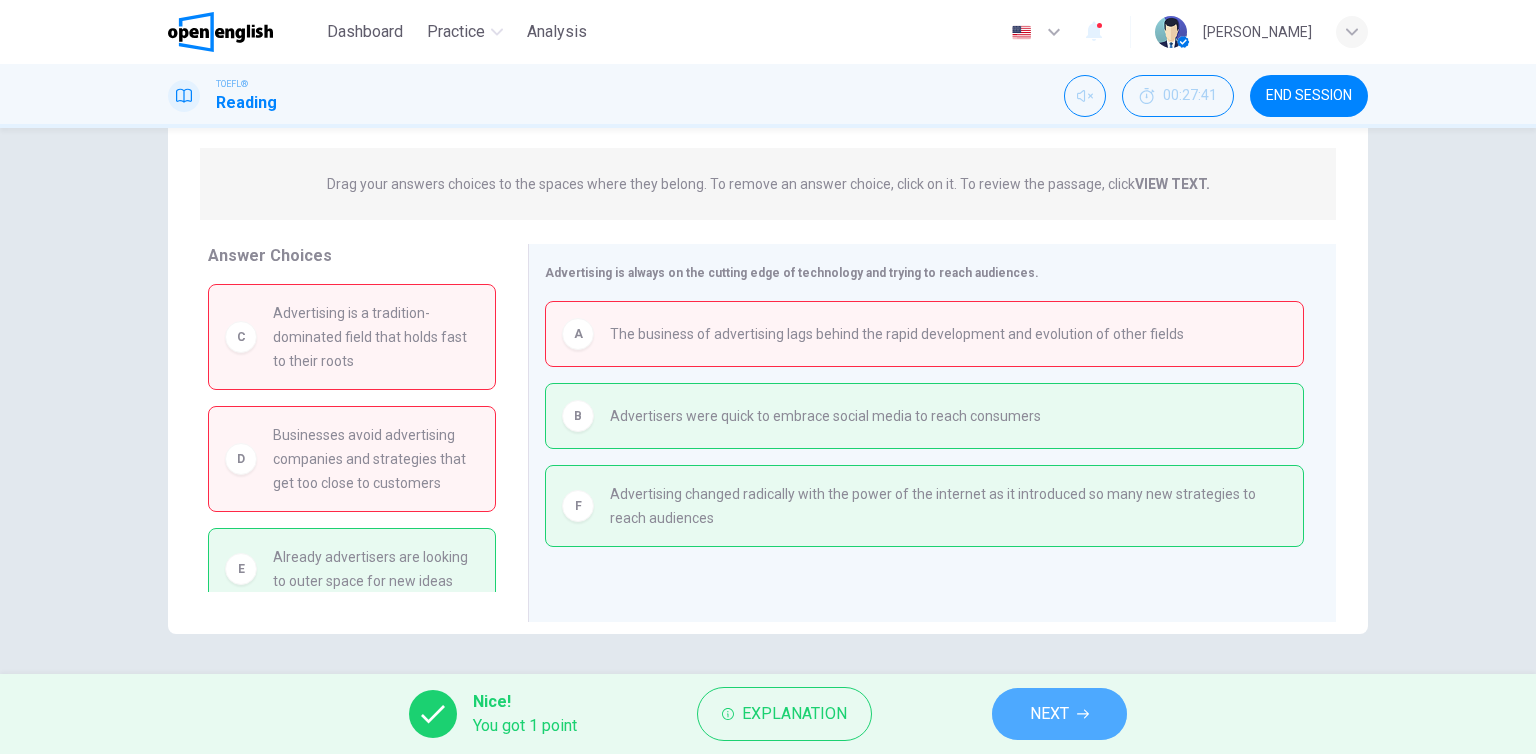 click on "NEXT" at bounding box center (1059, 714) 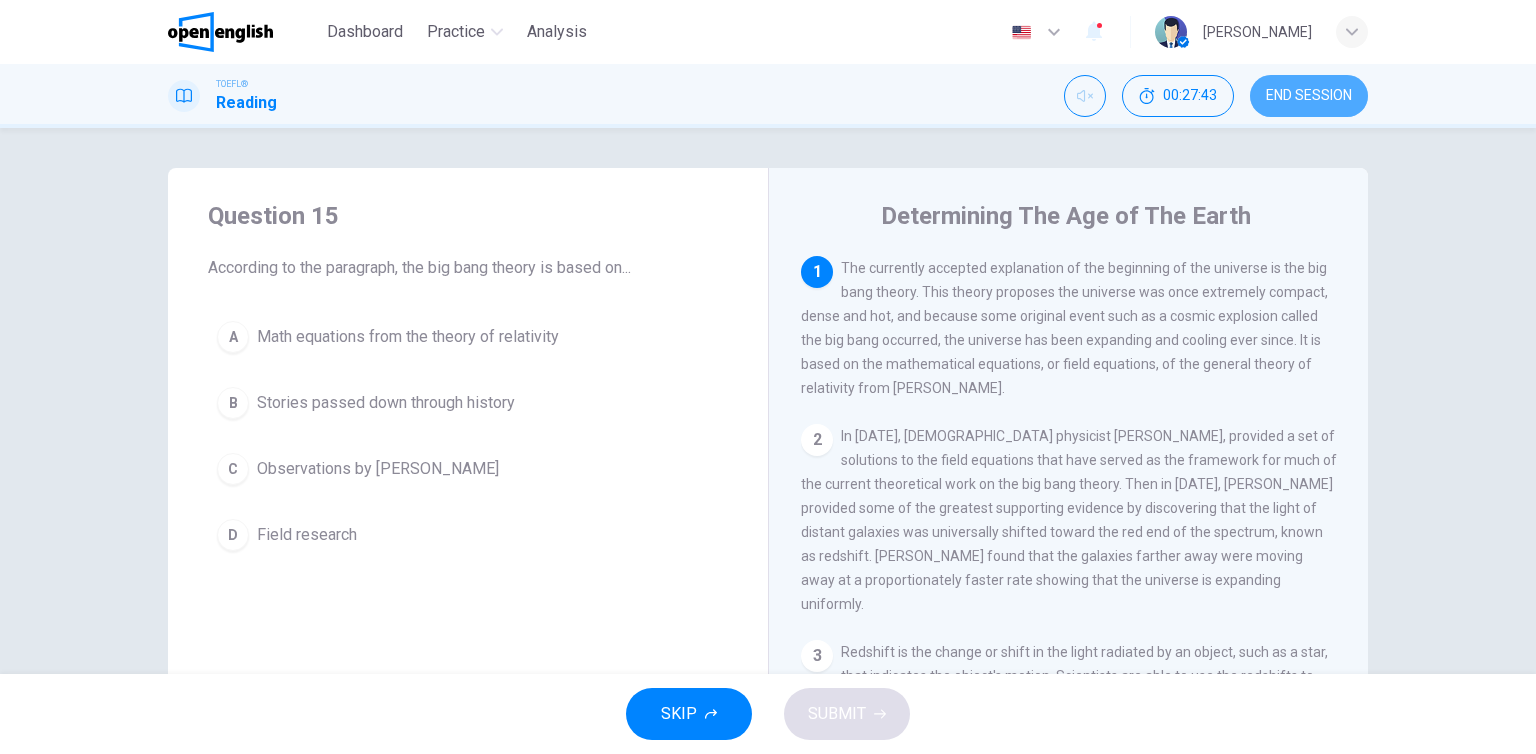 click on "END SESSION" at bounding box center [1309, 96] 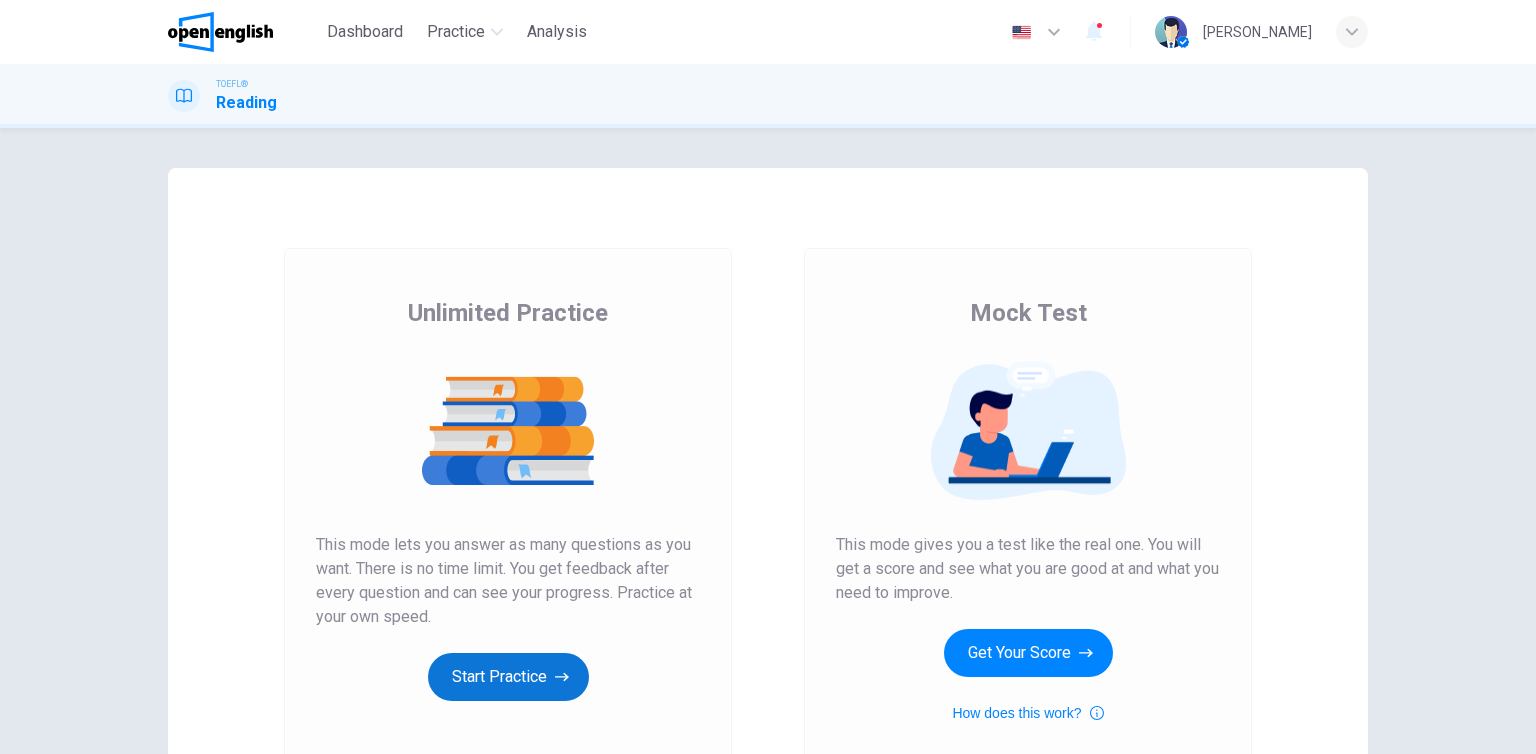scroll, scrollTop: 0, scrollLeft: 0, axis: both 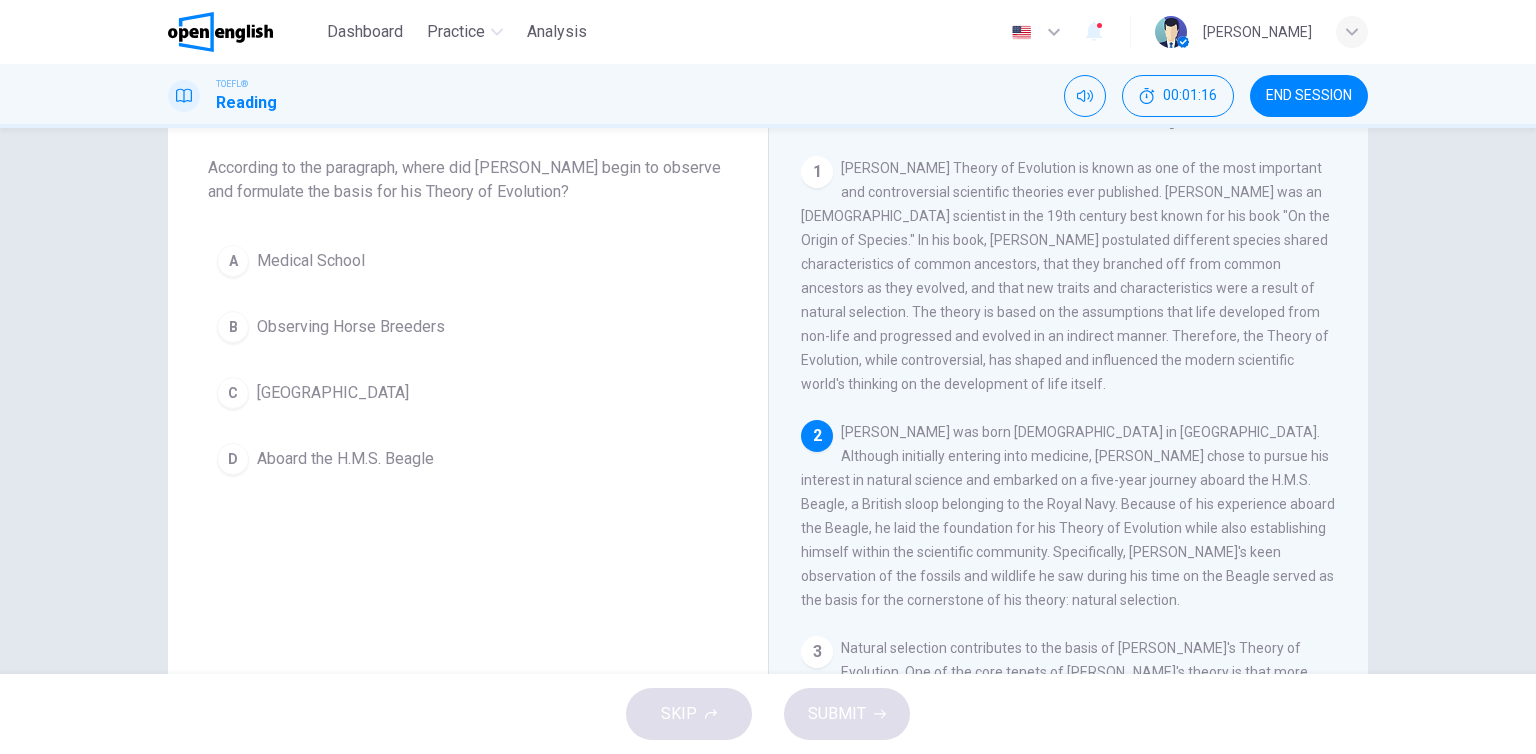 click on "B Observing Horse Breeders" at bounding box center [468, 327] 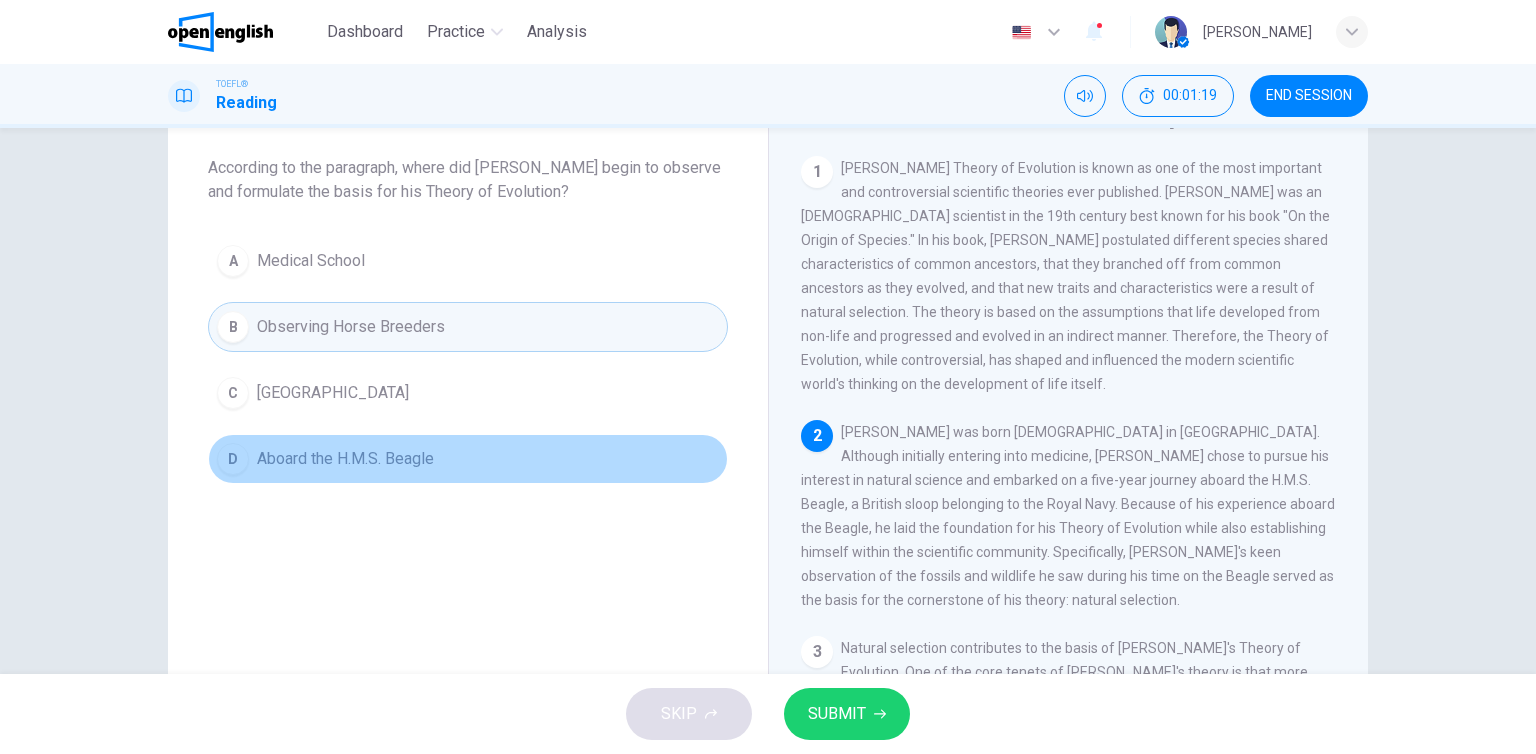 click on "D Aboard the H.M.S. Beagle" at bounding box center (468, 459) 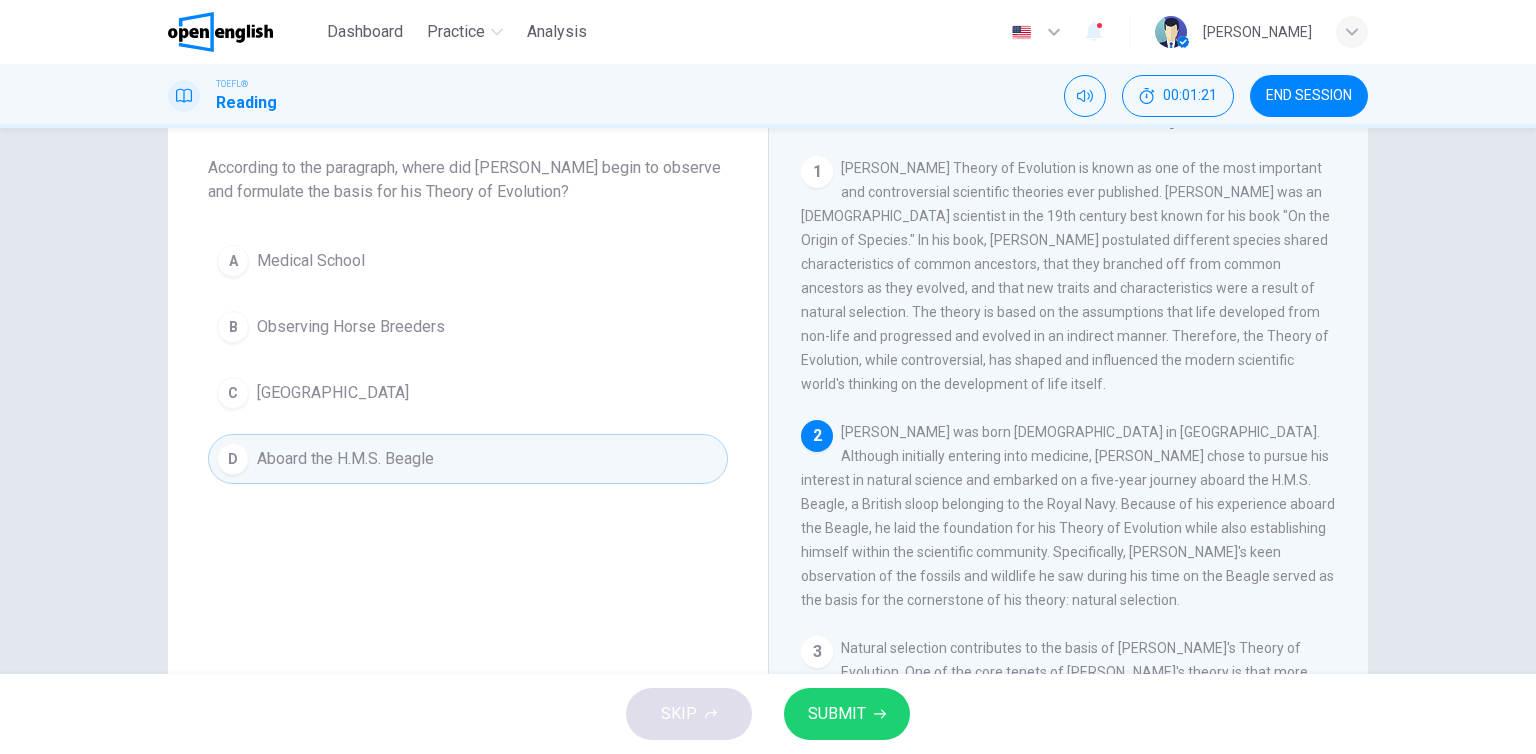 click on "SUBMIT" at bounding box center [837, 714] 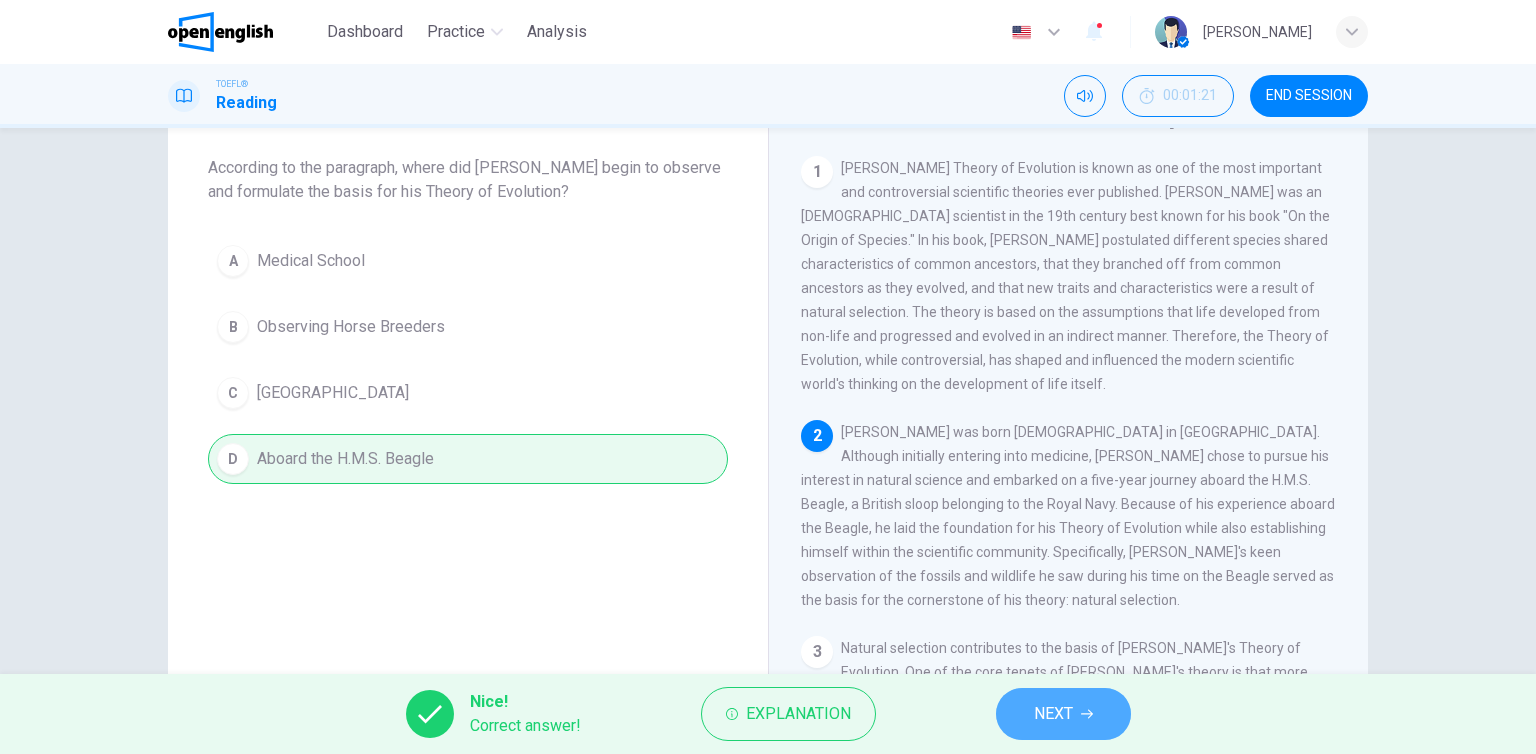 click 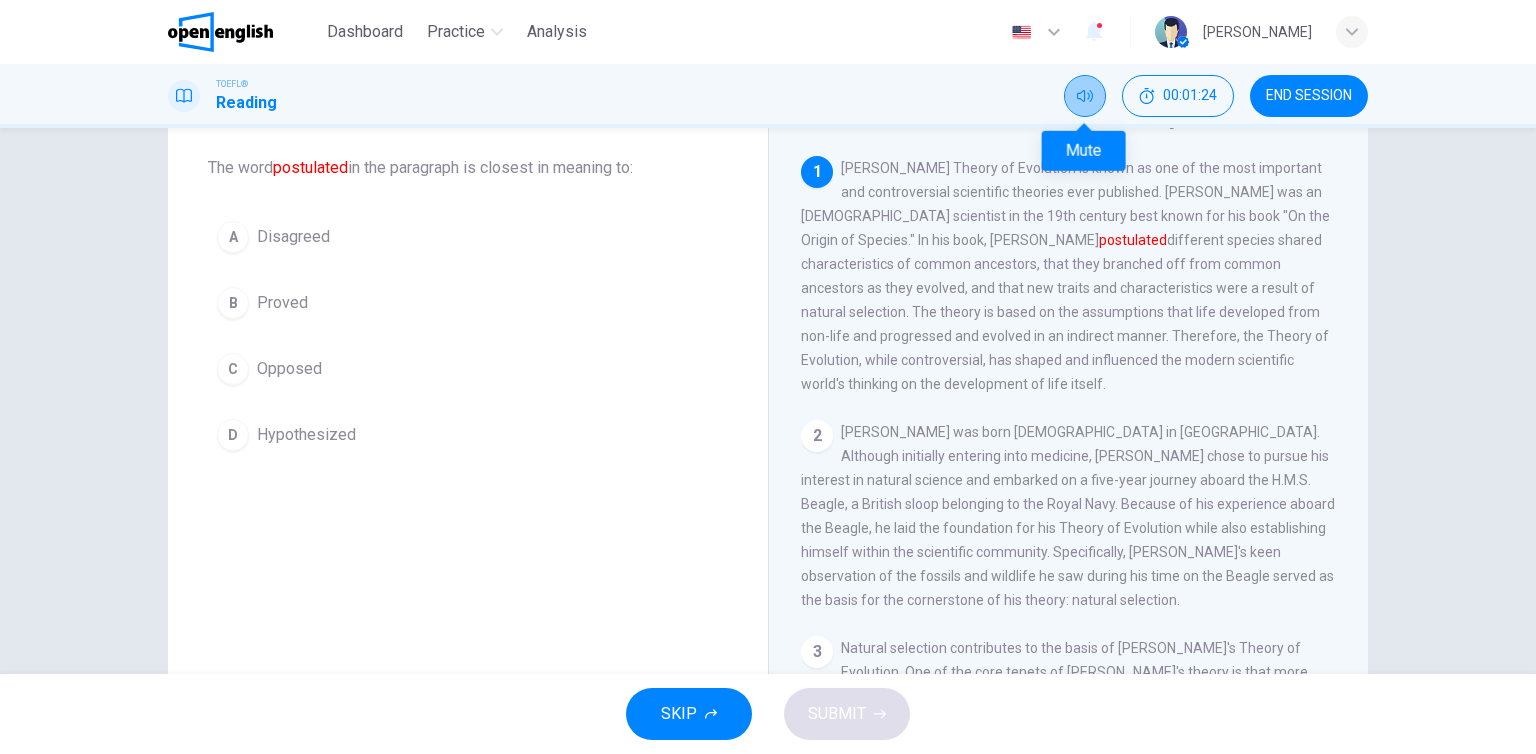 click at bounding box center (1085, 96) 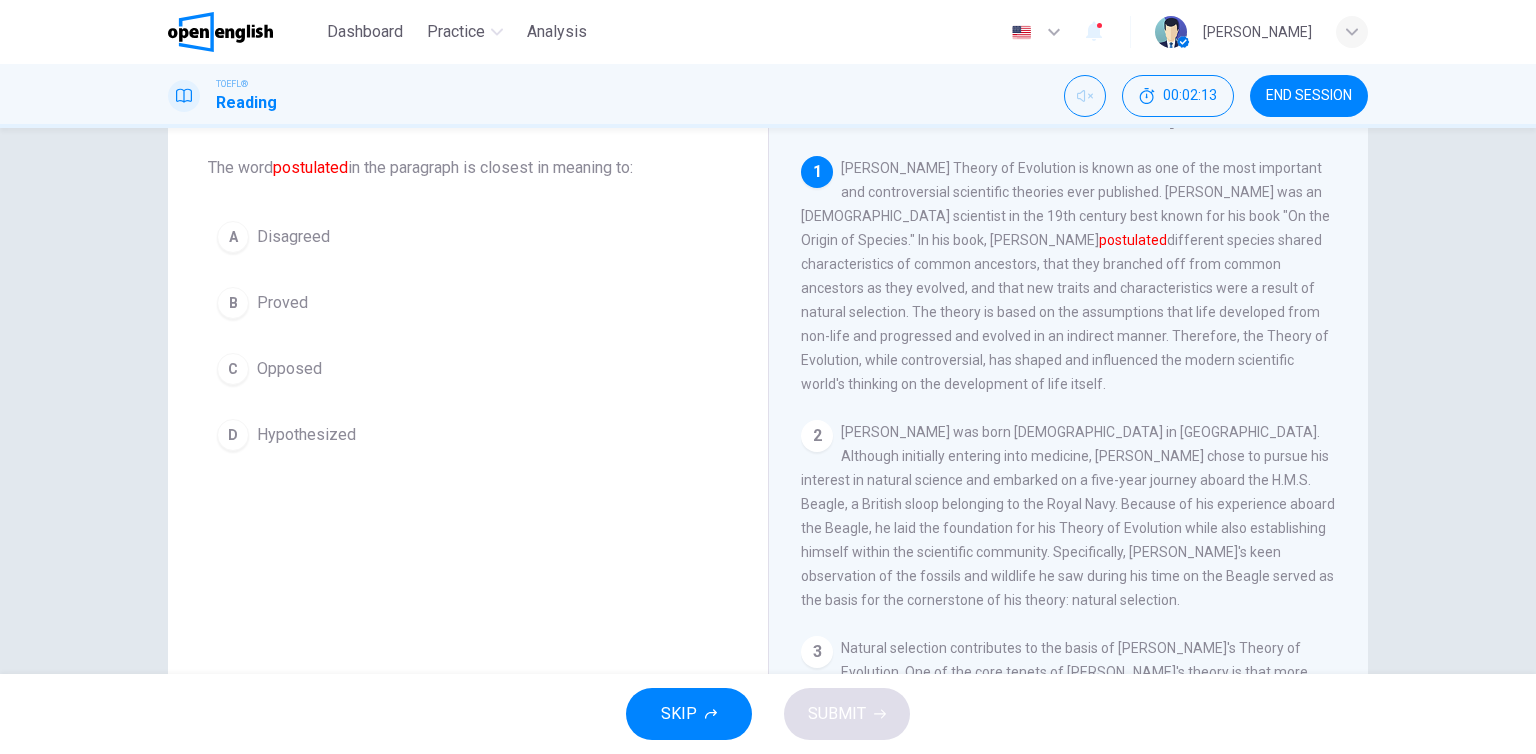 click on "A Disagreed B Proved C Opposed D Hypothesized" at bounding box center (468, 336) 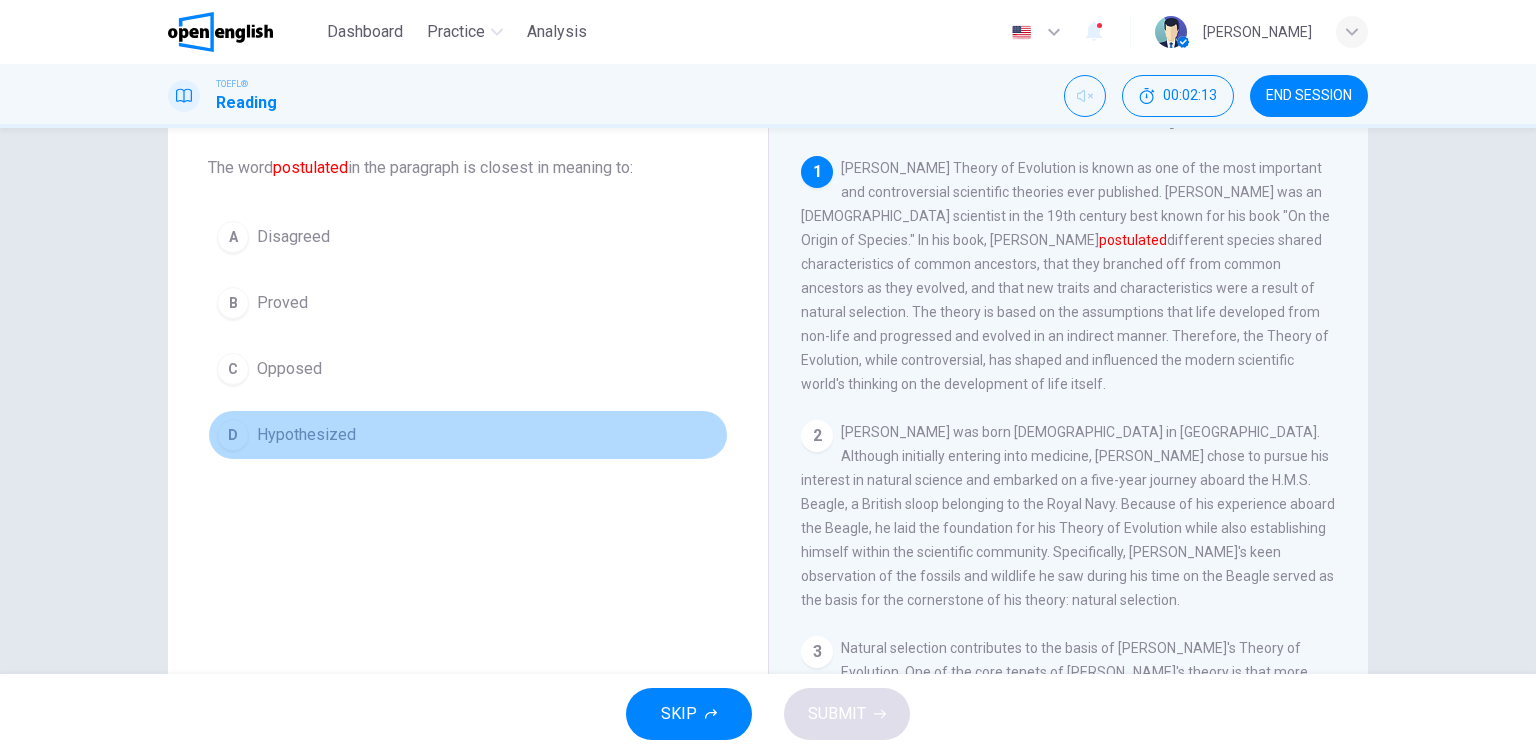 drag, startPoint x: 409, startPoint y: 414, endPoint x: 395, endPoint y: 426, distance: 18.439089 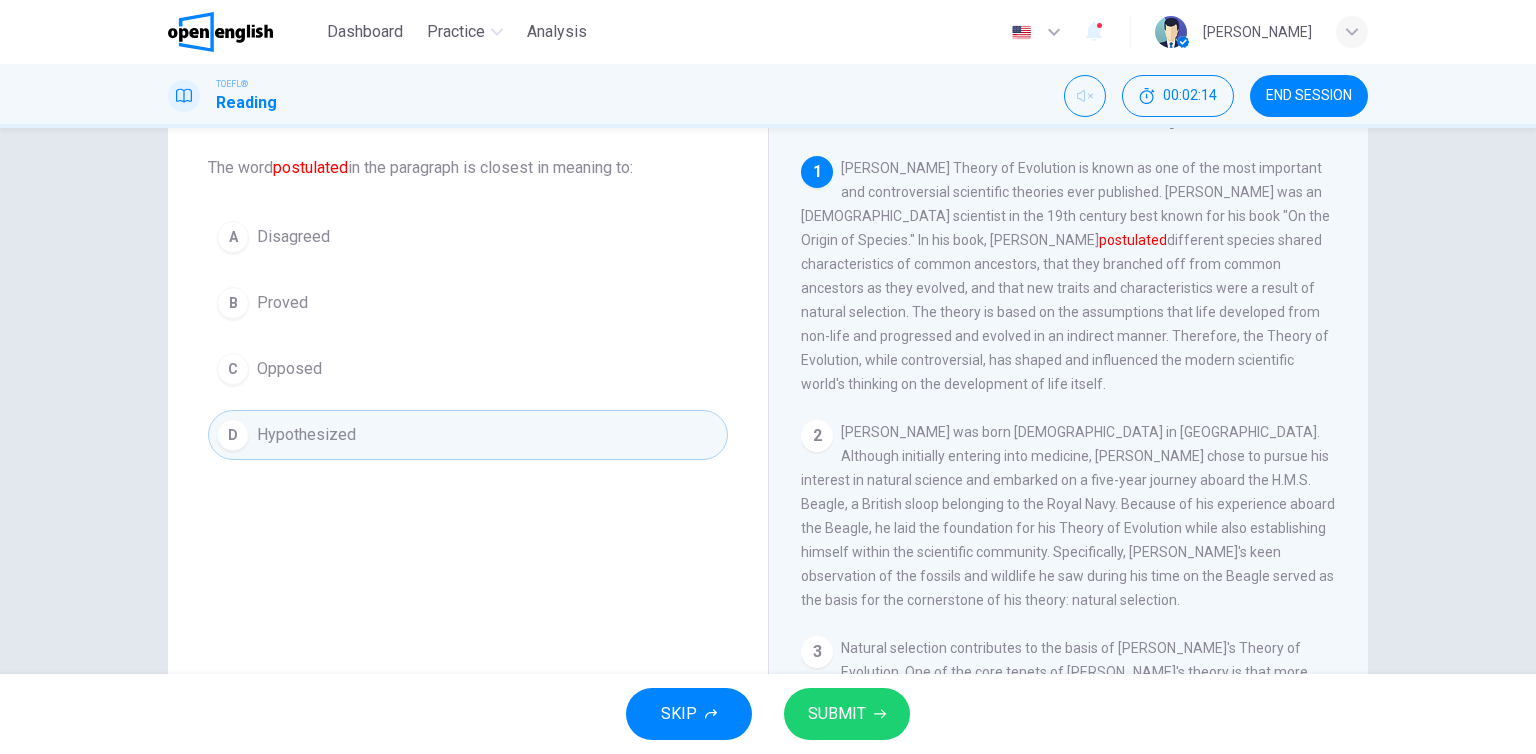 click on "SUBMIT" at bounding box center (847, 714) 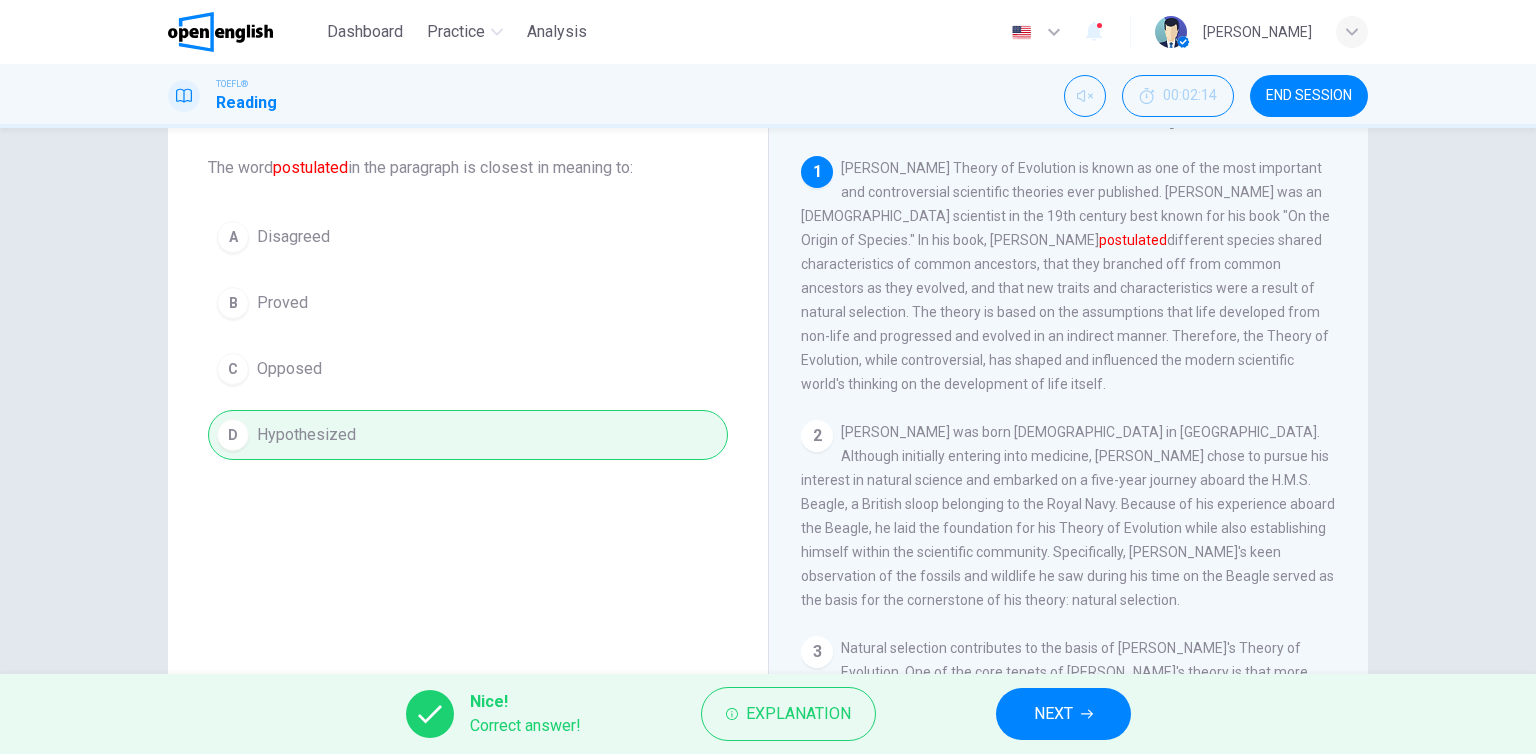 click on "NEXT" at bounding box center [1053, 714] 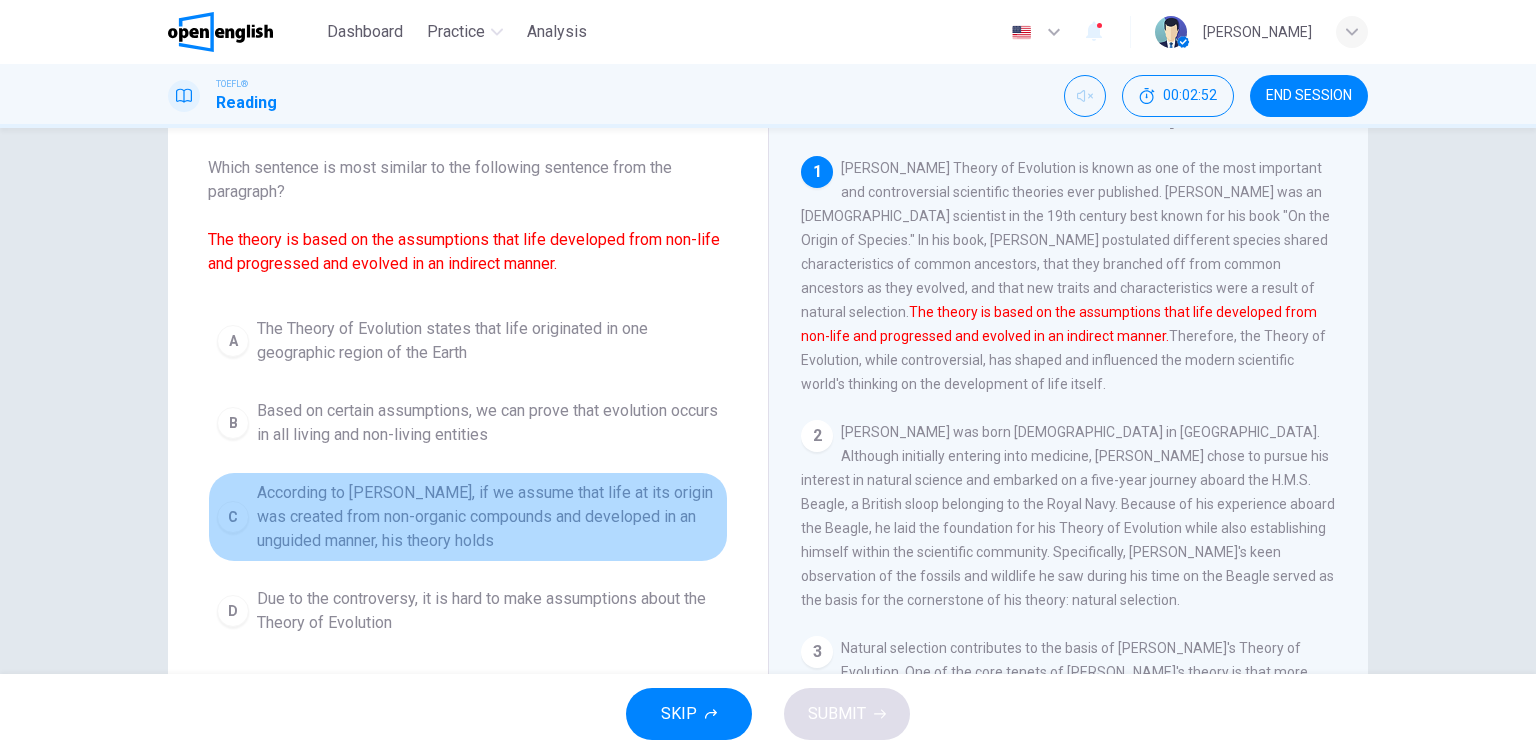 click on "According to Darwin, if we assume that life at its origin was created from non-organic compounds and developed in an unguided manner, his theory holds" at bounding box center [488, 517] 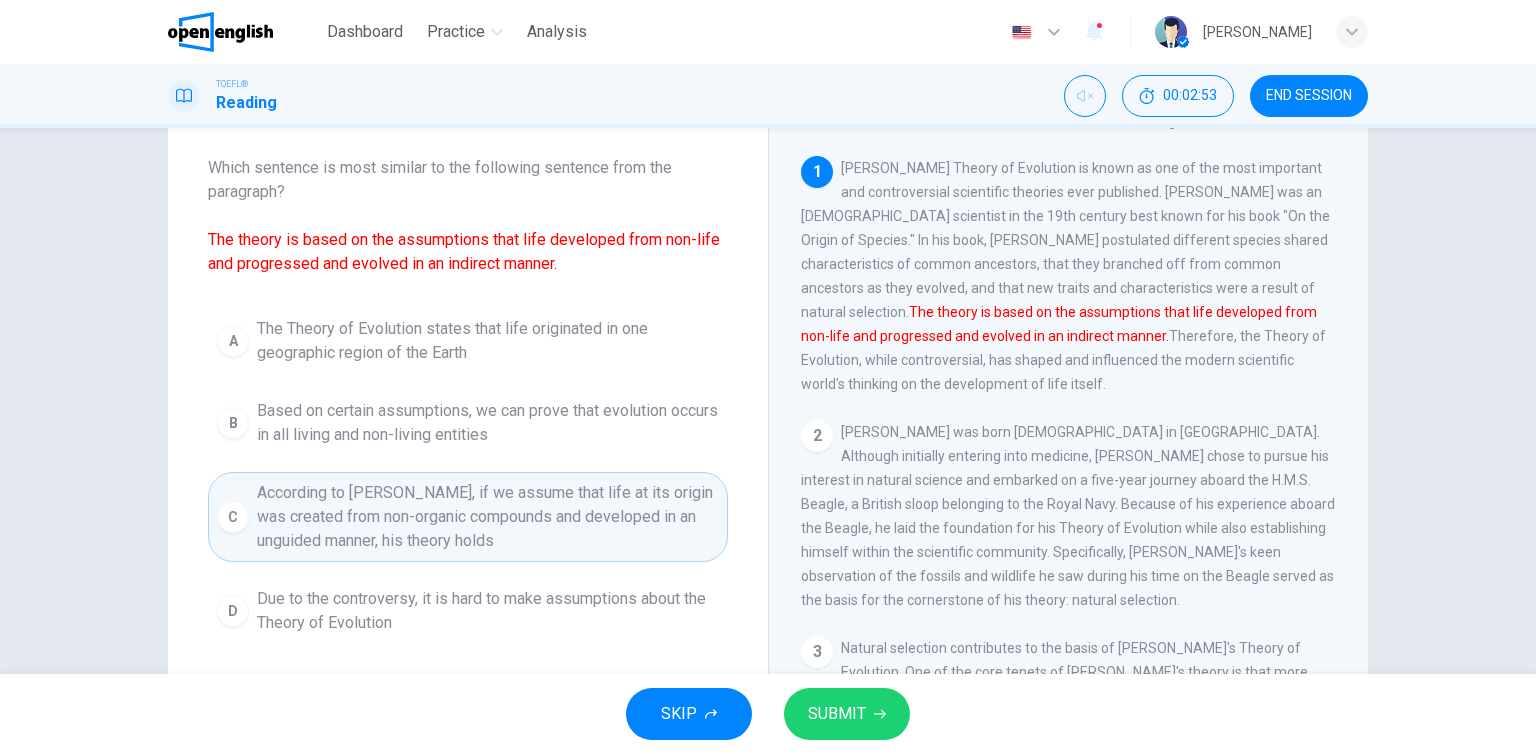 click on "SUBMIT" at bounding box center [847, 714] 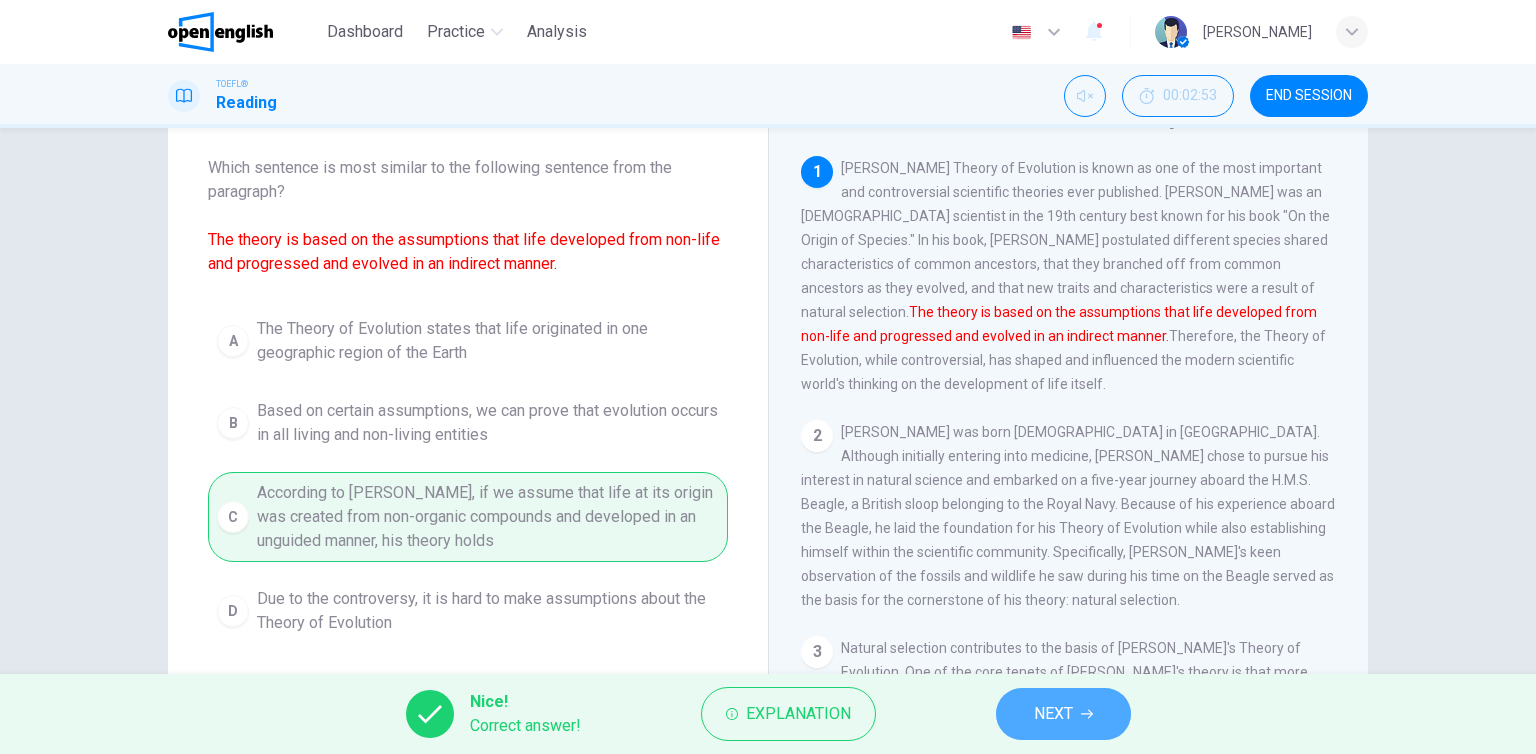 click on "NEXT" at bounding box center [1053, 714] 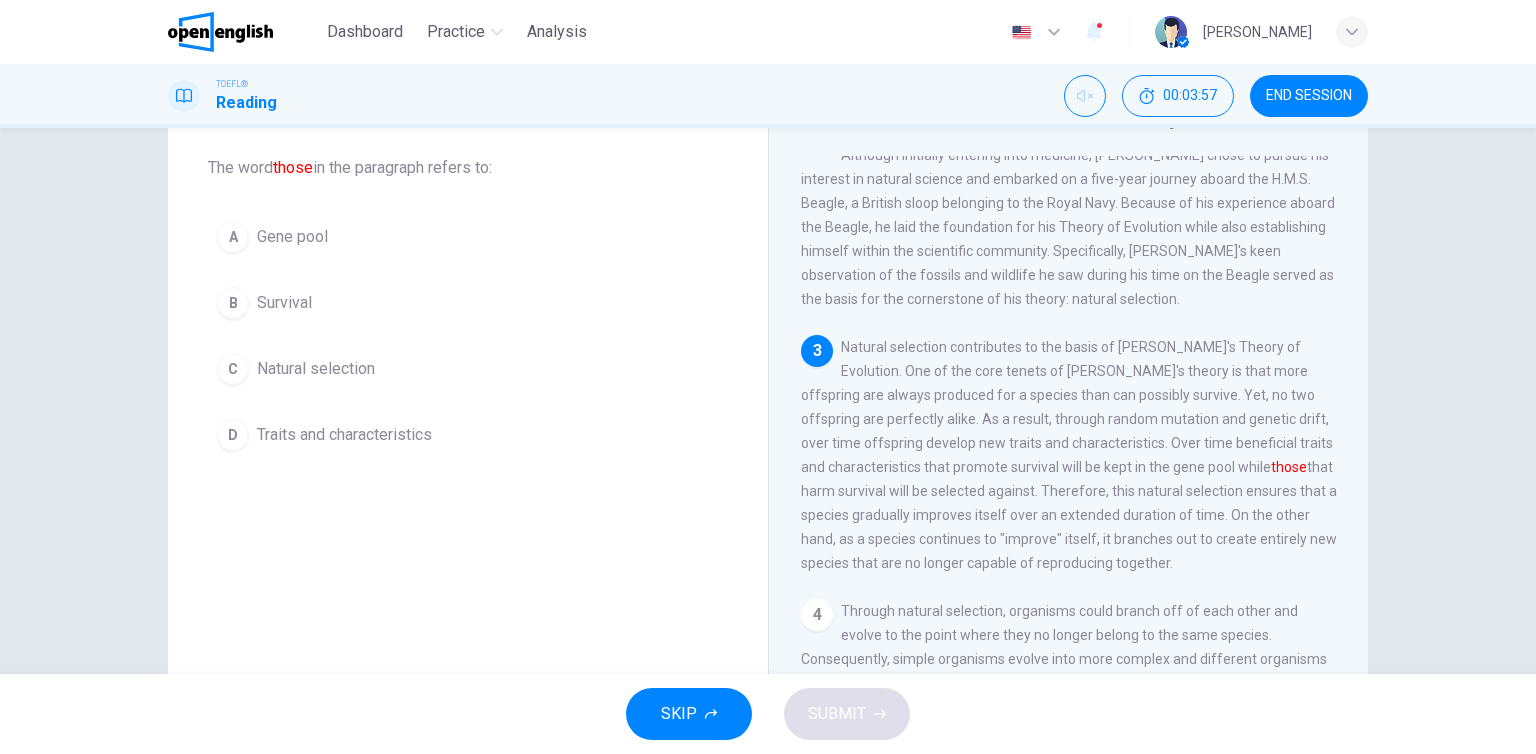 scroll, scrollTop: 267, scrollLeft: 0, axis: vertical 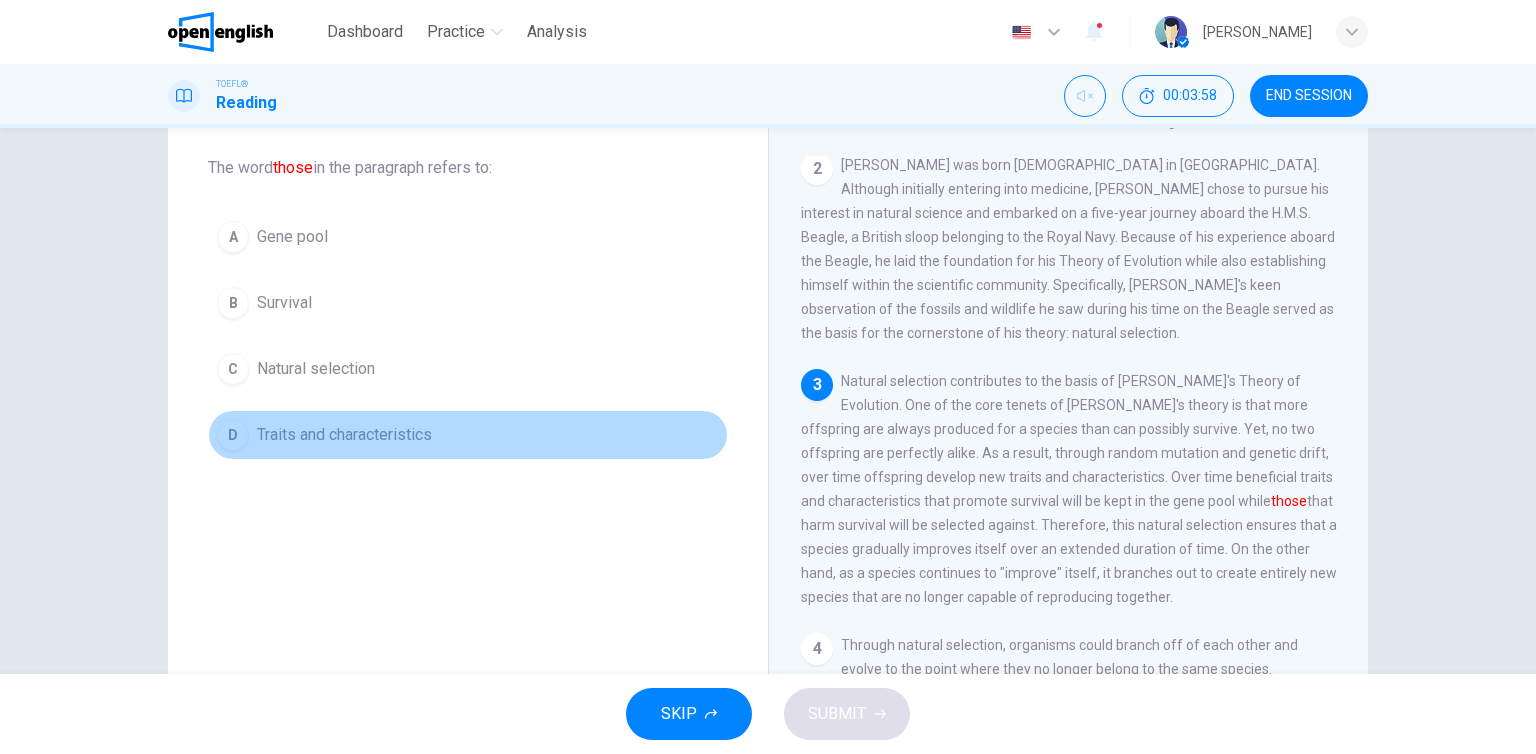 click on "Traits and characteristics" at bounding box center (344, 435) 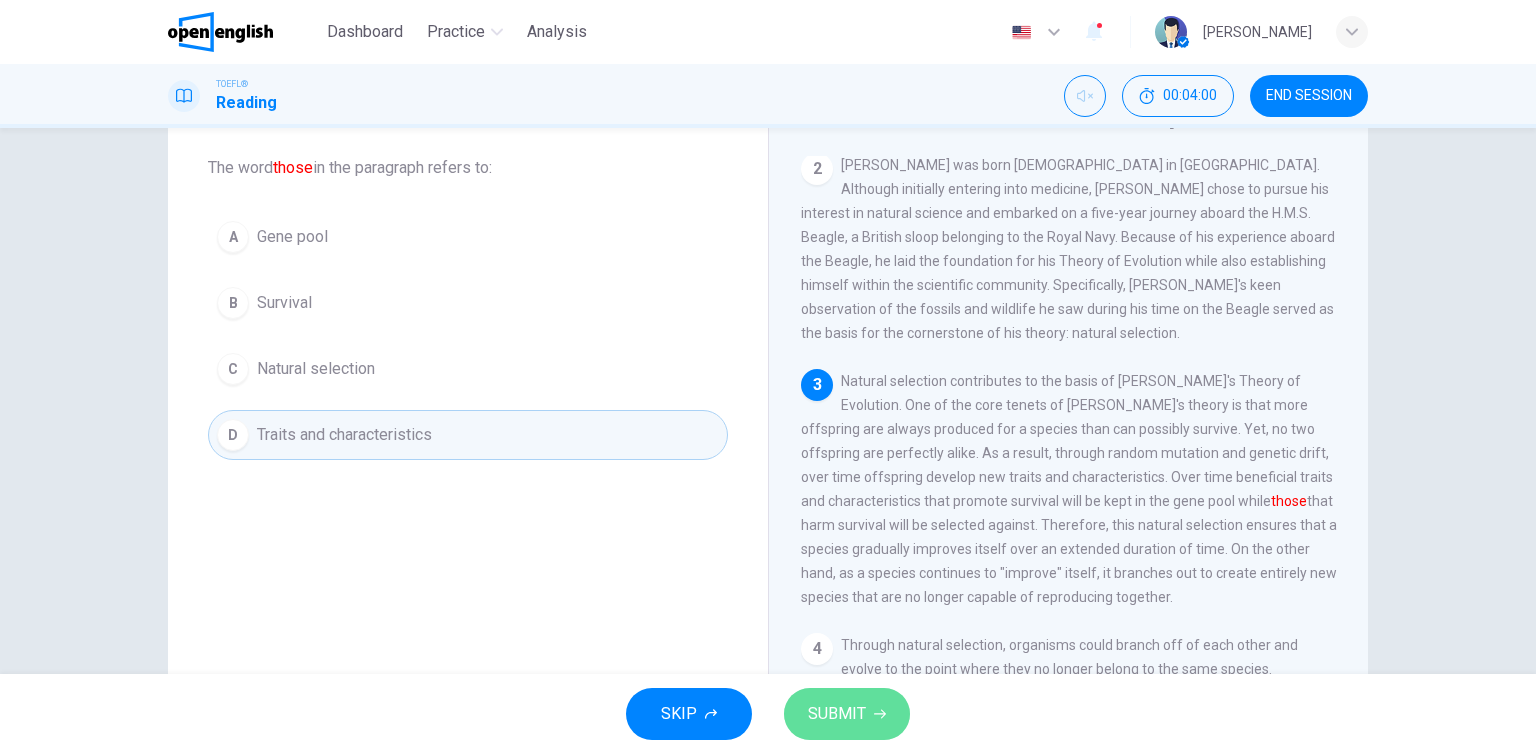 click on "SUBMIT" at bounding box center [837, 714] 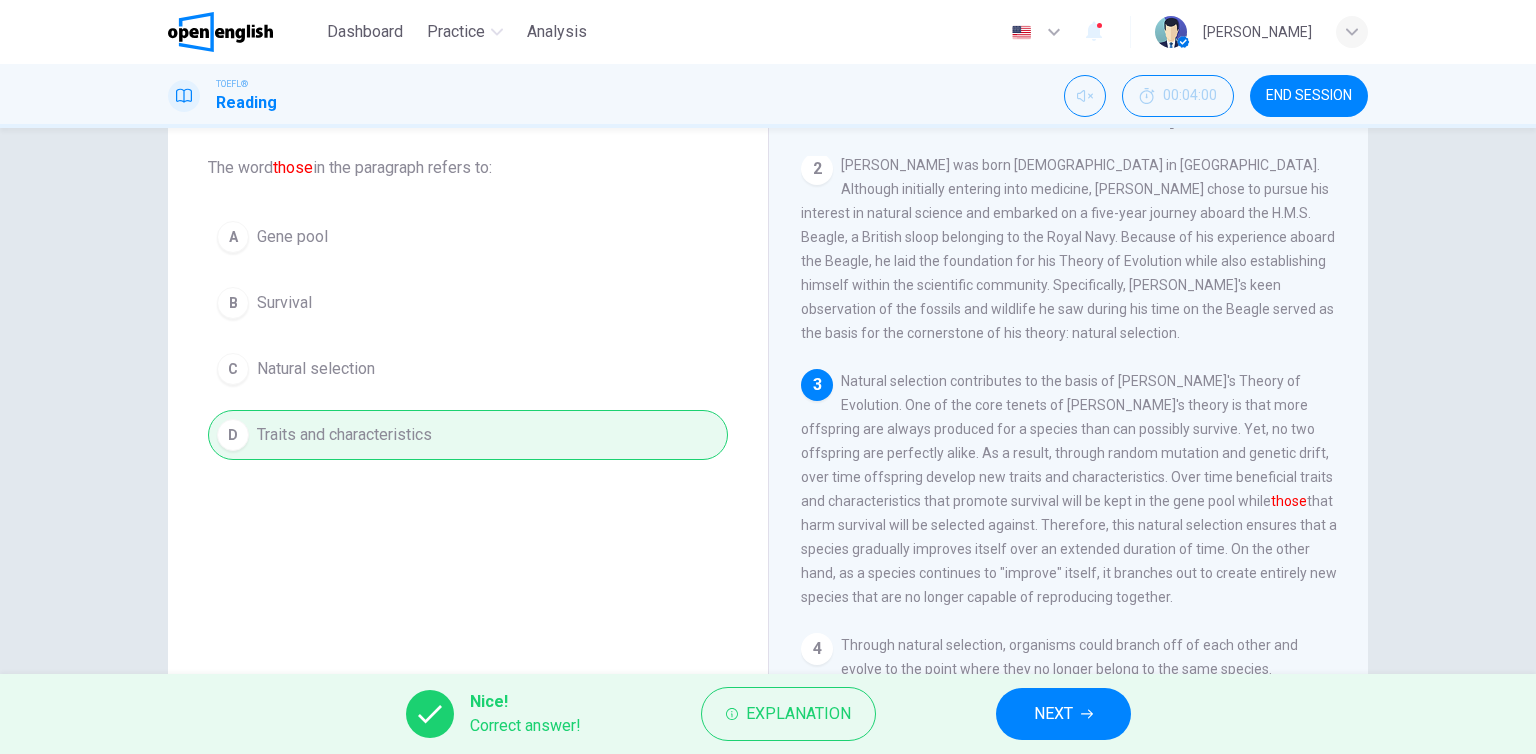 click on "NEXT" at bounding box center [1053, 714] 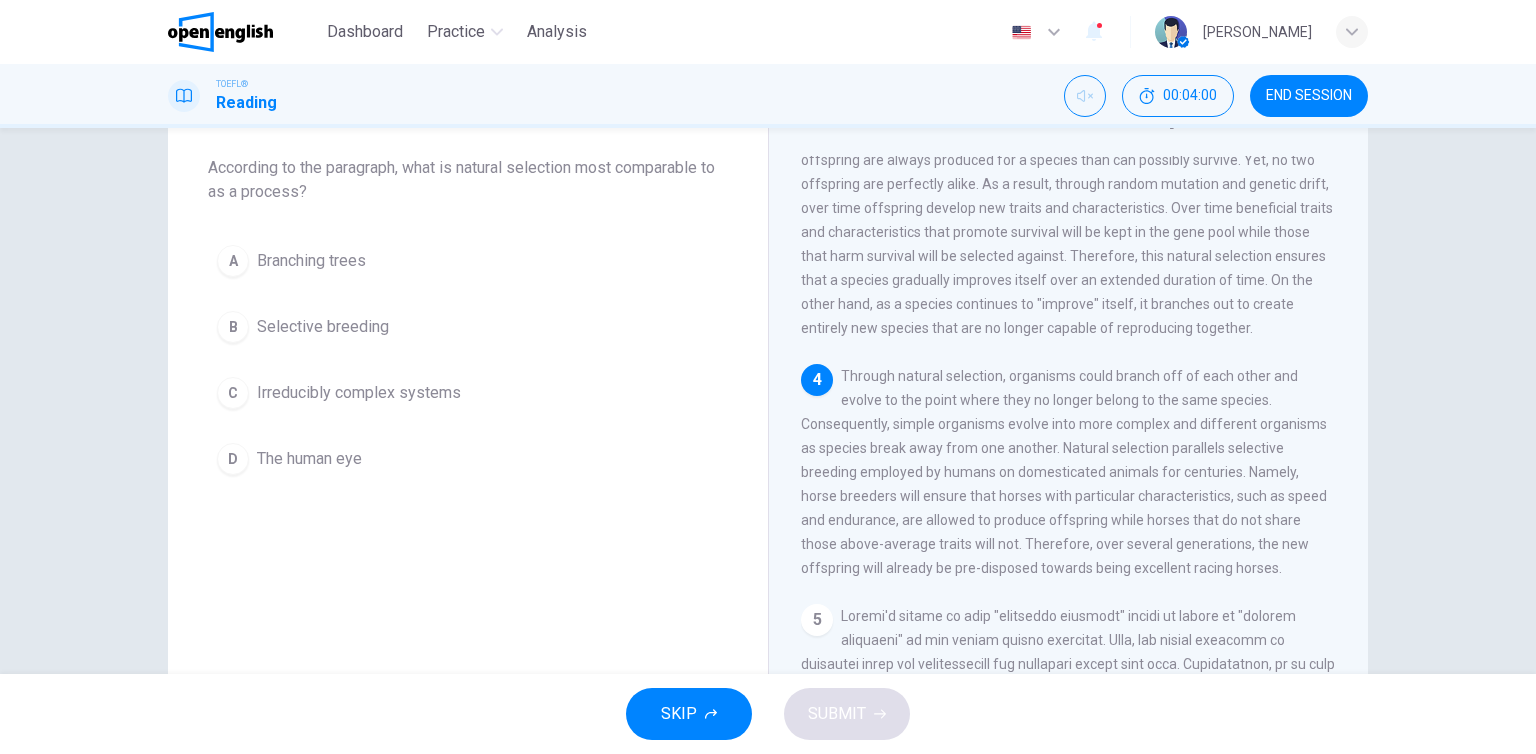 scroll, scrollTop: 614, scrollLeft: 0, axis: vertical 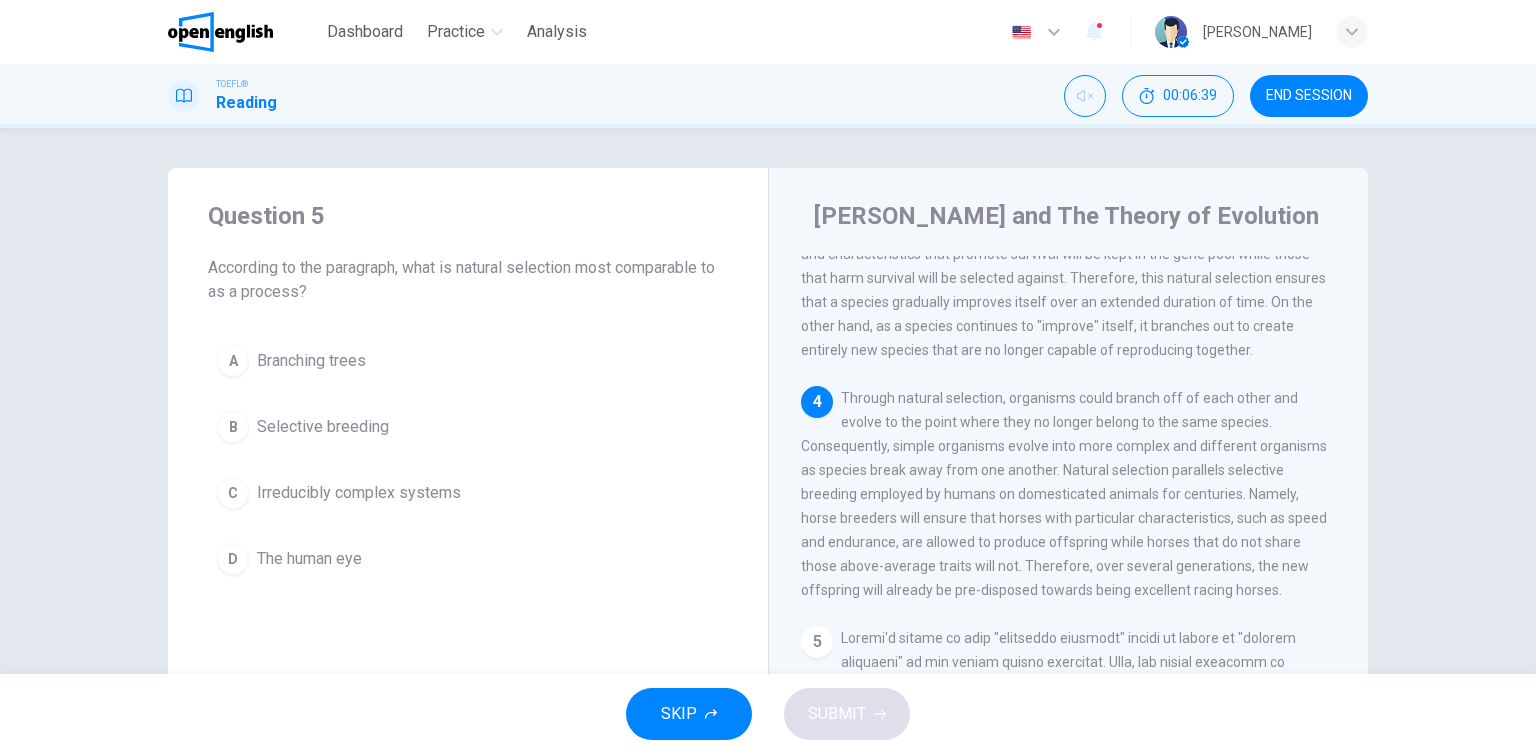 click on "Irreducibly complex systems" at bounding box center (359, 493) 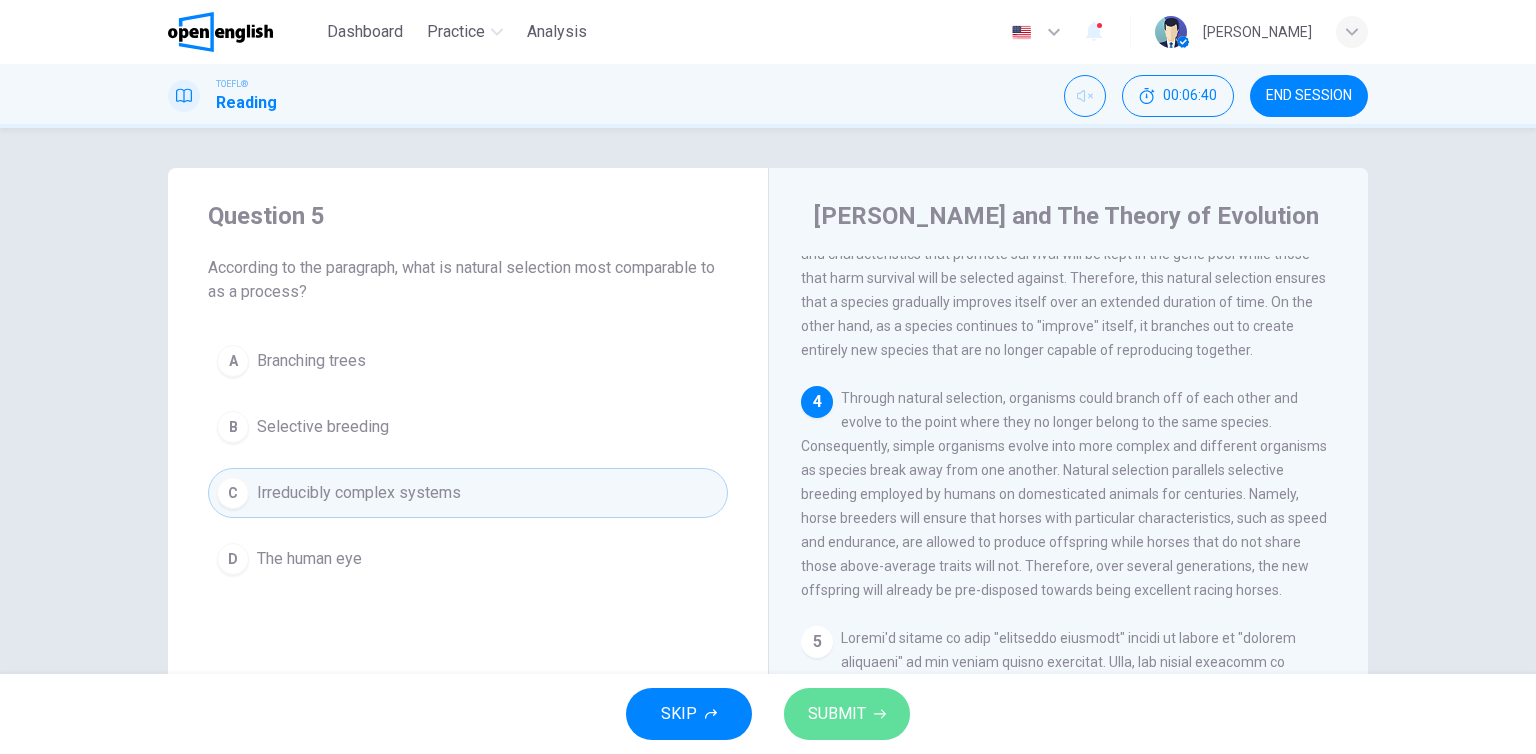 click on "SUBMIT" at bounding box center [837, 714] 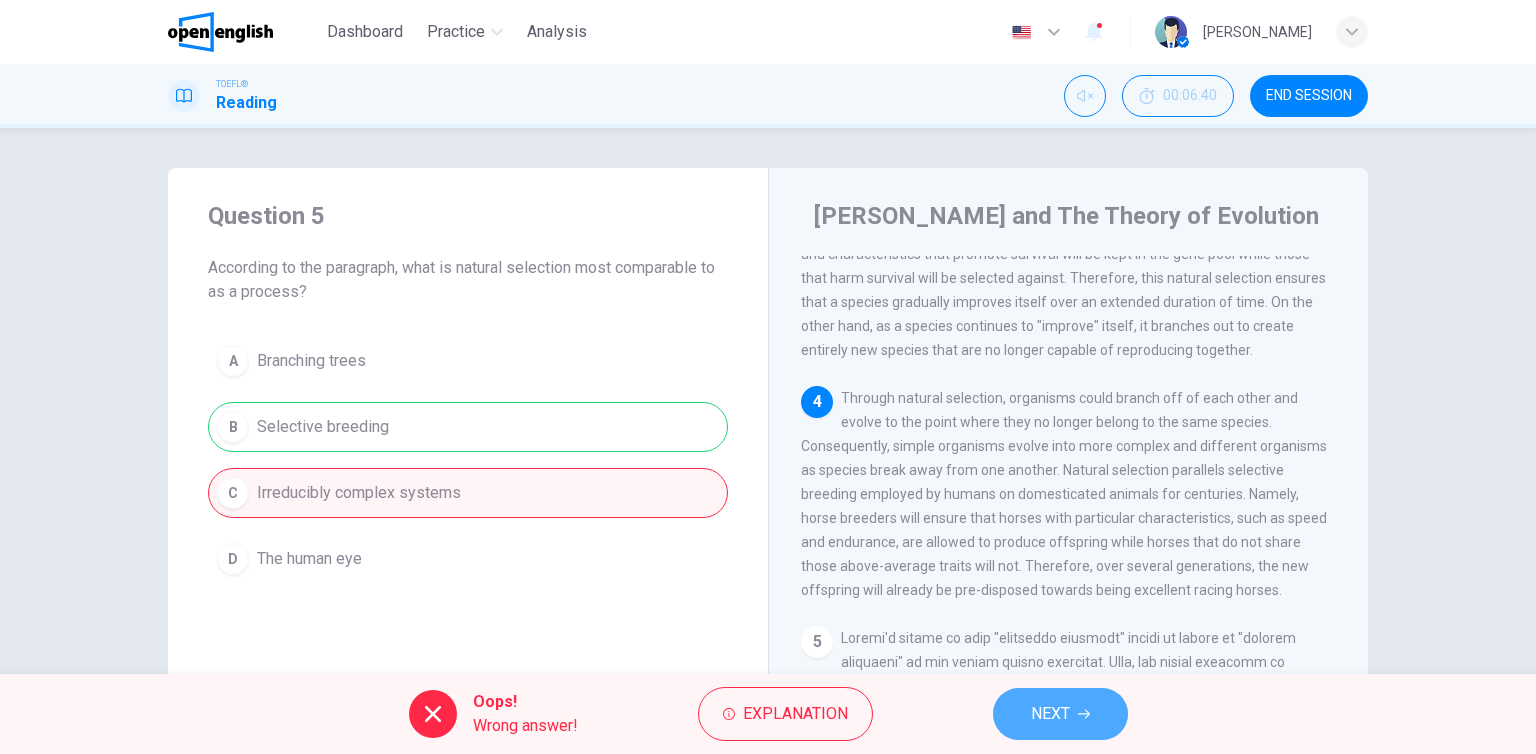 click on "NEXT" at bounding box center [1060, 714] 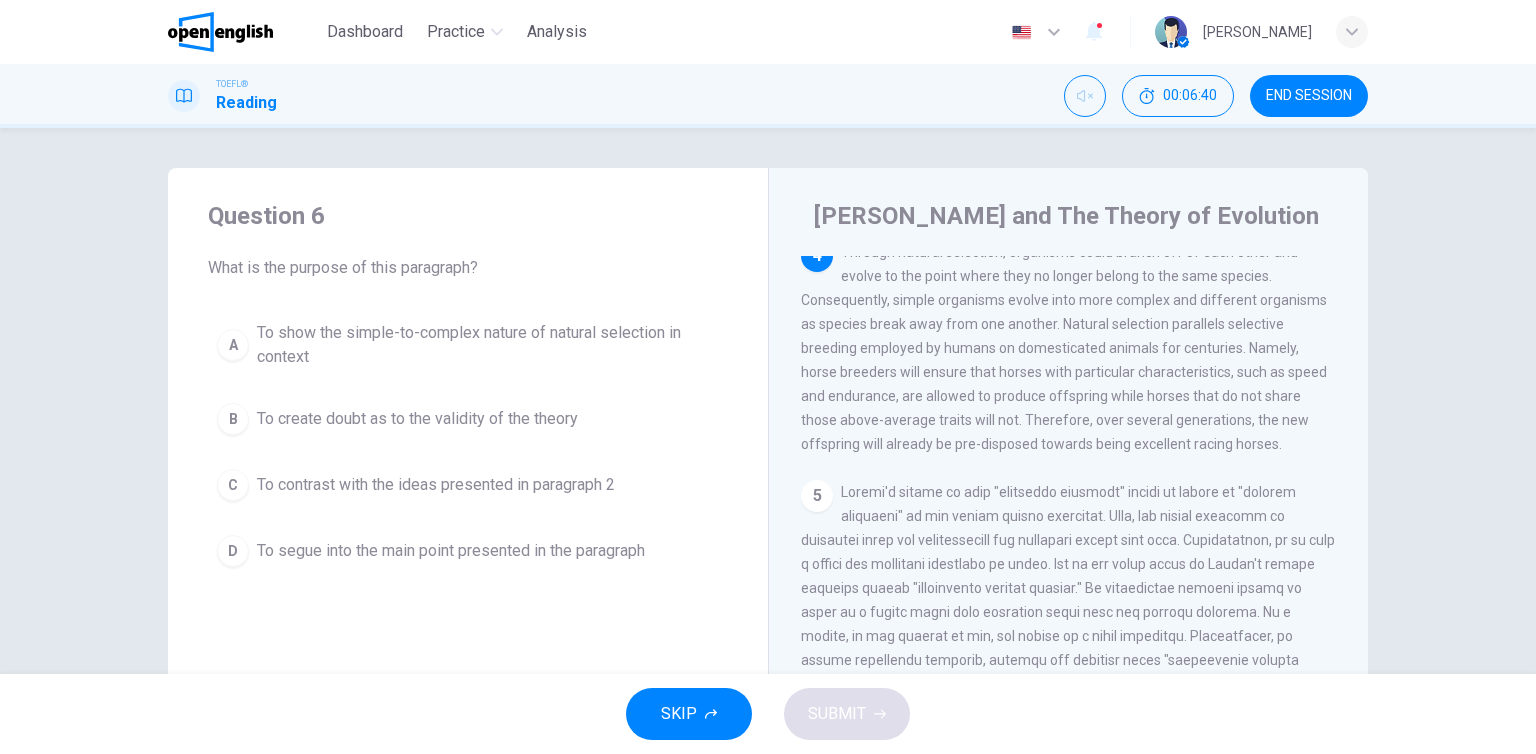 scroll, scrollTop: 766, scrollLeft: 0, axis: vertical 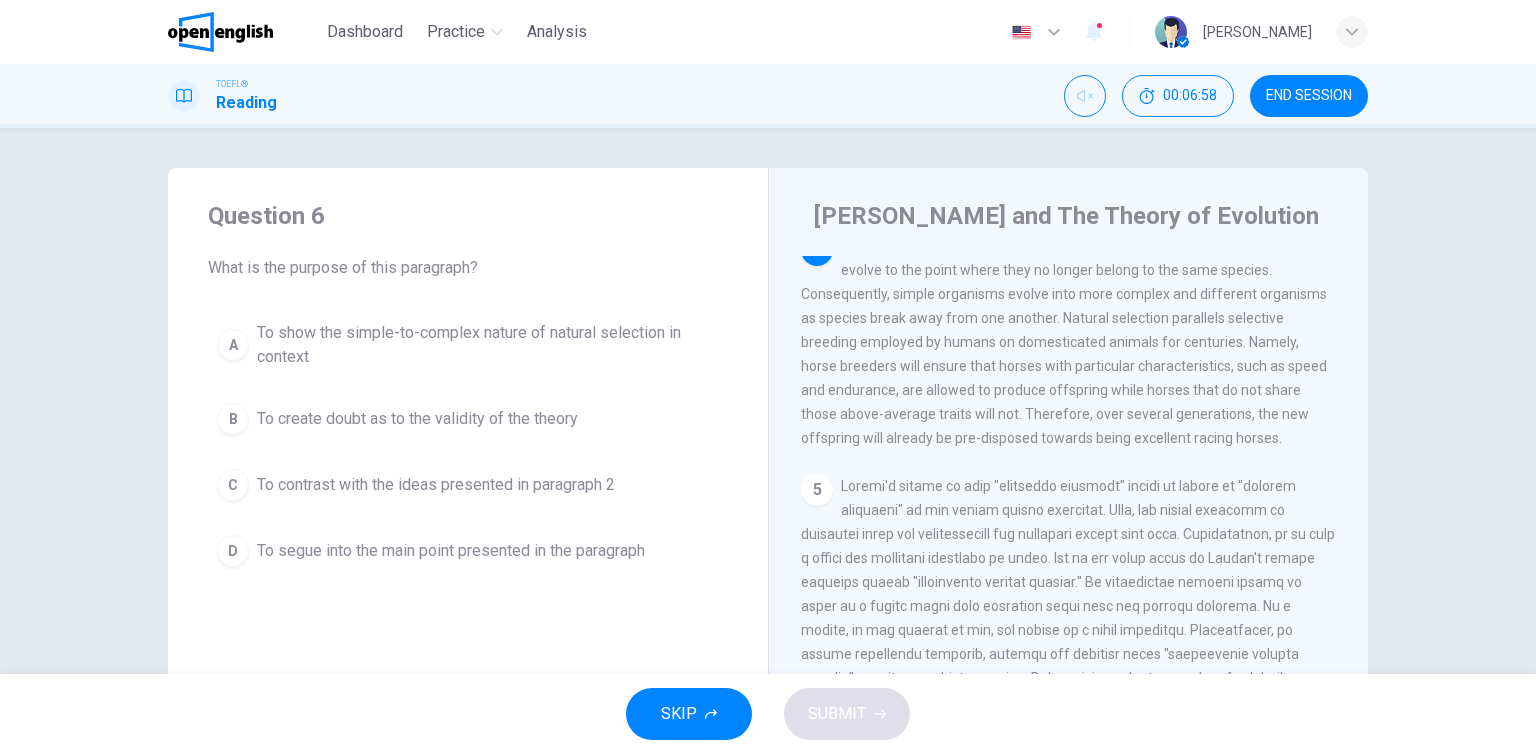 click on "To segue into the main point presented in the paragraph" at bounding box center (451, 551) 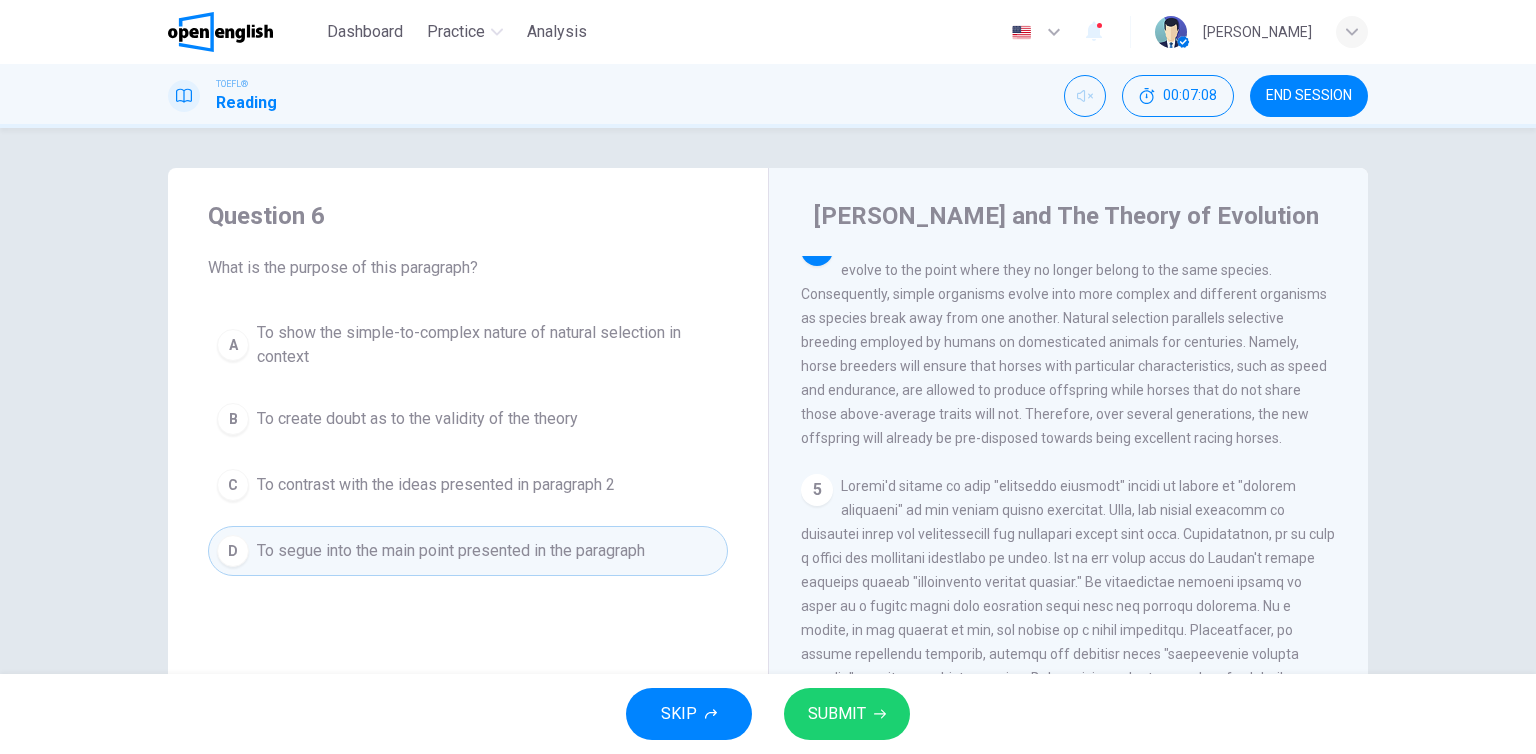 click on "SUBMIT" at bounding box center [837, 714] 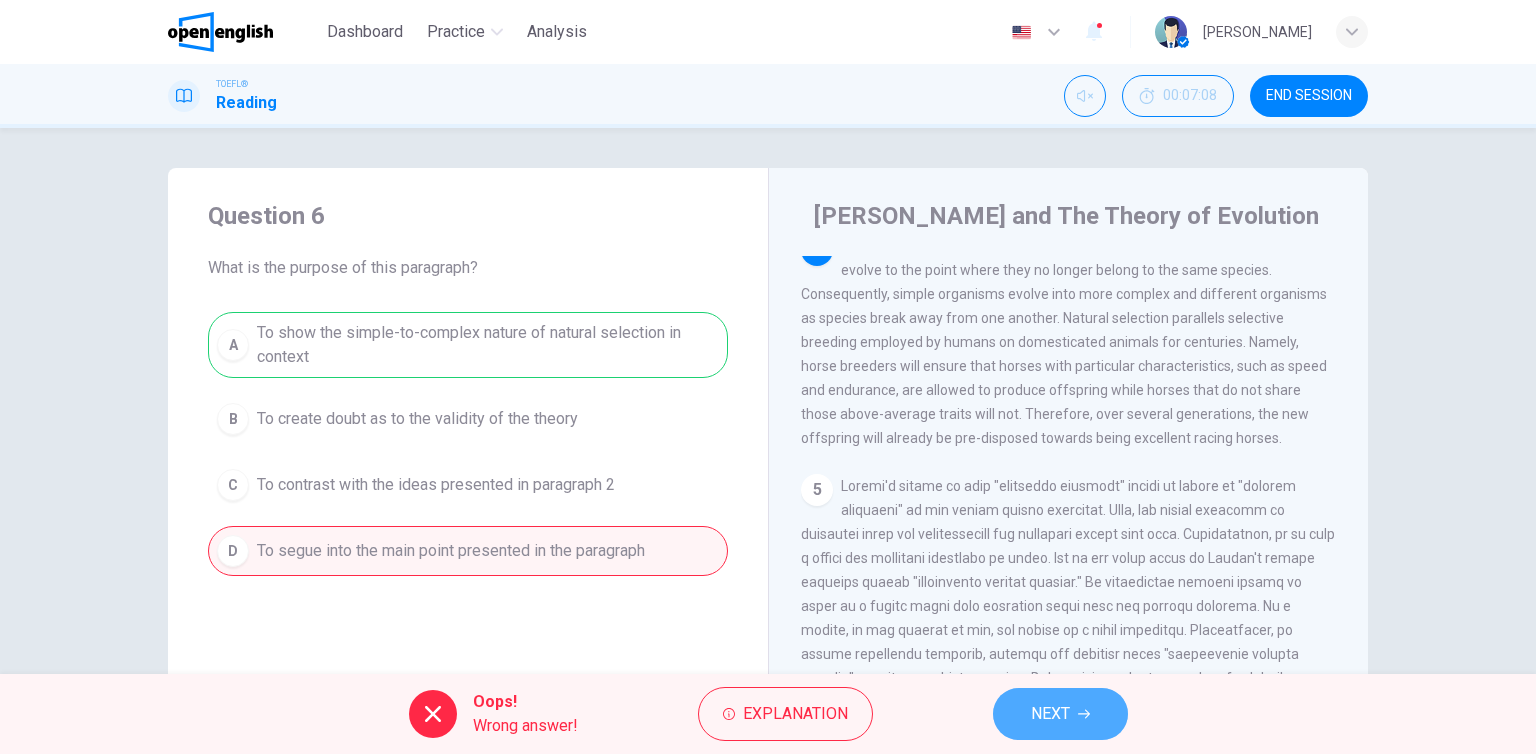click on "NEXT" at bounding box center [1060, 714] 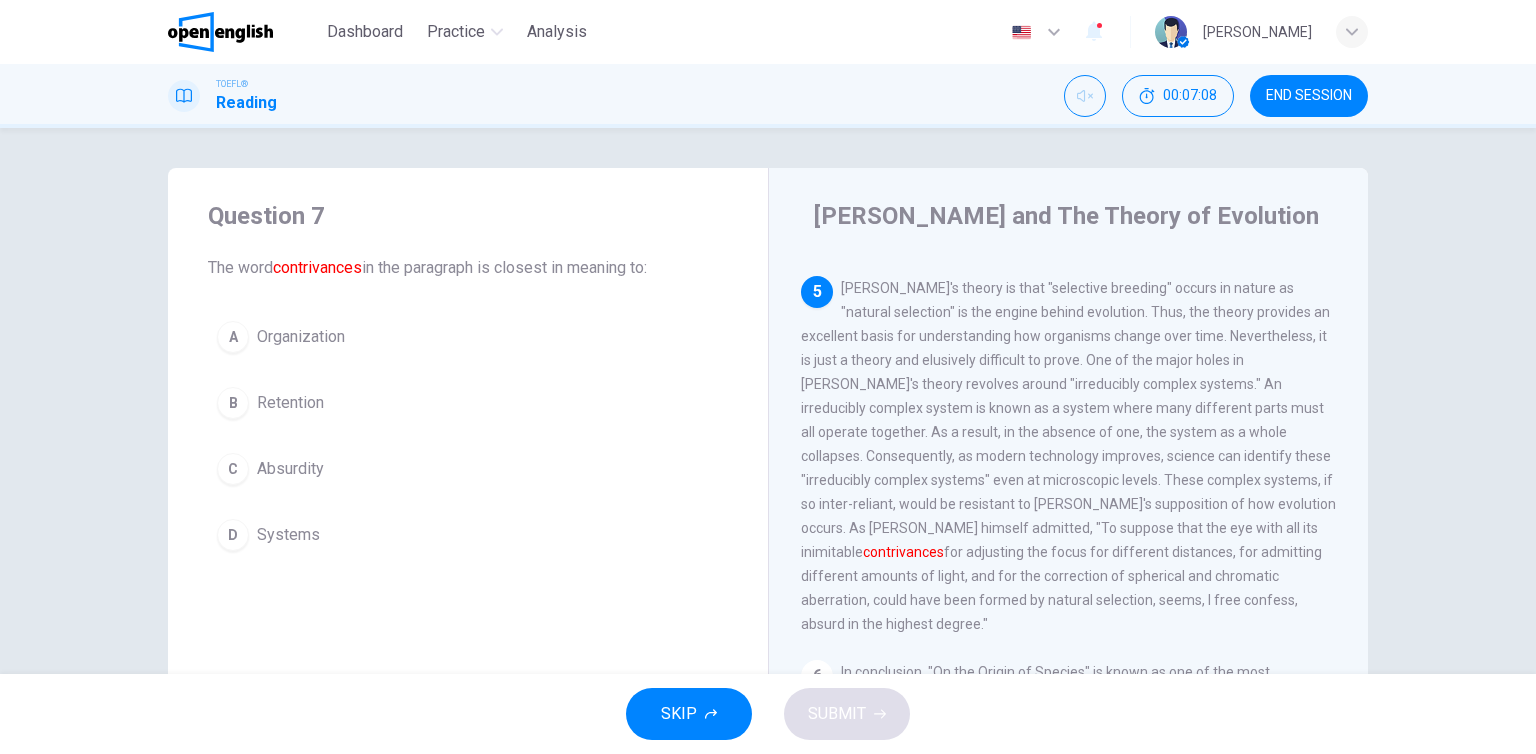 scroll, scrollTop: 985, scrollLeft: 0, axis: vertical 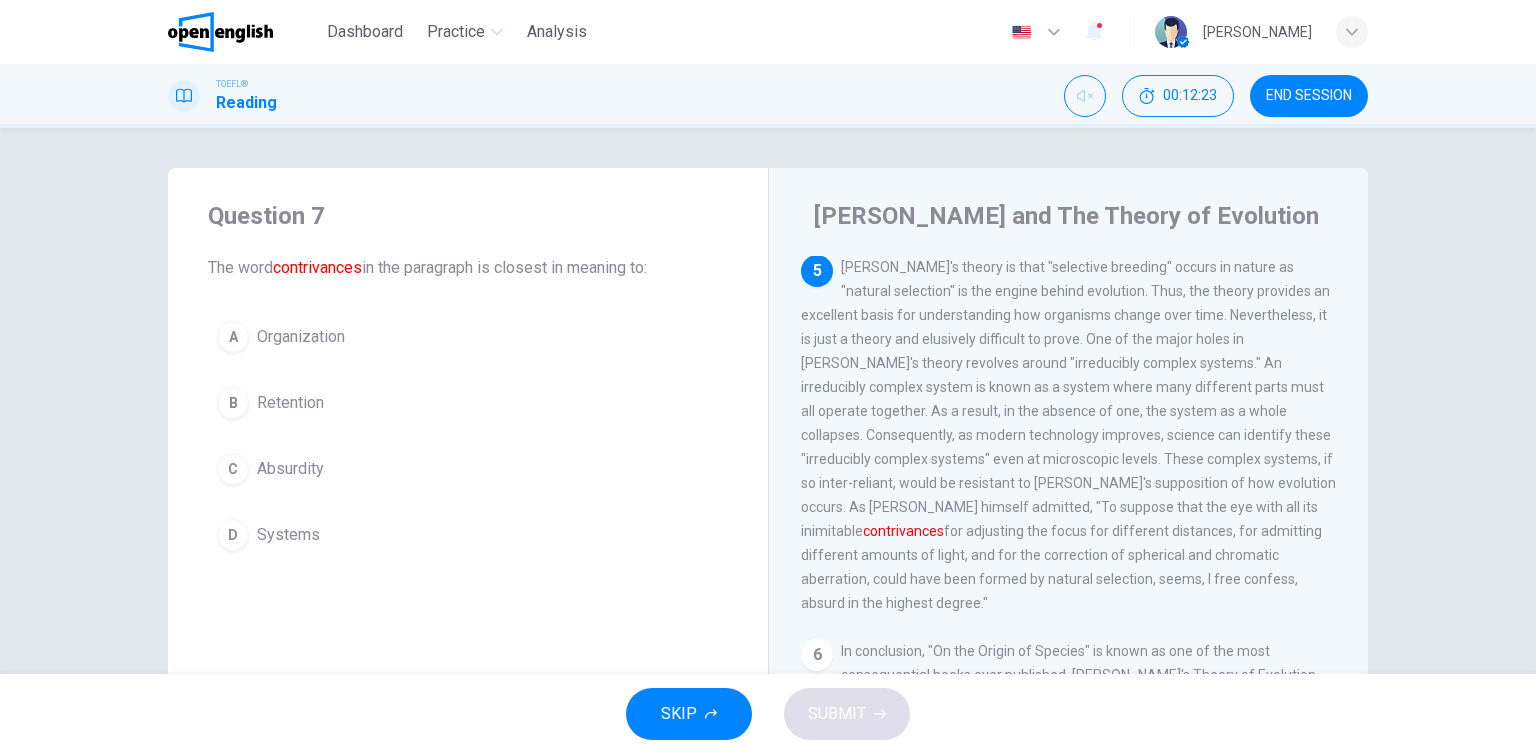 drag, startPoint x: 968, startPoint y: 398, endPoint x: 898, endPoint y: 397, distance: 70.00714 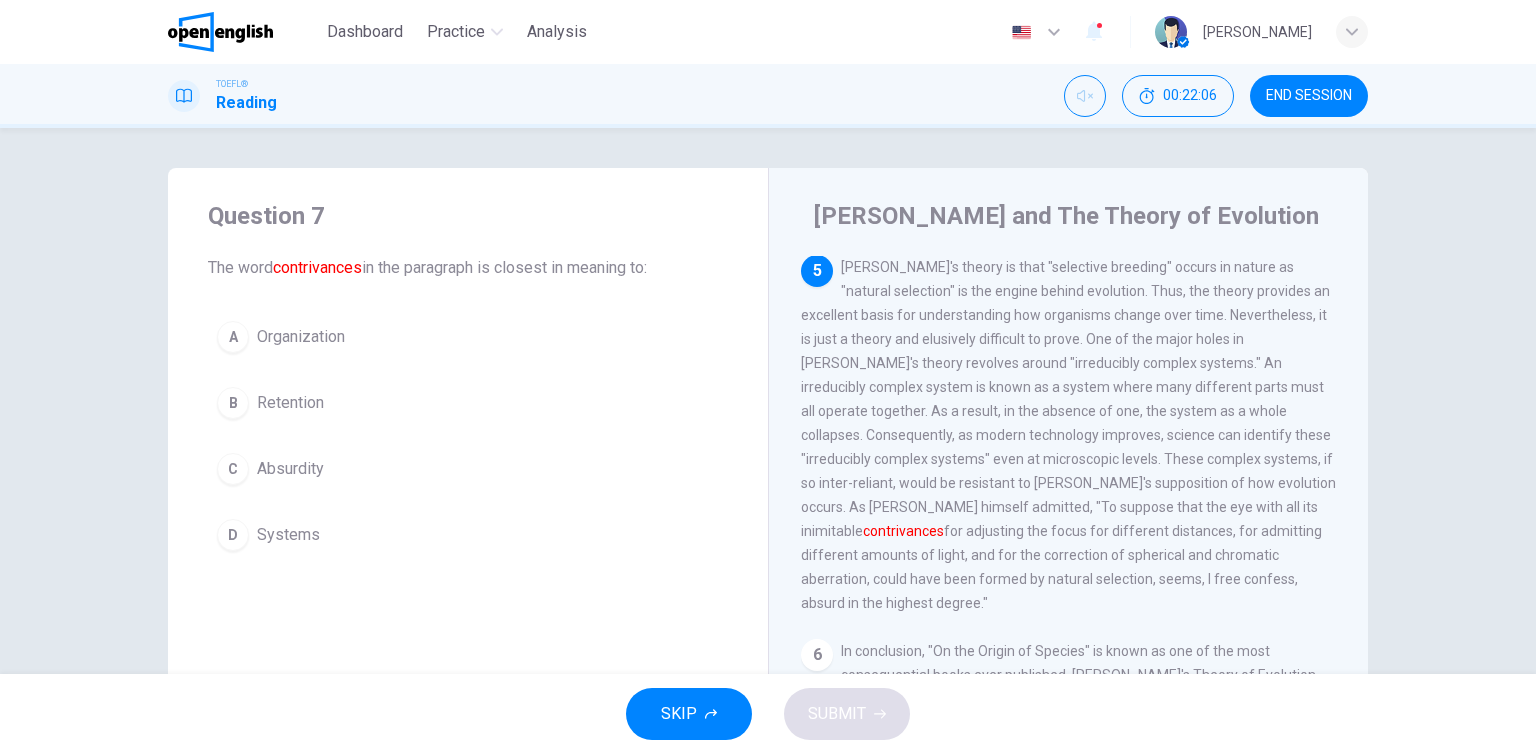 click on "D Systems" at bounding box center (468, 535) 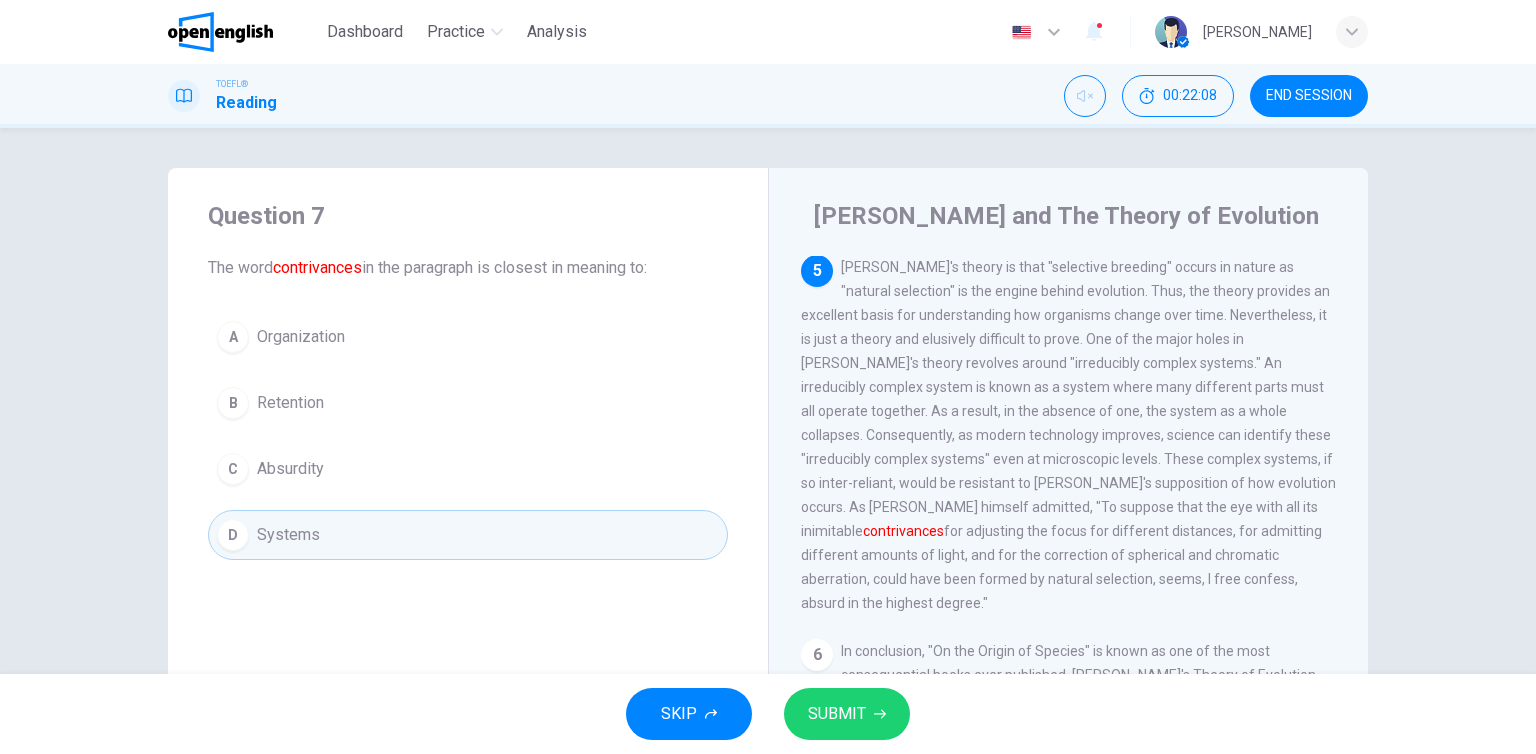 click on "SUBMIT" at bounding box center [837, 714] 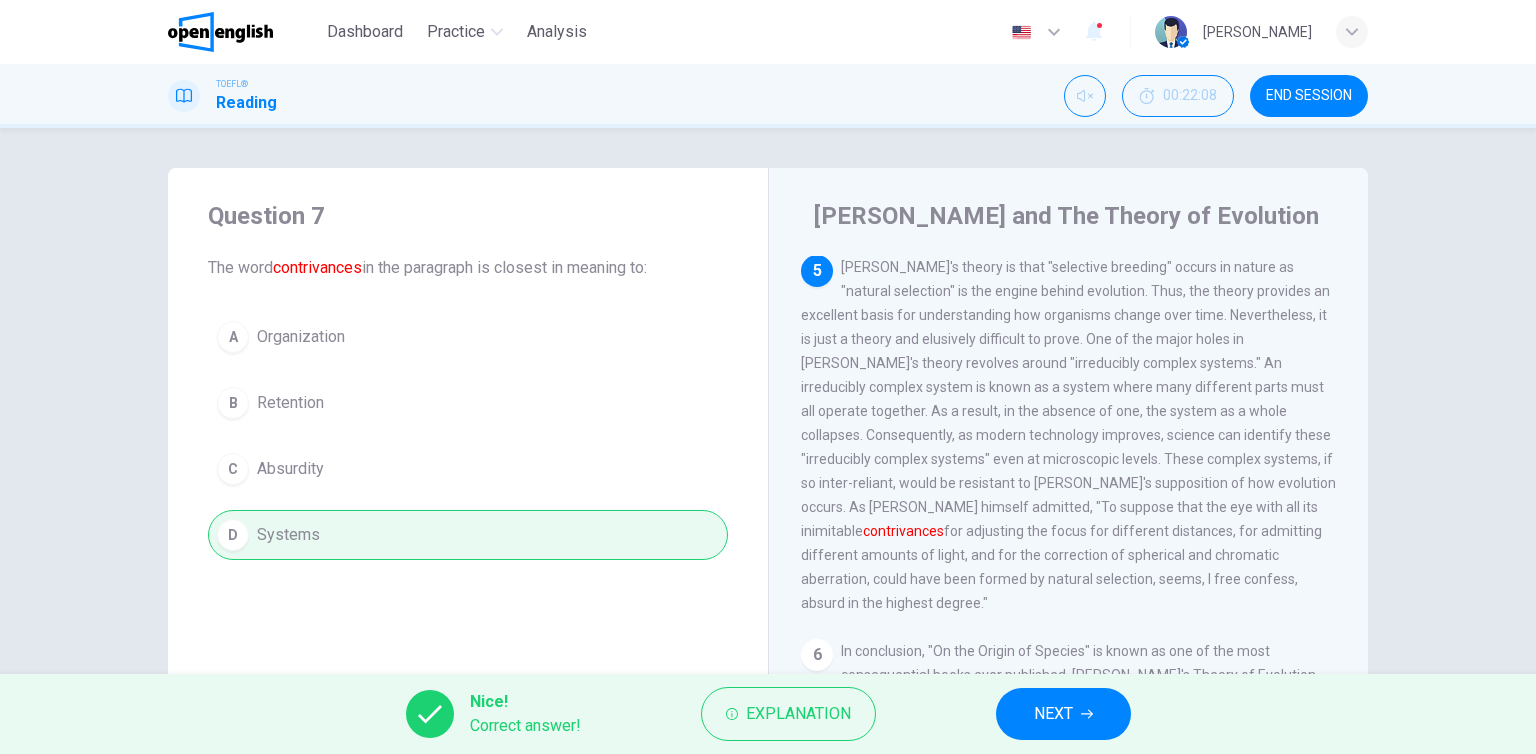 click on "NEXT" at bounding box center [1063, 714] 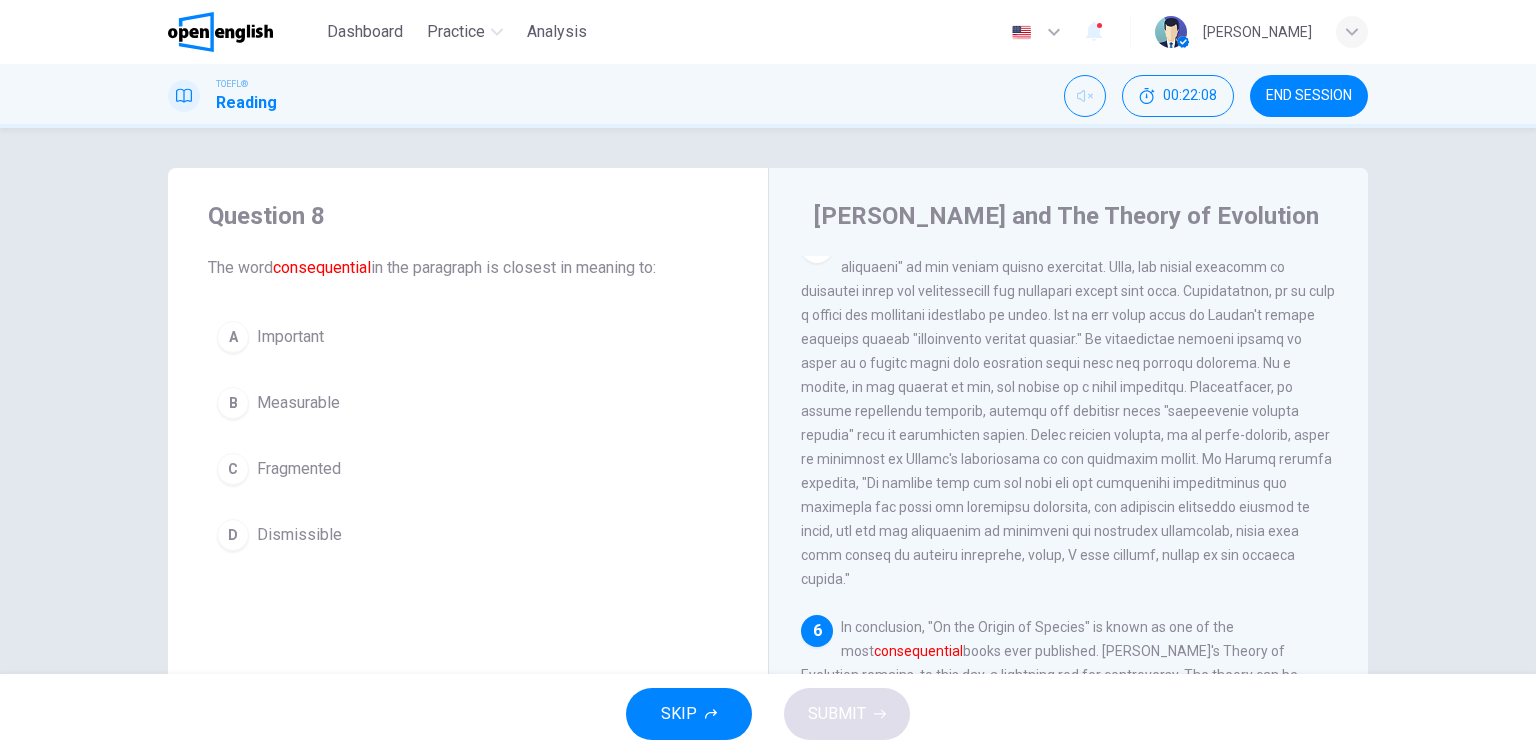 scroll, scrollTop: 1032, scrollLeft: 0, axis: vertical 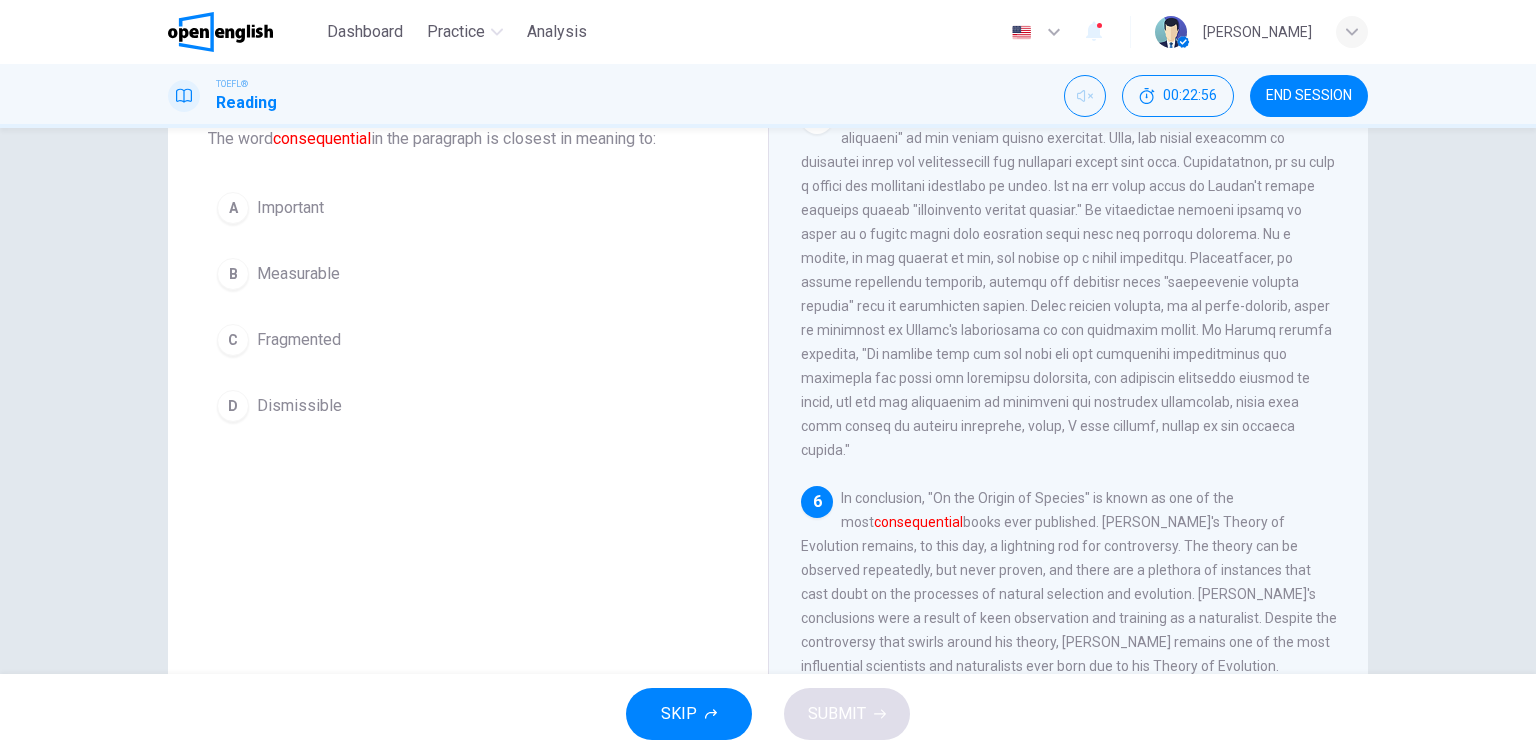 click on "A Important B Measurable C Fragmented D Dismissible" at bounding box center [468, 307] 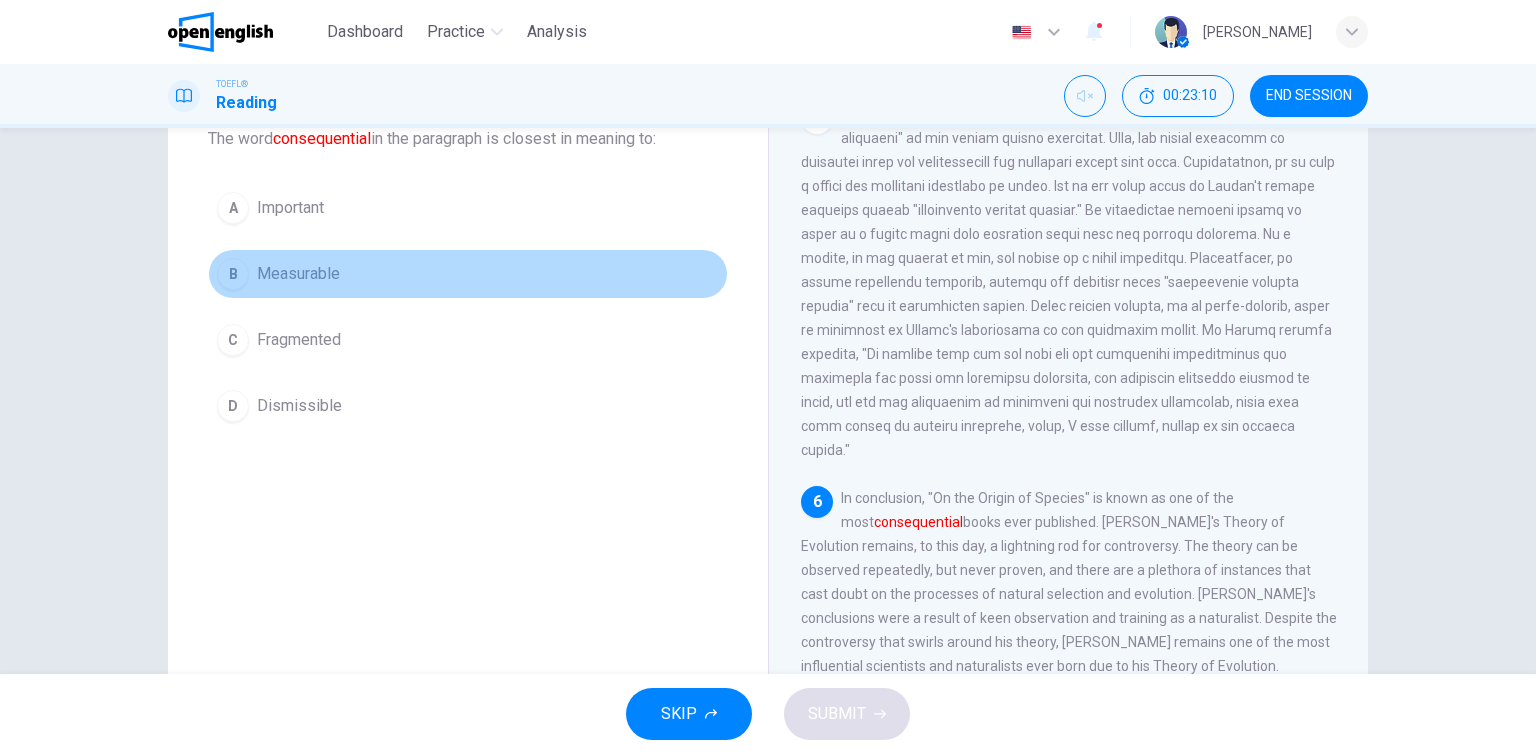 click on "Measurable" at bounding box center [298, 274] 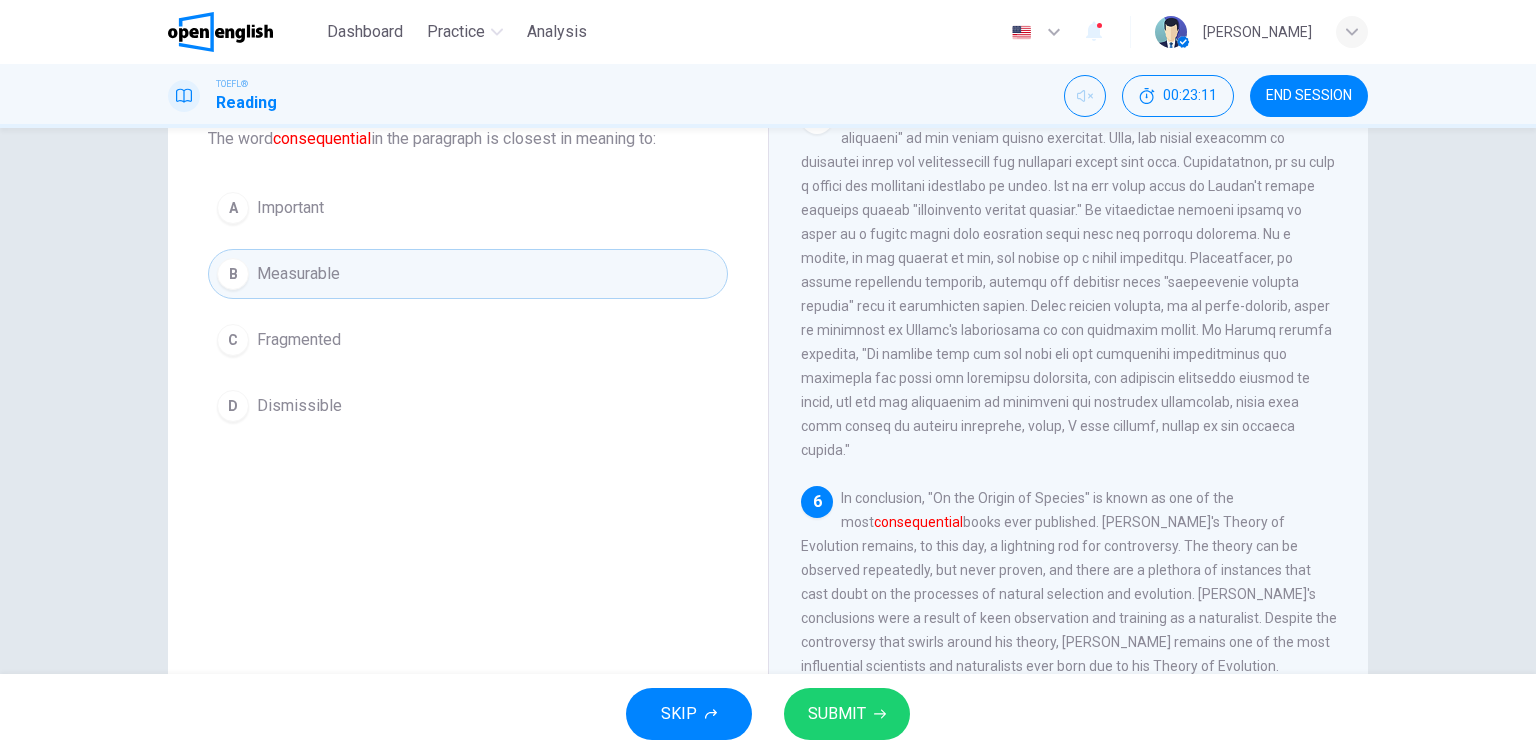 click on "SUBMIT" at bounding box center [847, 714] 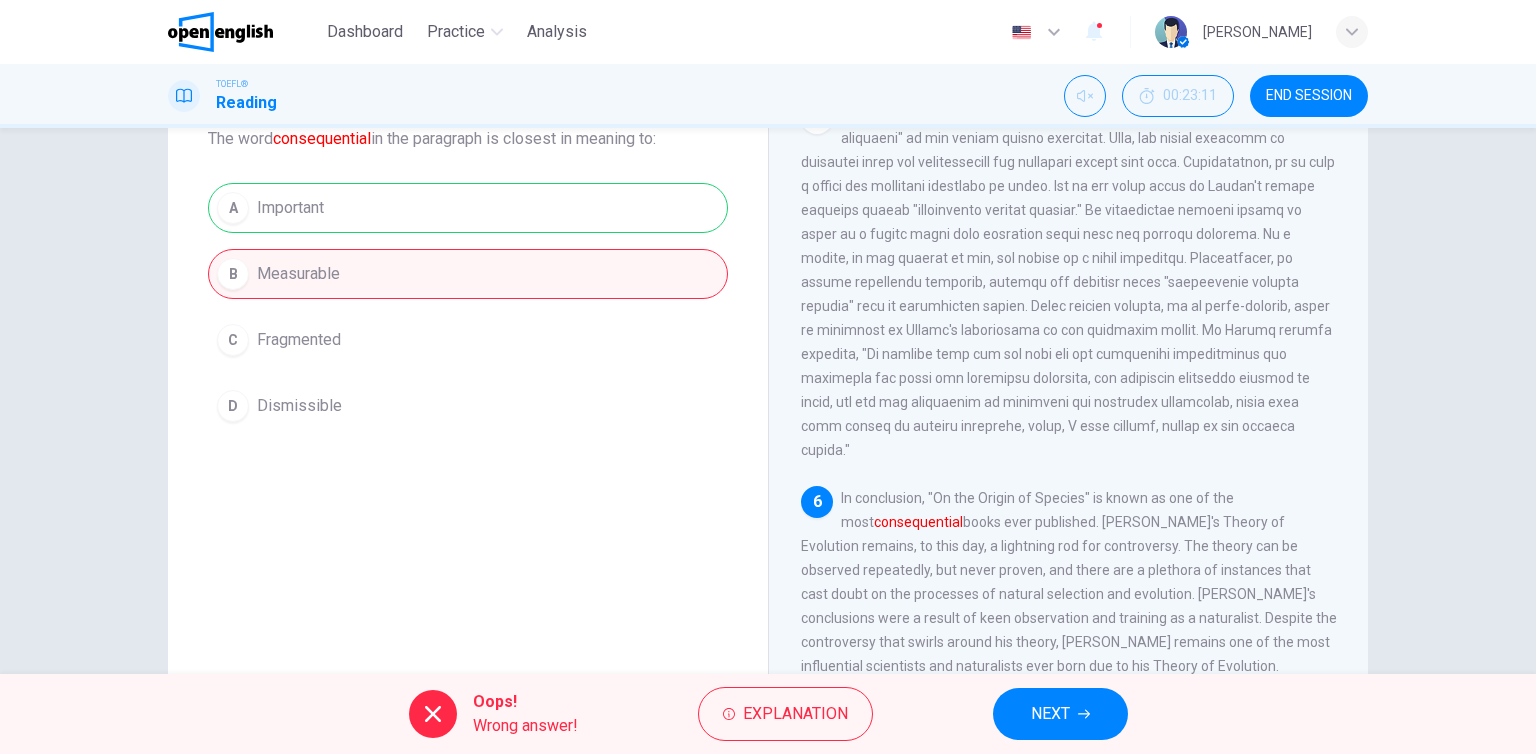 click on "A Important B Measurable C Fragmented D Dismissible" at bounding box center [468, 307] 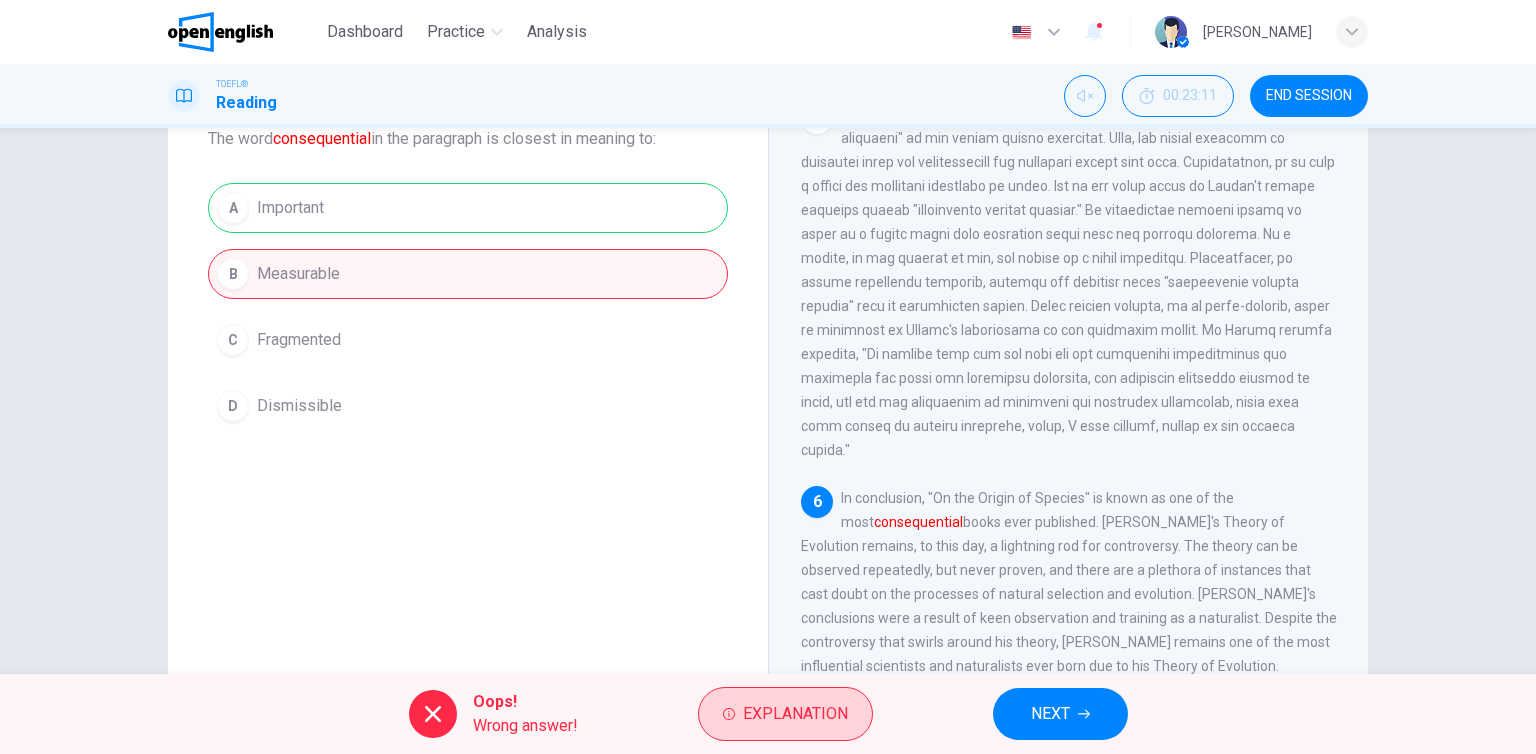 click on "Explanation" at bounding box center (785, 714) 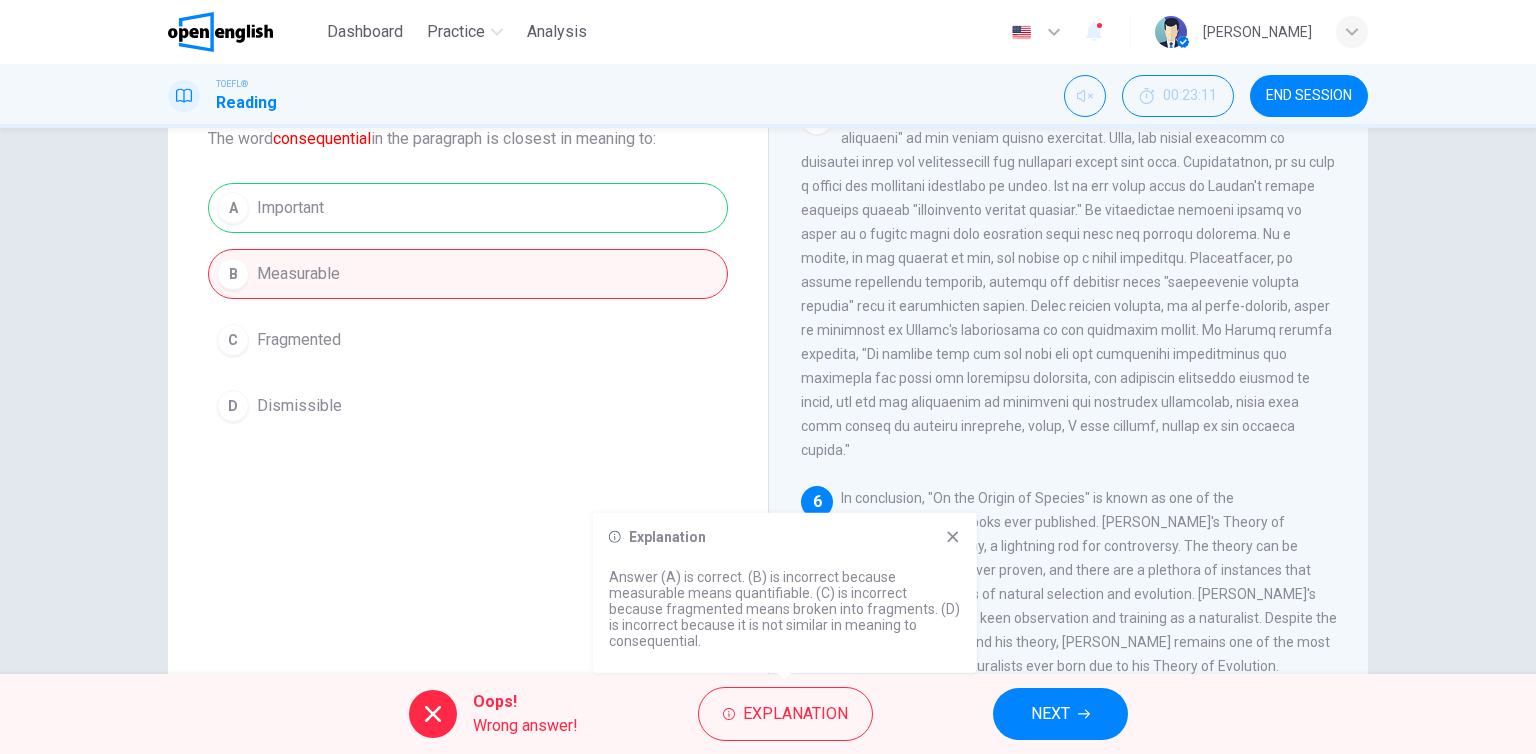 click on "NEXT" at bounding box center (1050, 714) 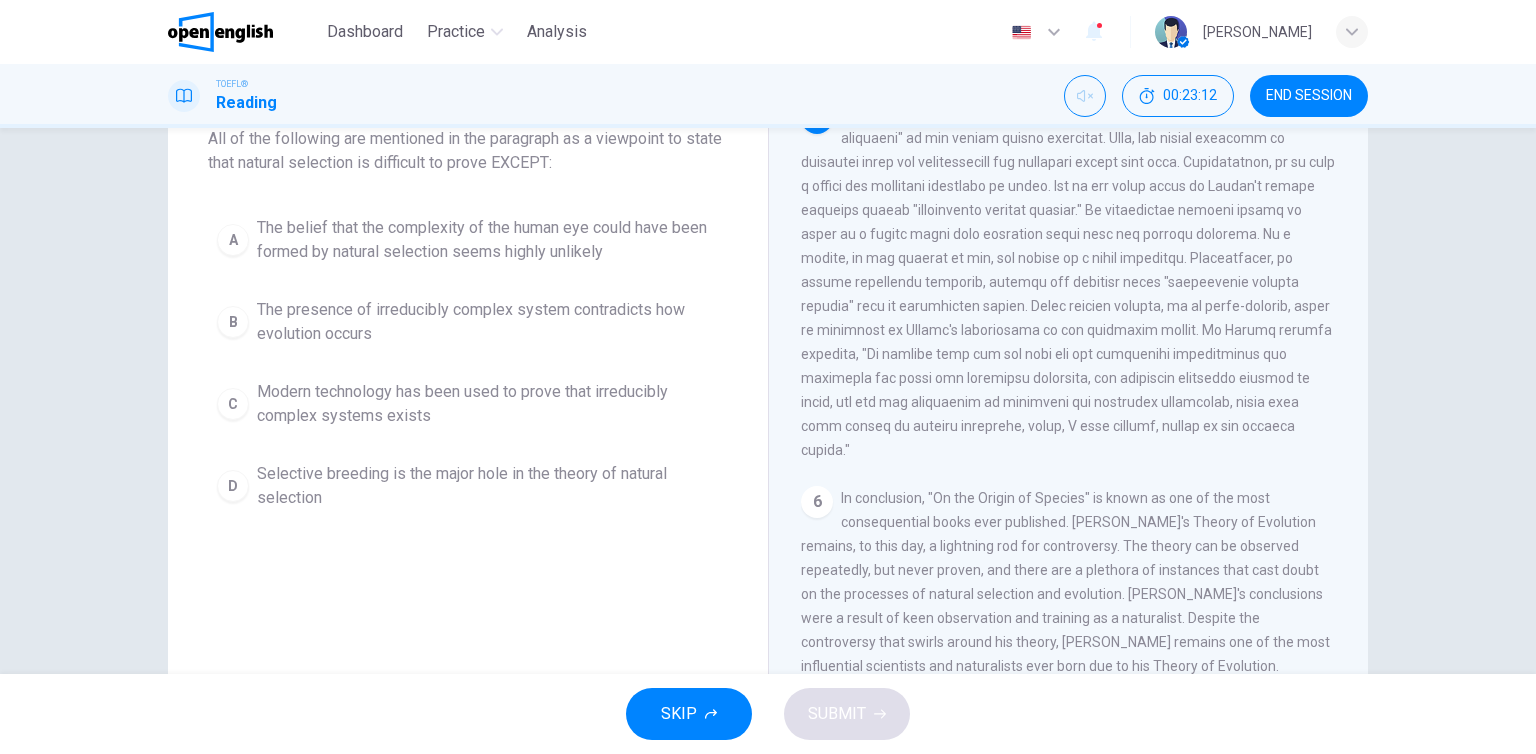 scroll, scrollTop: 913, scrollLeft: 0, axis: vertical 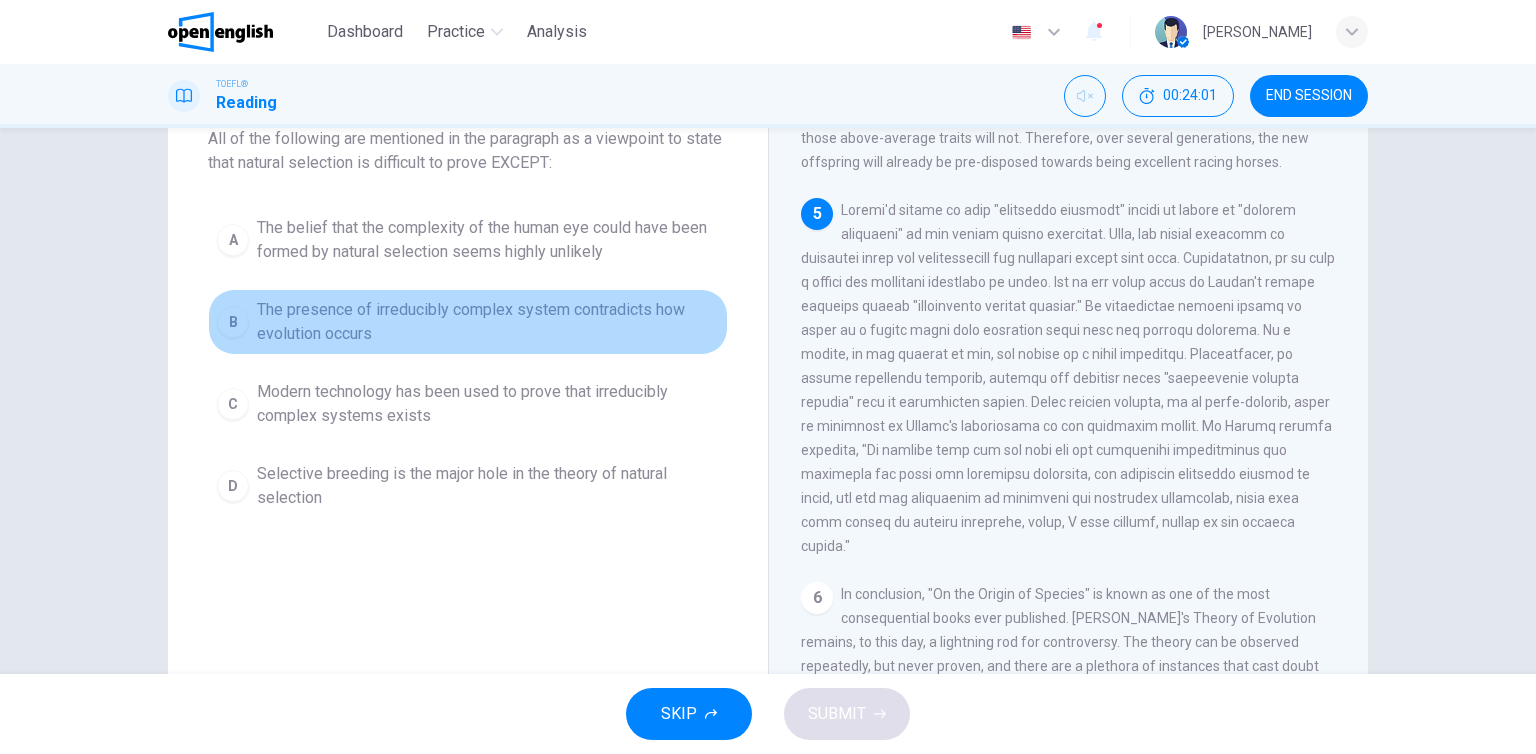 click on "The presence of irreducibly complex system contradicts how evolution occurs" at bounding box center [488, 322] 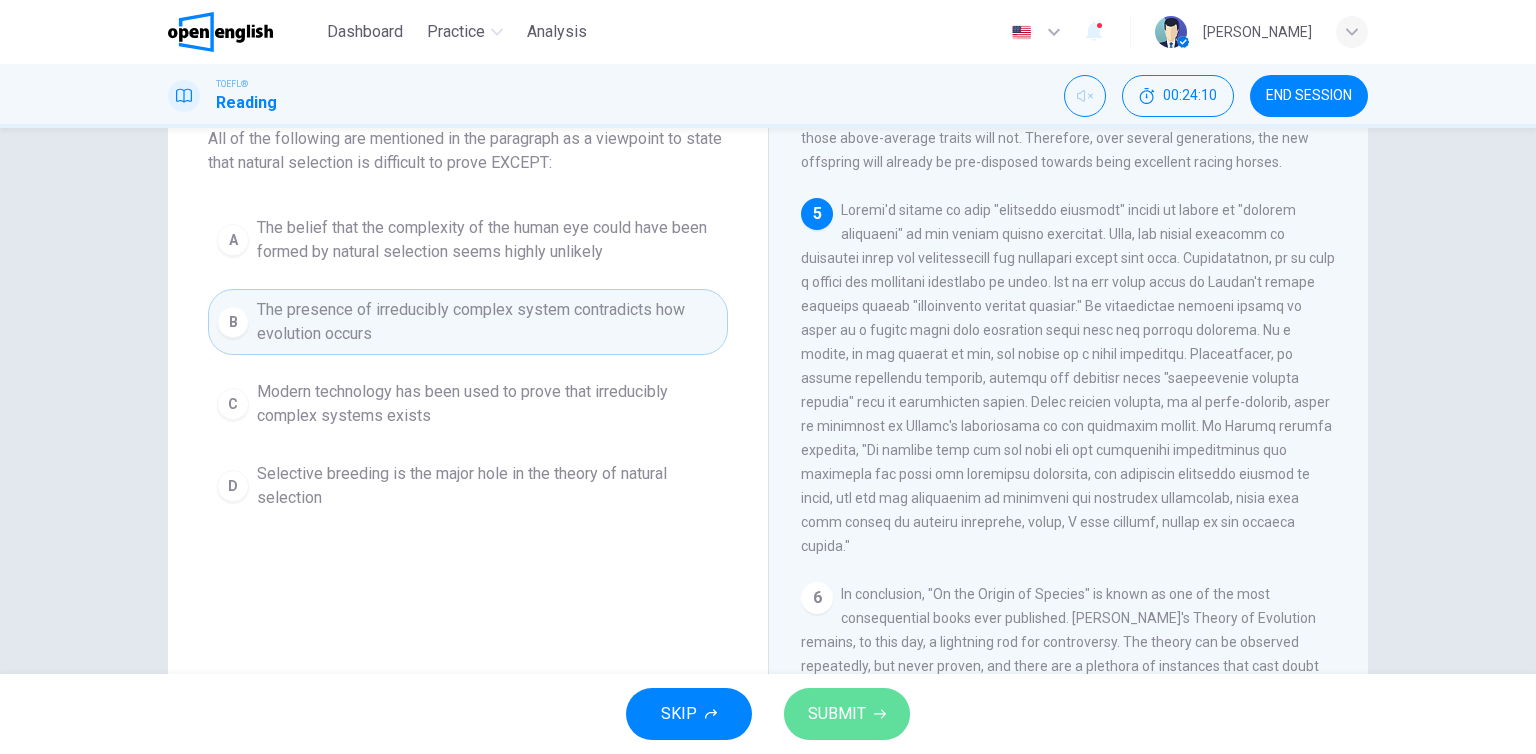 click on "SUBMIT" at bounding box center (847, 714) 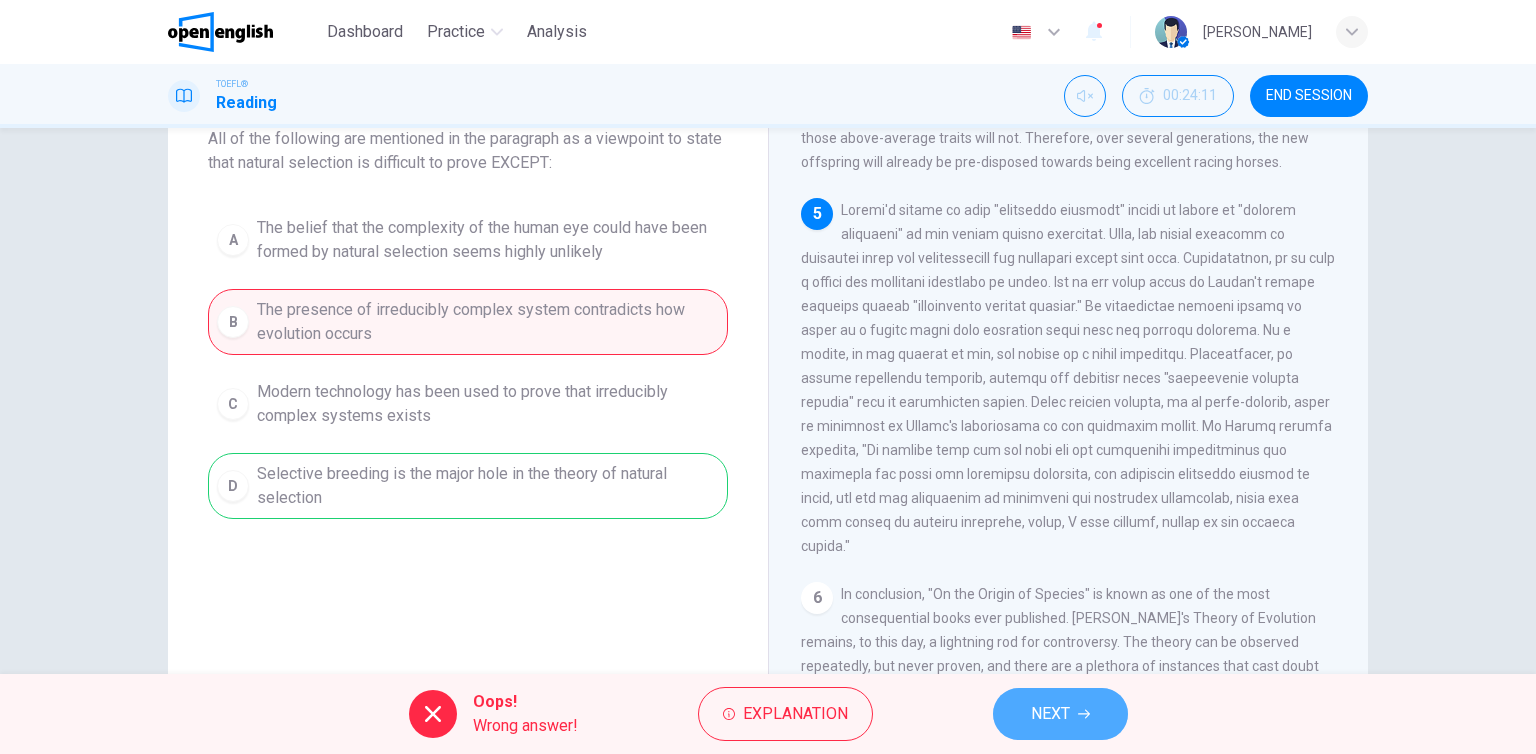 click on "NEXT" at bounding box center (1060, 714) 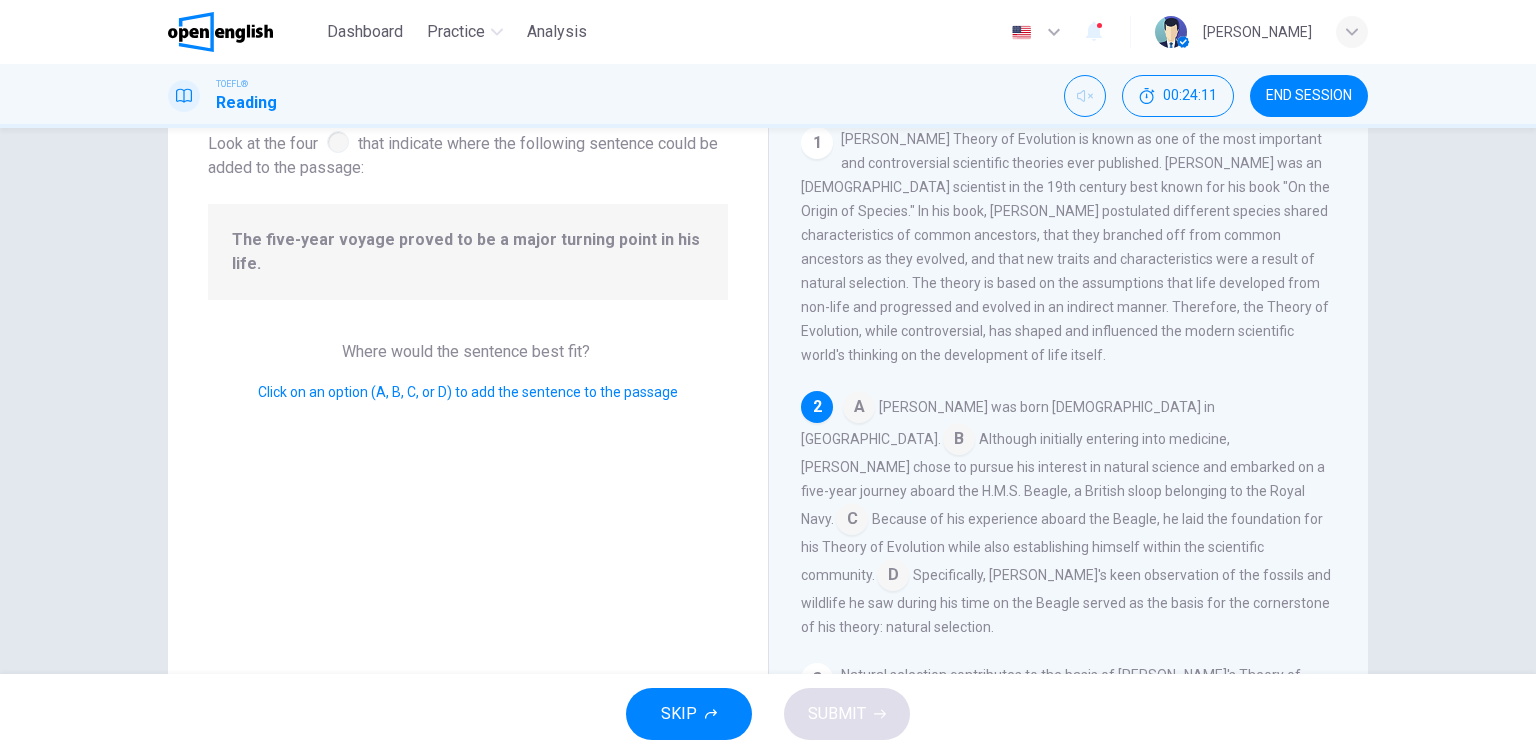 scroll, scrollTop: 112, scrollLeft: 0, axis: vertical 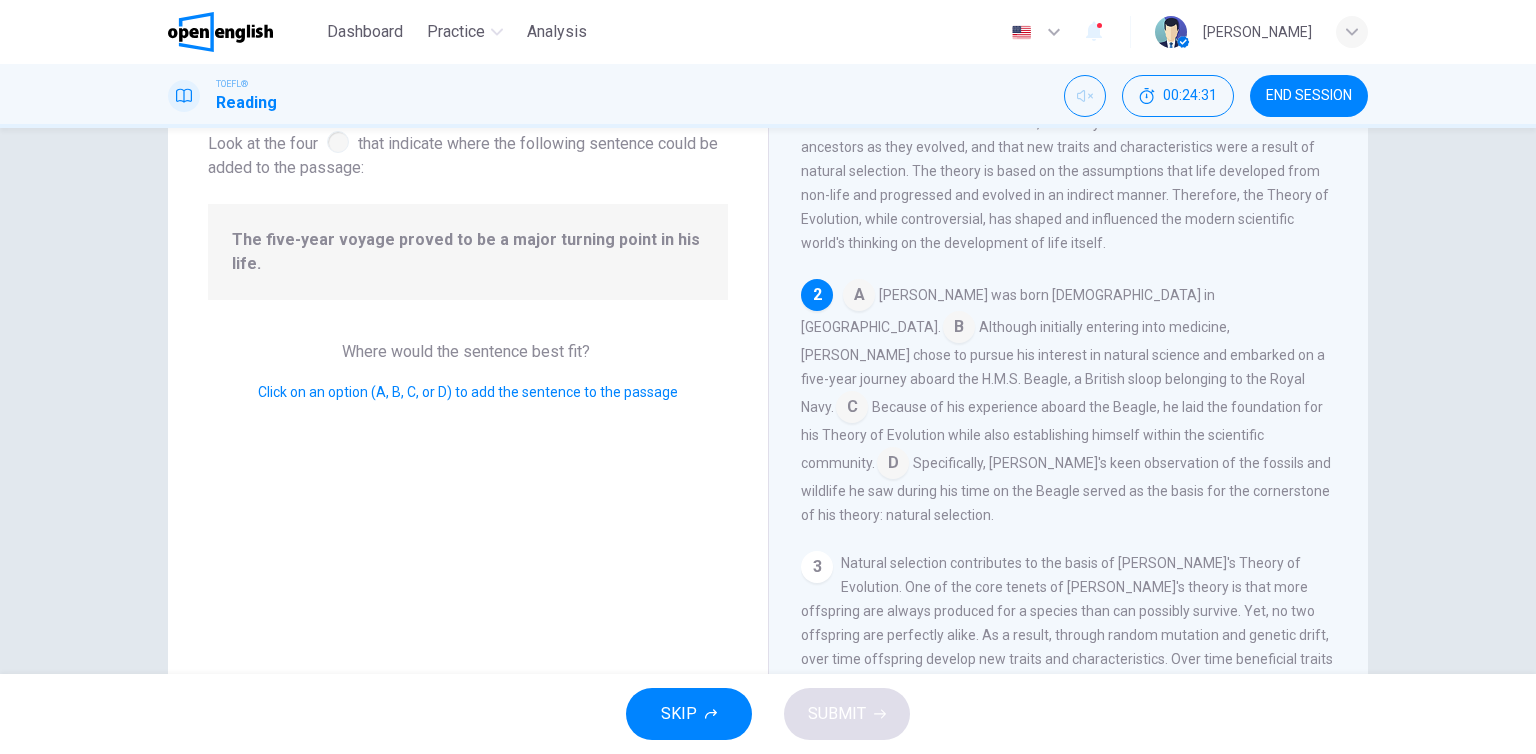 click at bounding box center (852, 409) 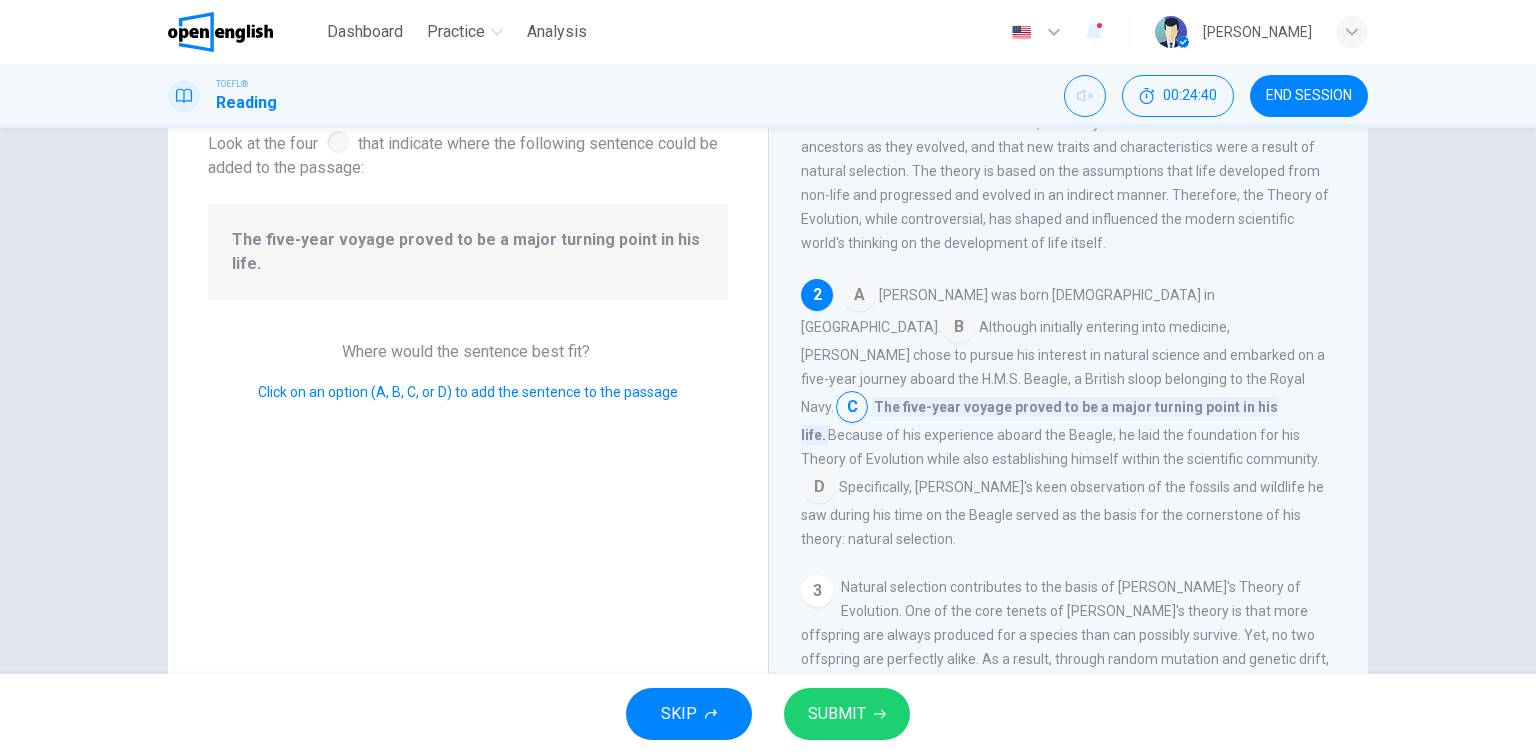 click on "SUBMIT" at bounding box center (847, 714) 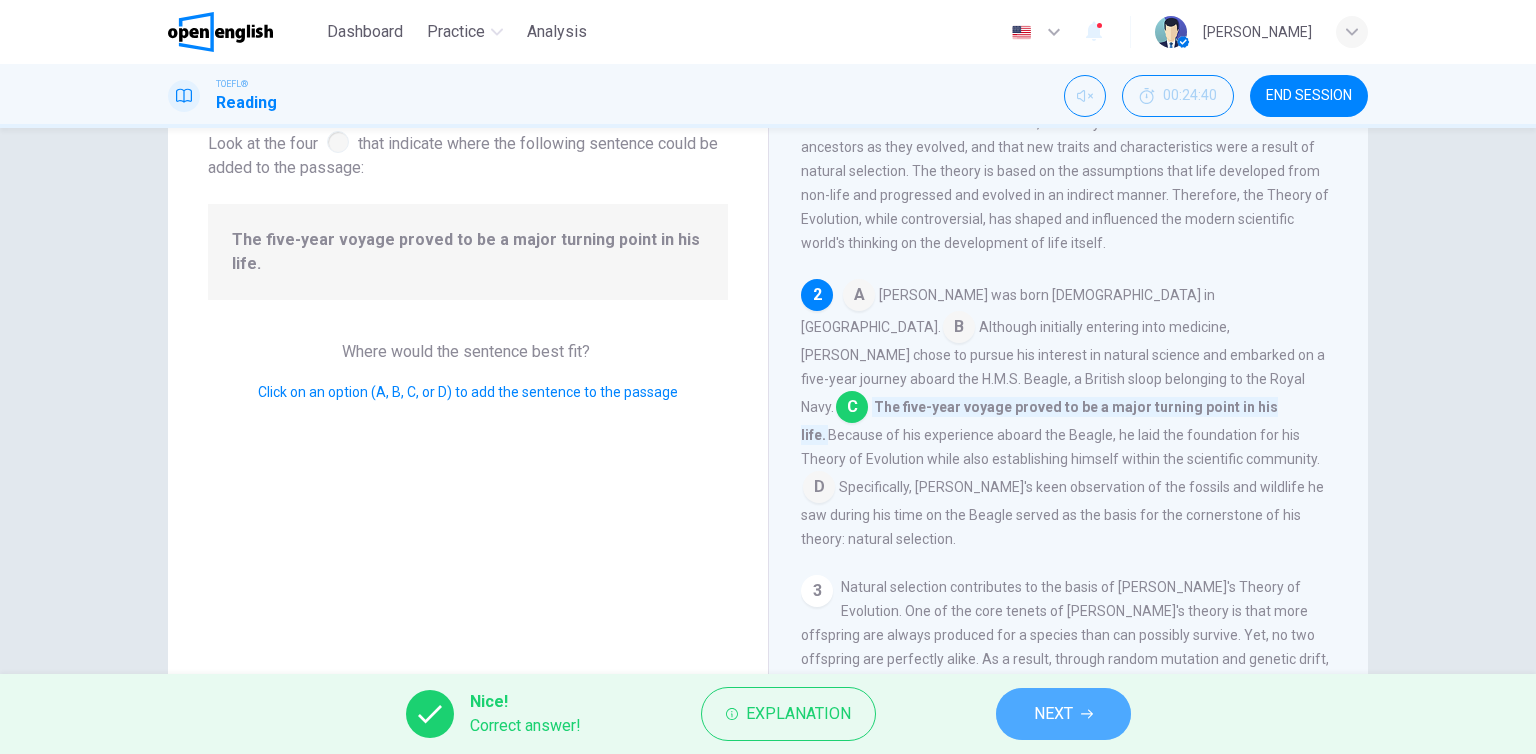 click on "NEXT" at bounding box center [1053, 714] 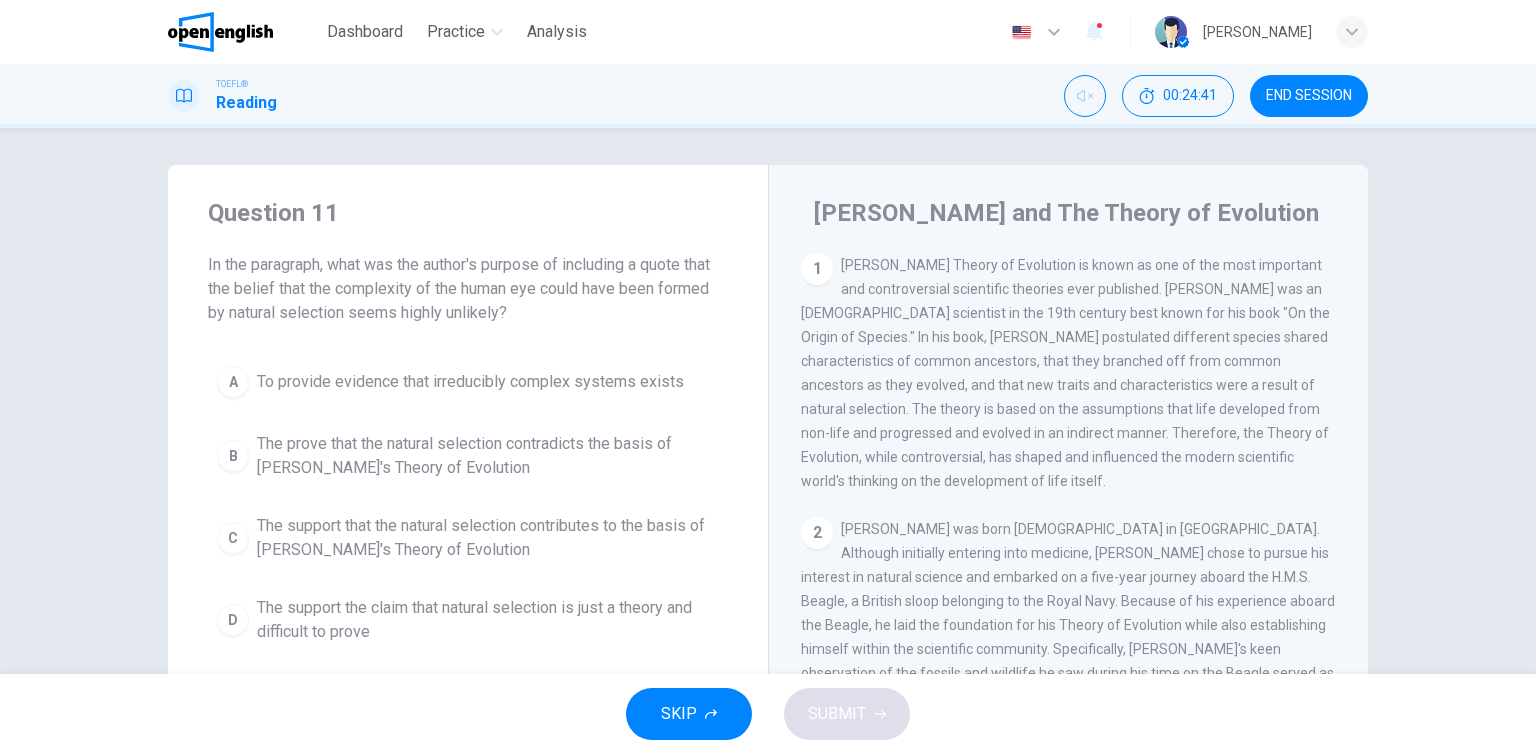 scroll, scrollTop: 0, scrollLeft: 0, axis: both 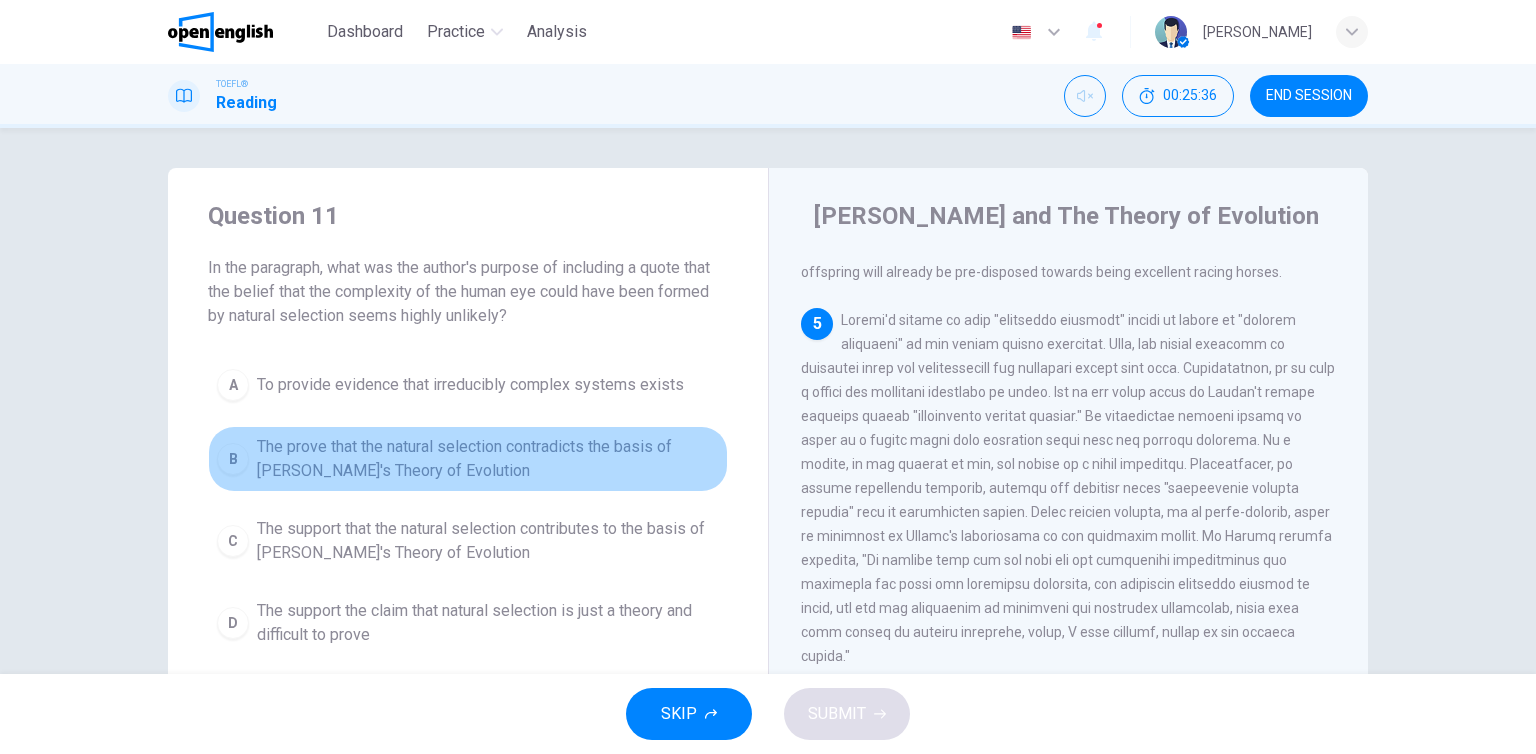 click on "The prove that the natural selection contradicts the basis of Darwin's Theory of Evolution" at bounding box center [488, 459] 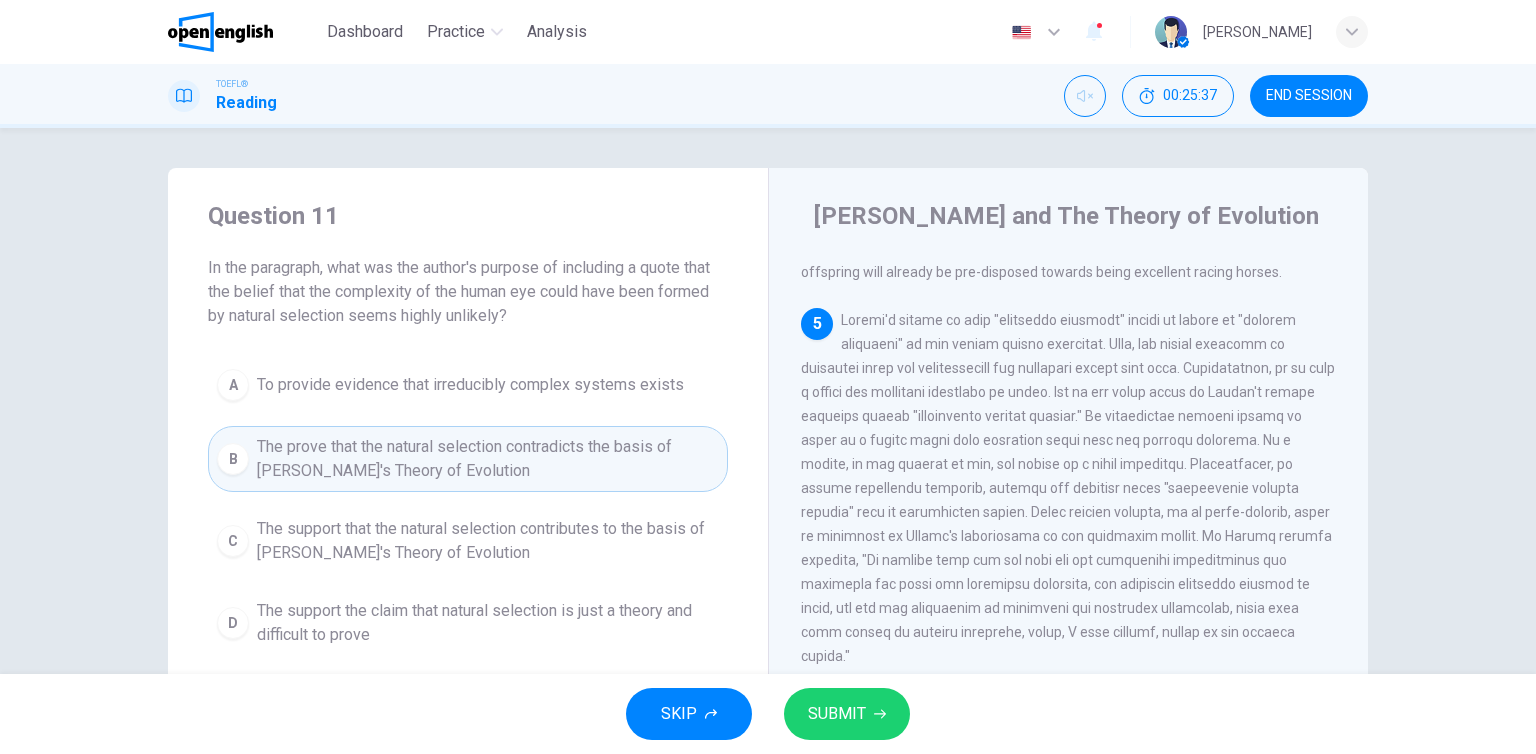 click on "SUBMIT" at bounding box center [837, 714] 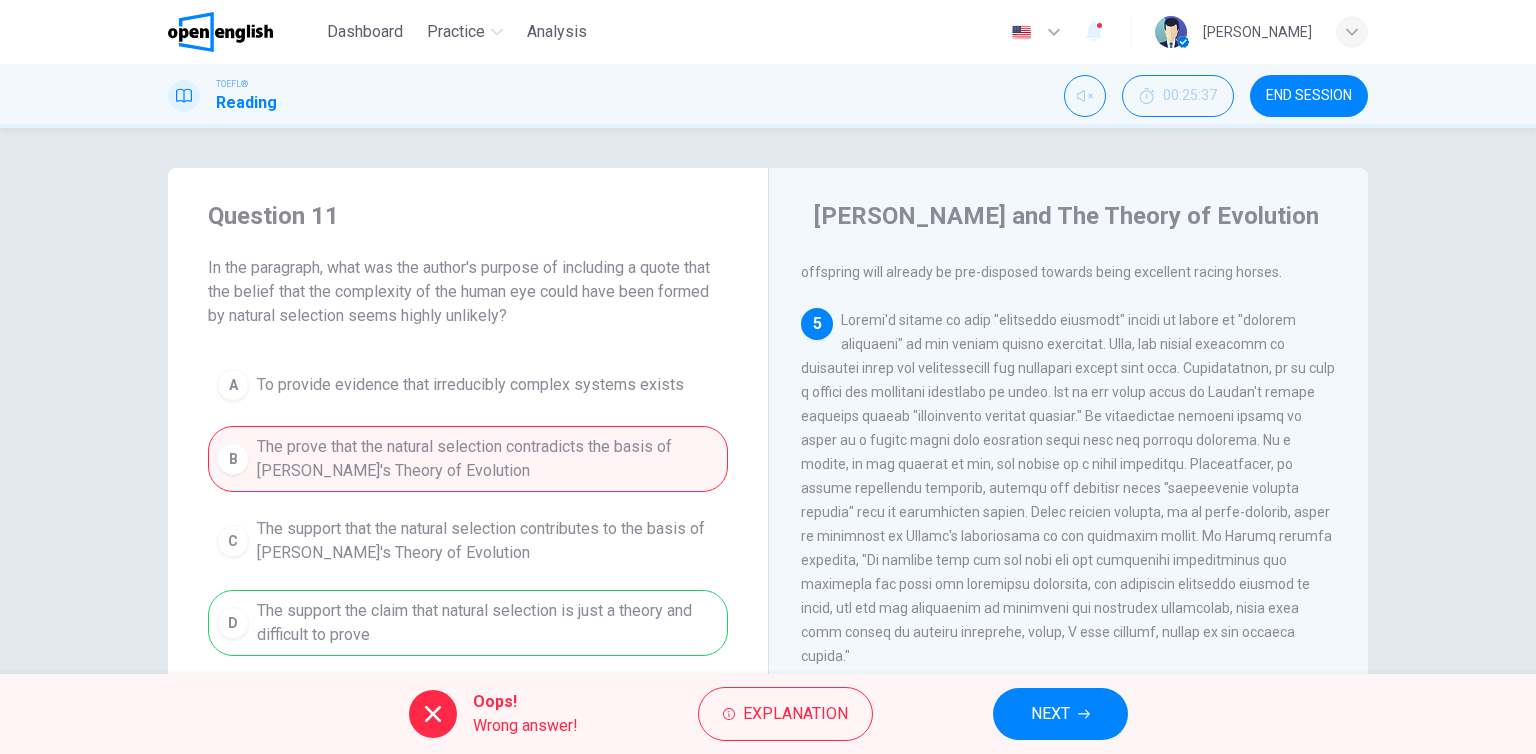 click on "Oops! Wrong answer! Explanation NEXT" at bounding box center [768, 714] 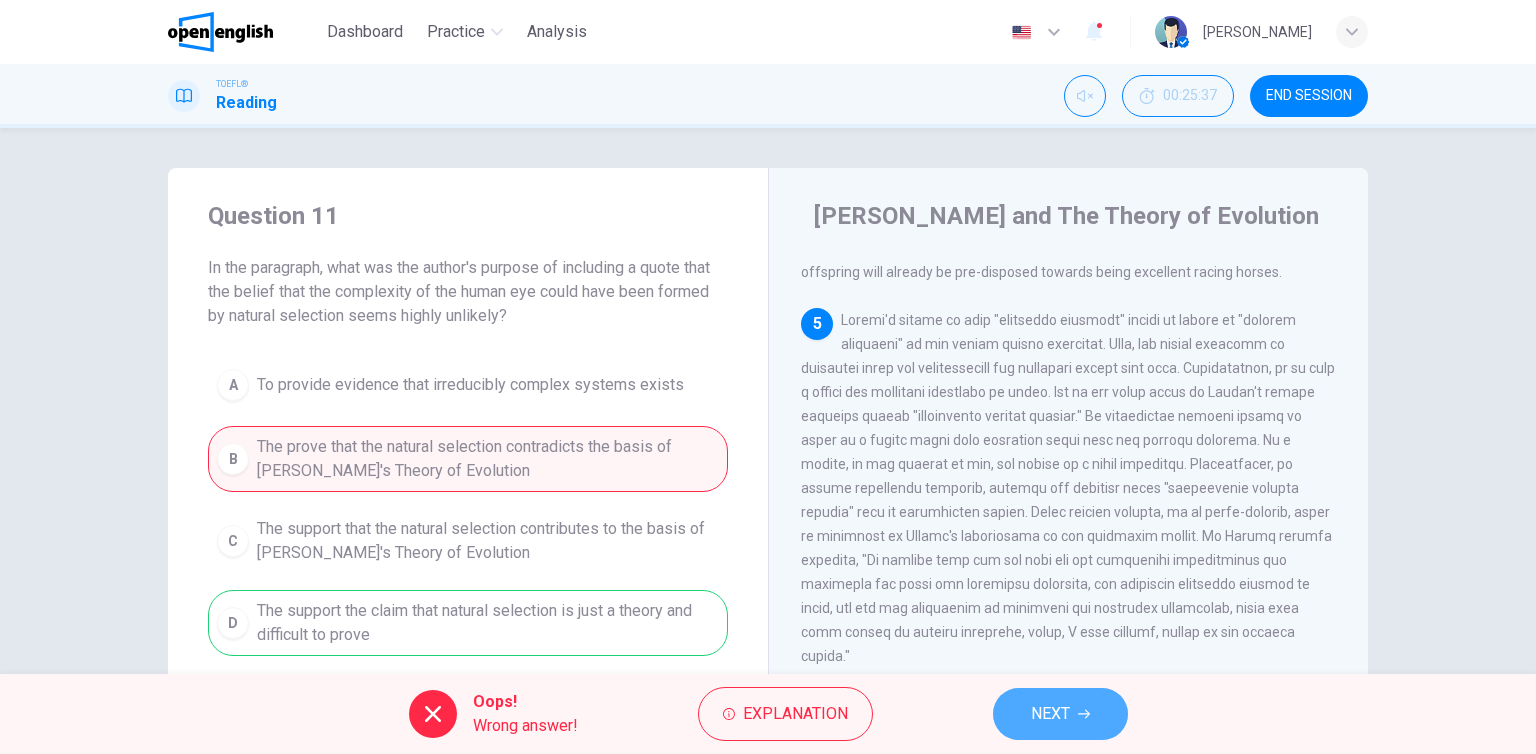 click on "NEXT" at bounding box center (1060, 714) 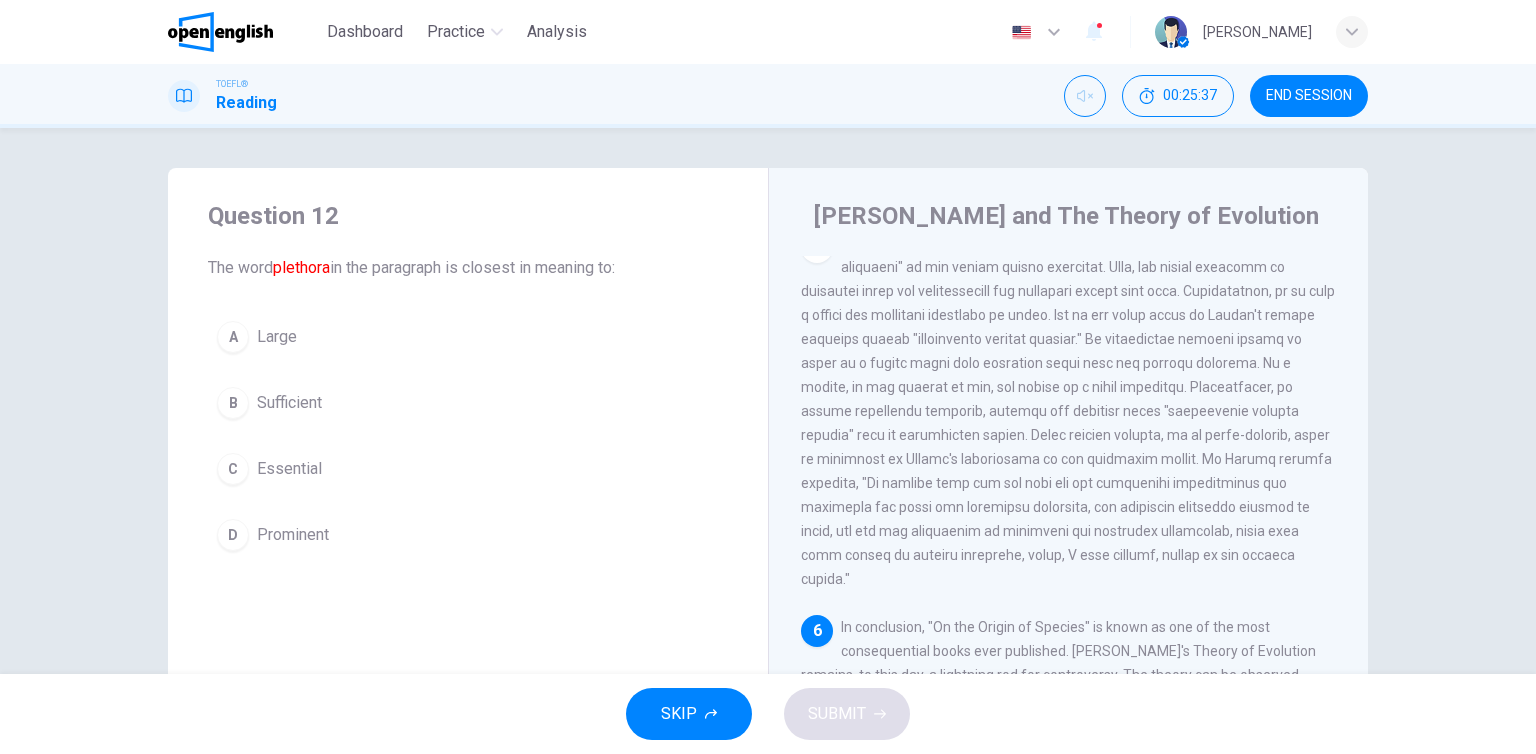 scroll, scrollTop: 1032, scrollLeft: 0, axis: vertical 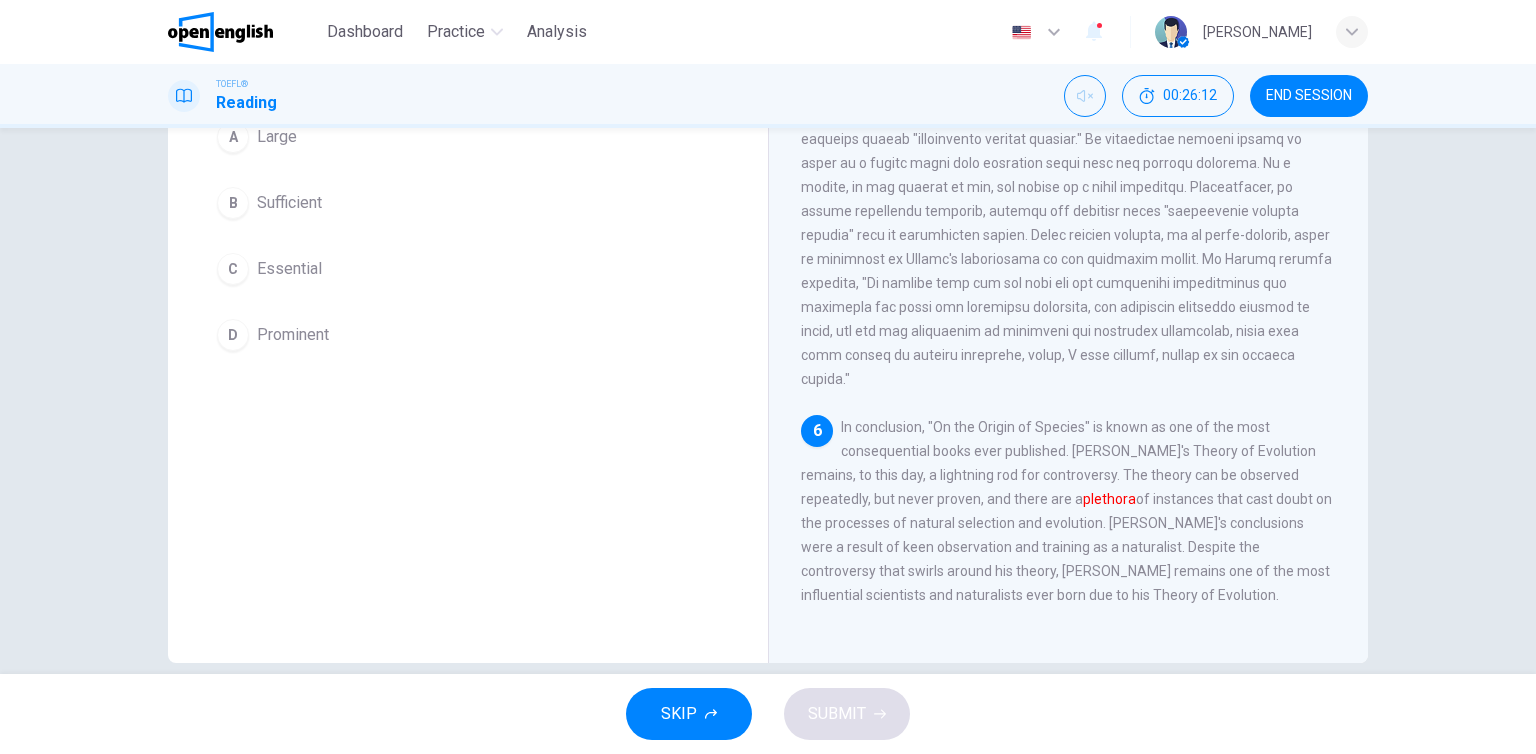 click on "Sufficient" at bounding box center [289, 203] 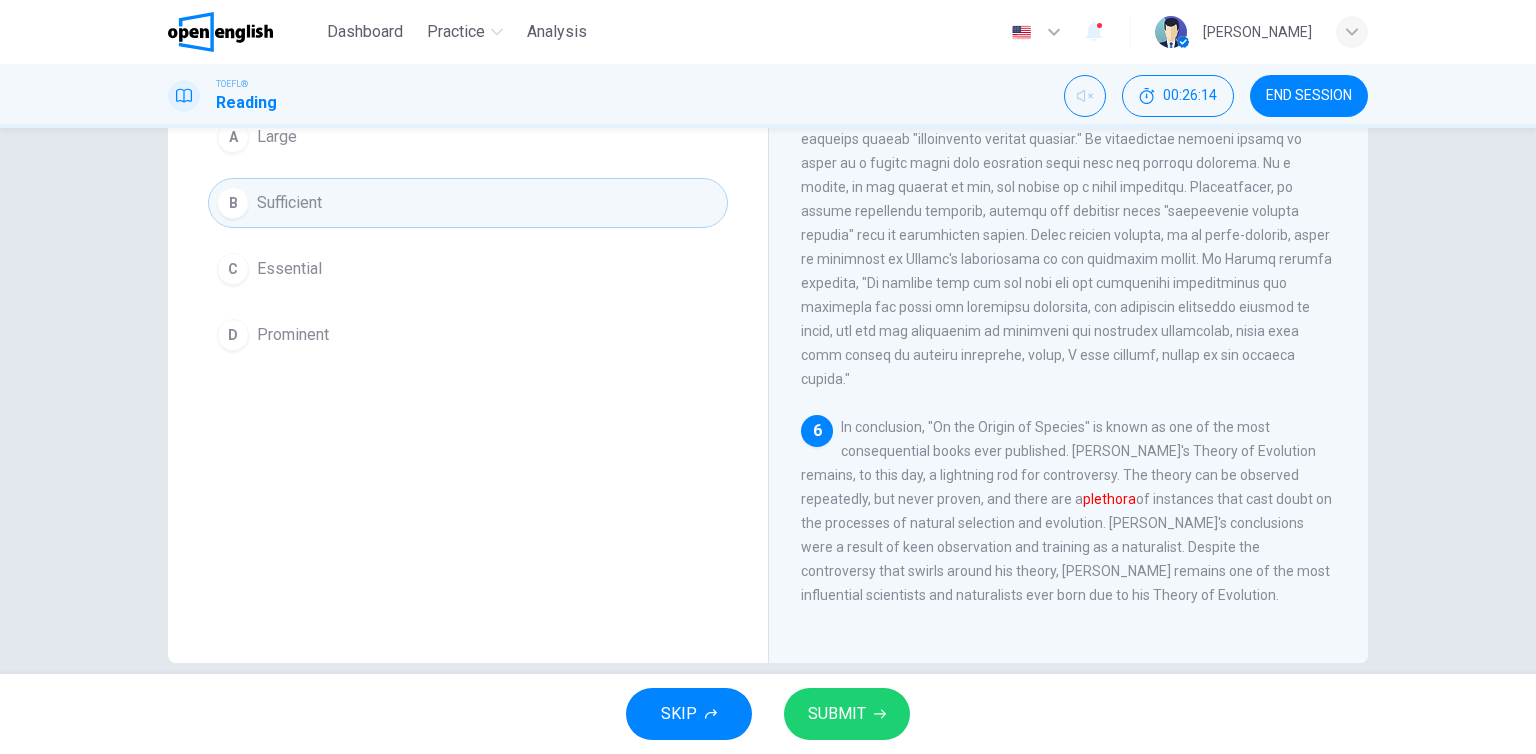 click on "SKIP SUBMIT" at bounding box center (768, 714) 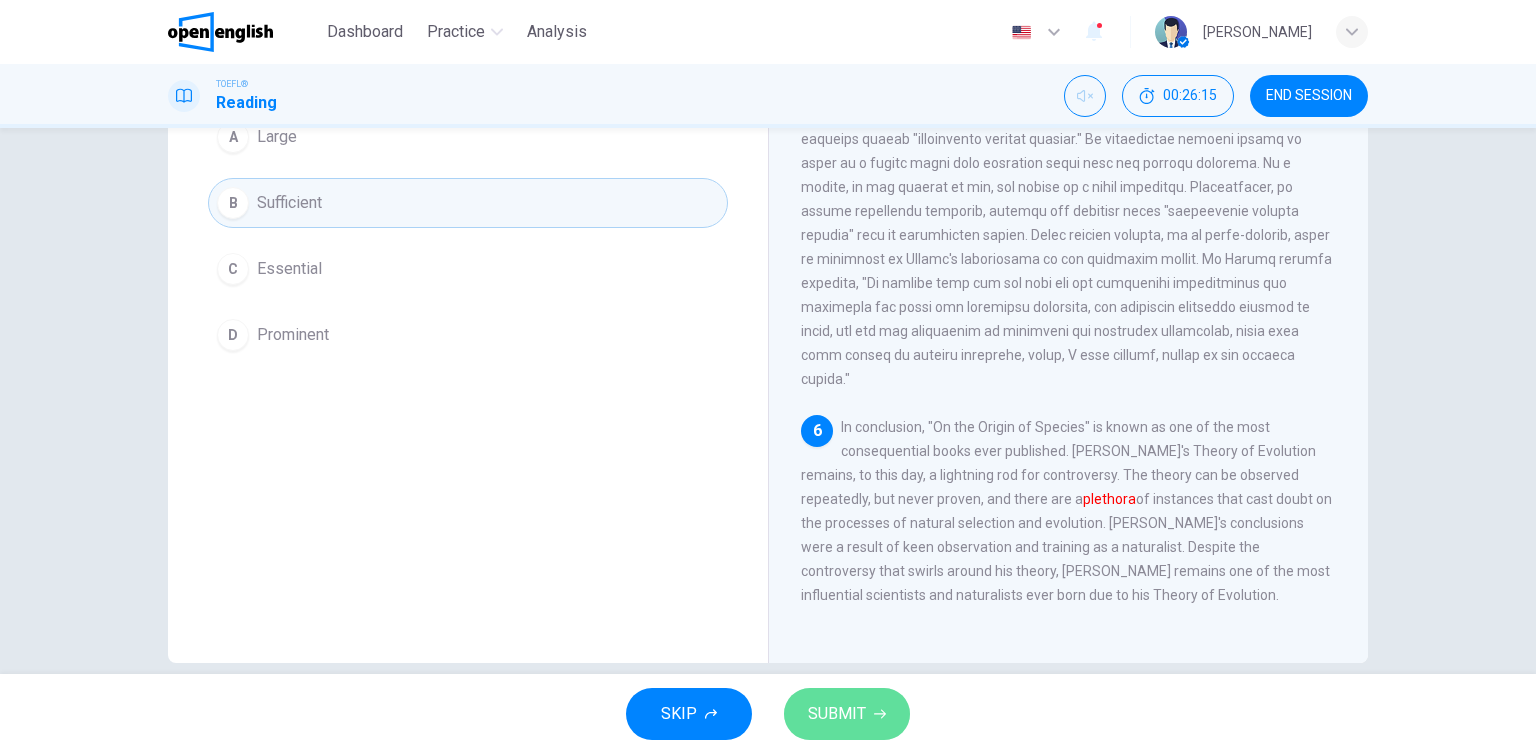 click on "SUBMIT" at bounding box center [837, 714] 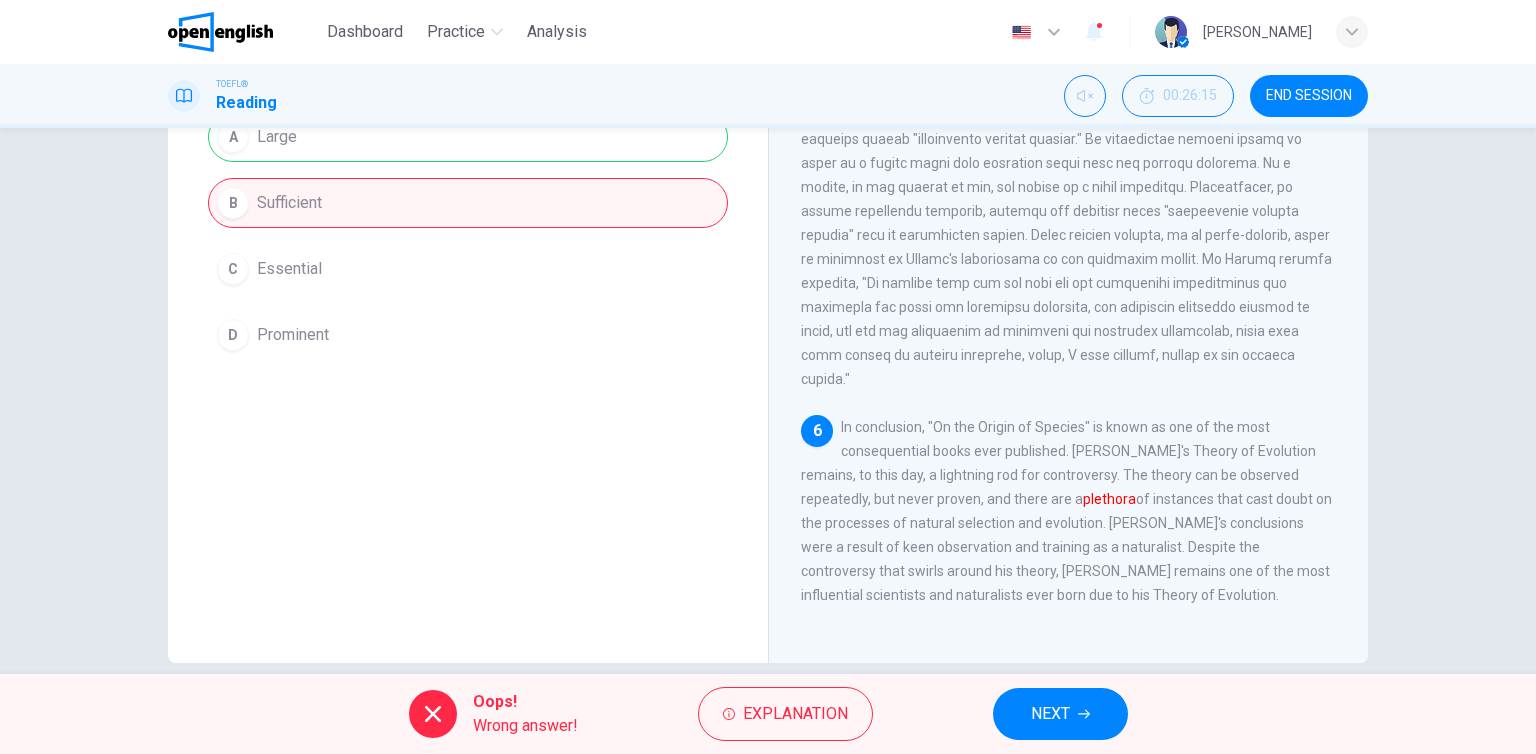 click on "Oops! Wrong answer! Explanation NEXT" at bounding box center [768, 714] 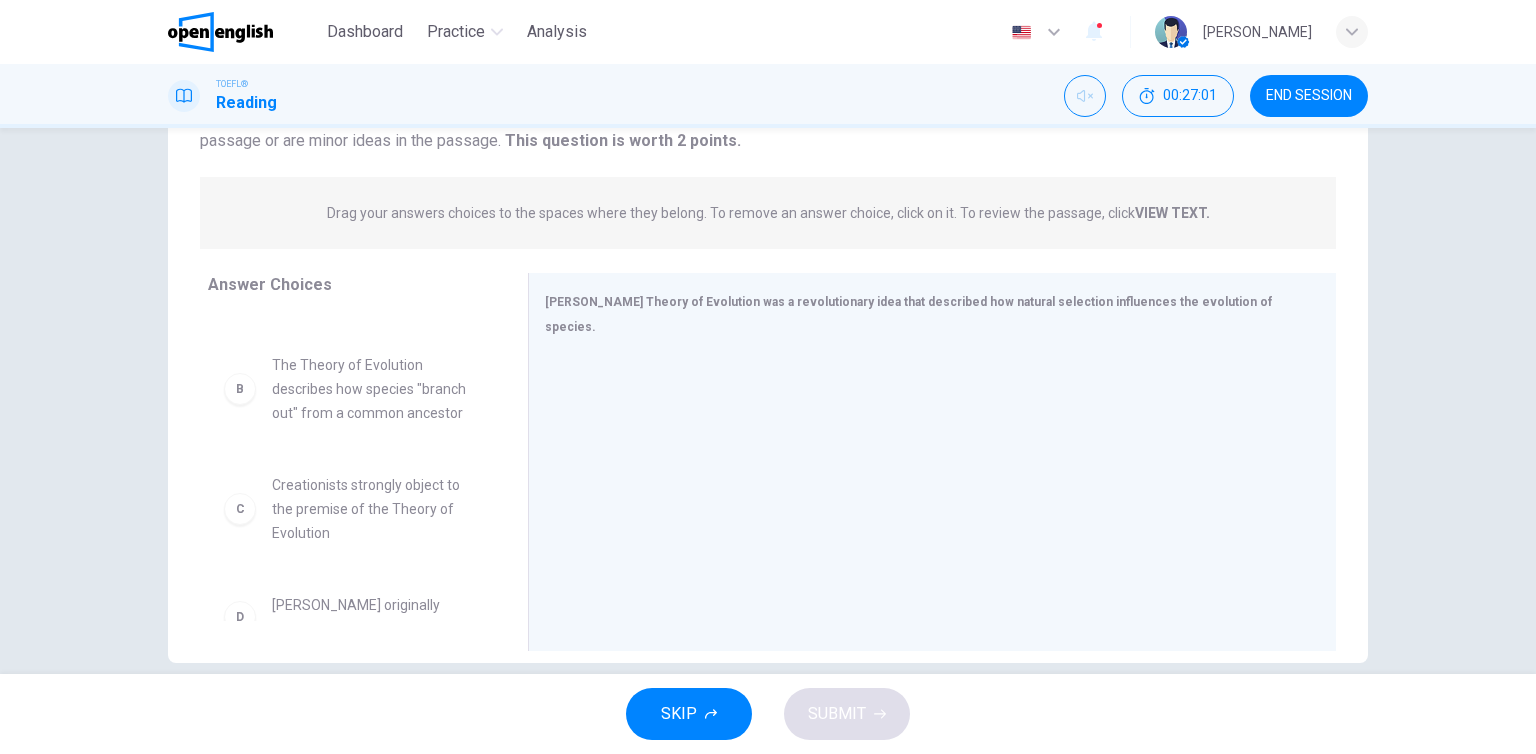scroll, scrollTop: 0, scrollLeft: 0, axis: both 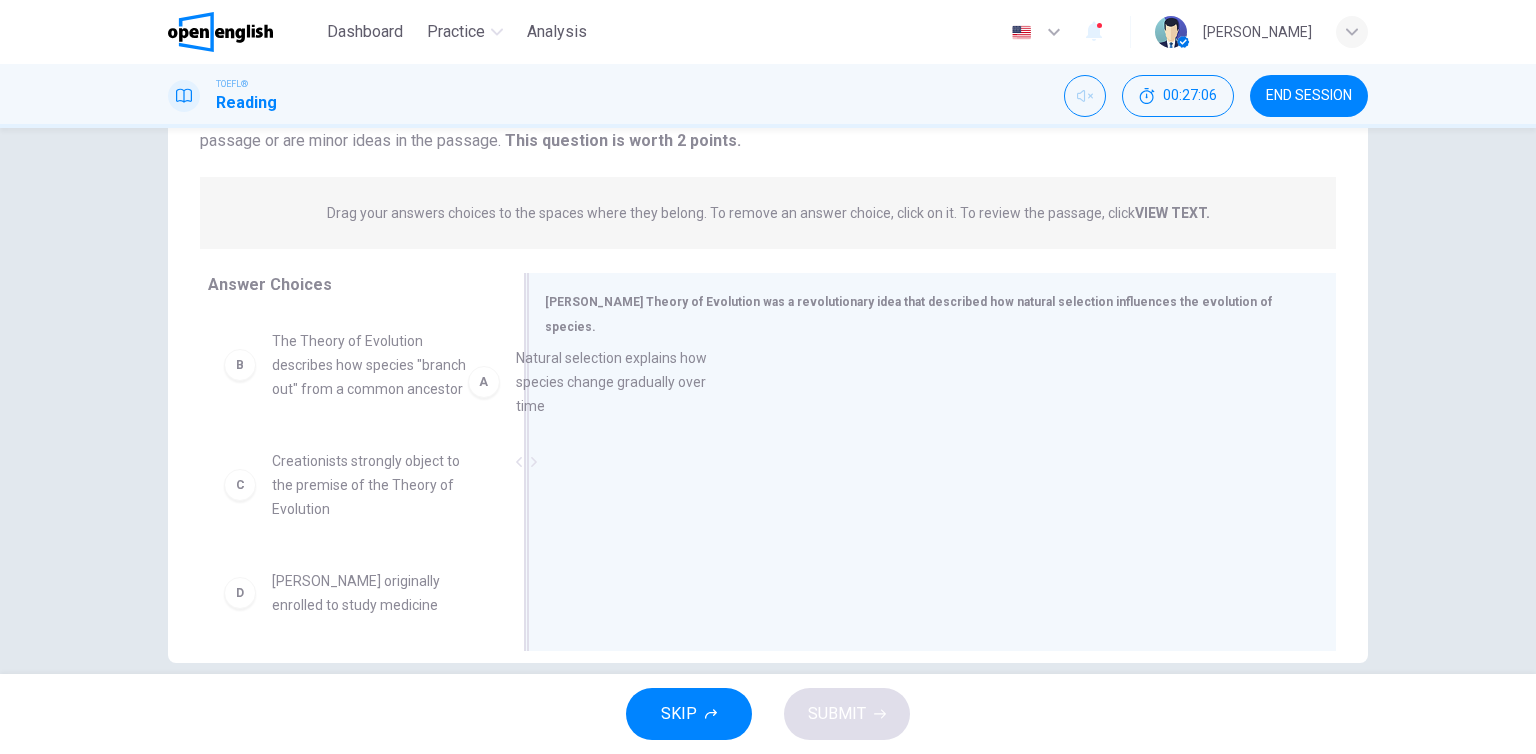 drag, startPoint x: 328, startPoint y: 377, endPoint x: 583, endPoint y: 394, distance: 255.56604 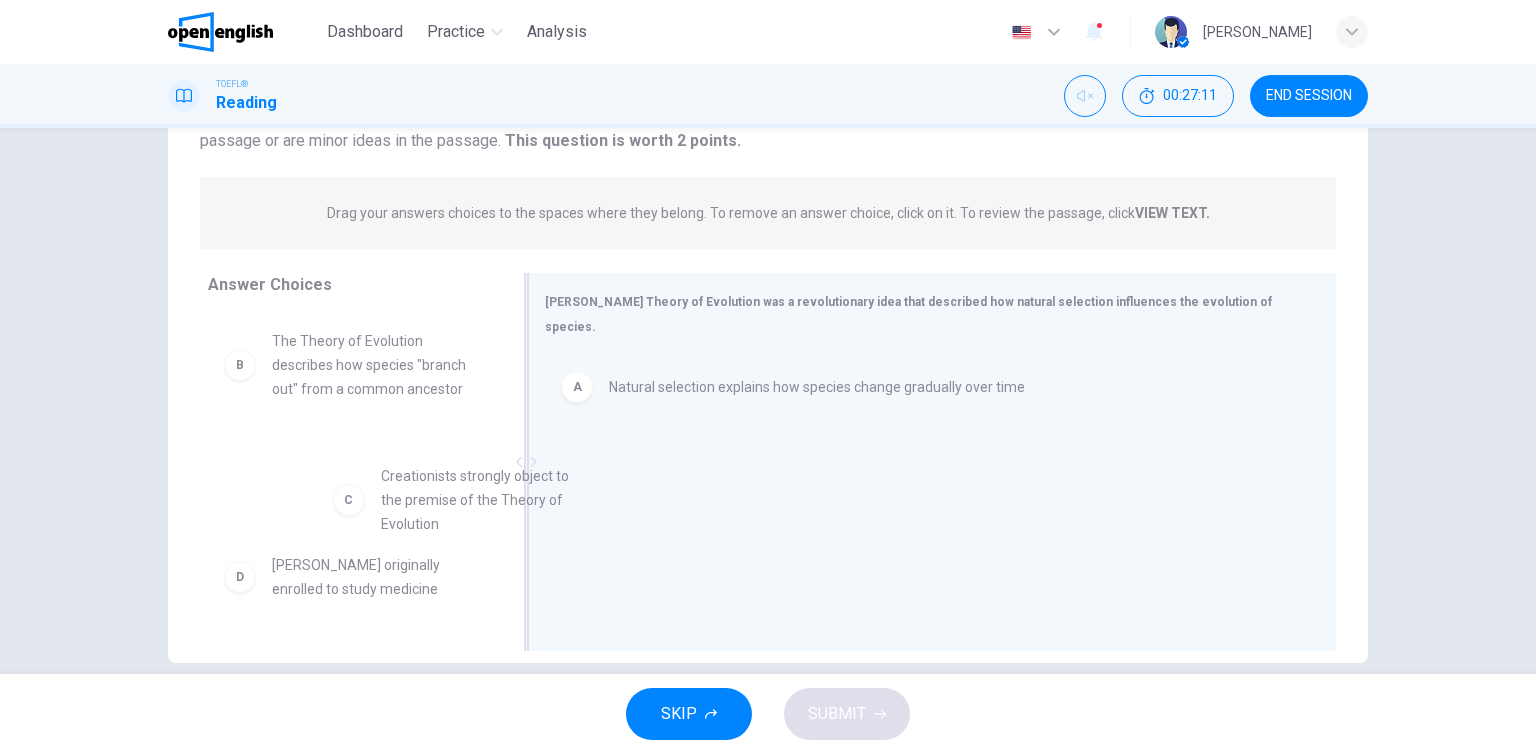 drag, startPoint x: 332, startPoint y: 502, endPoint x: 654, endPoint y: 525, distance: 322.82037 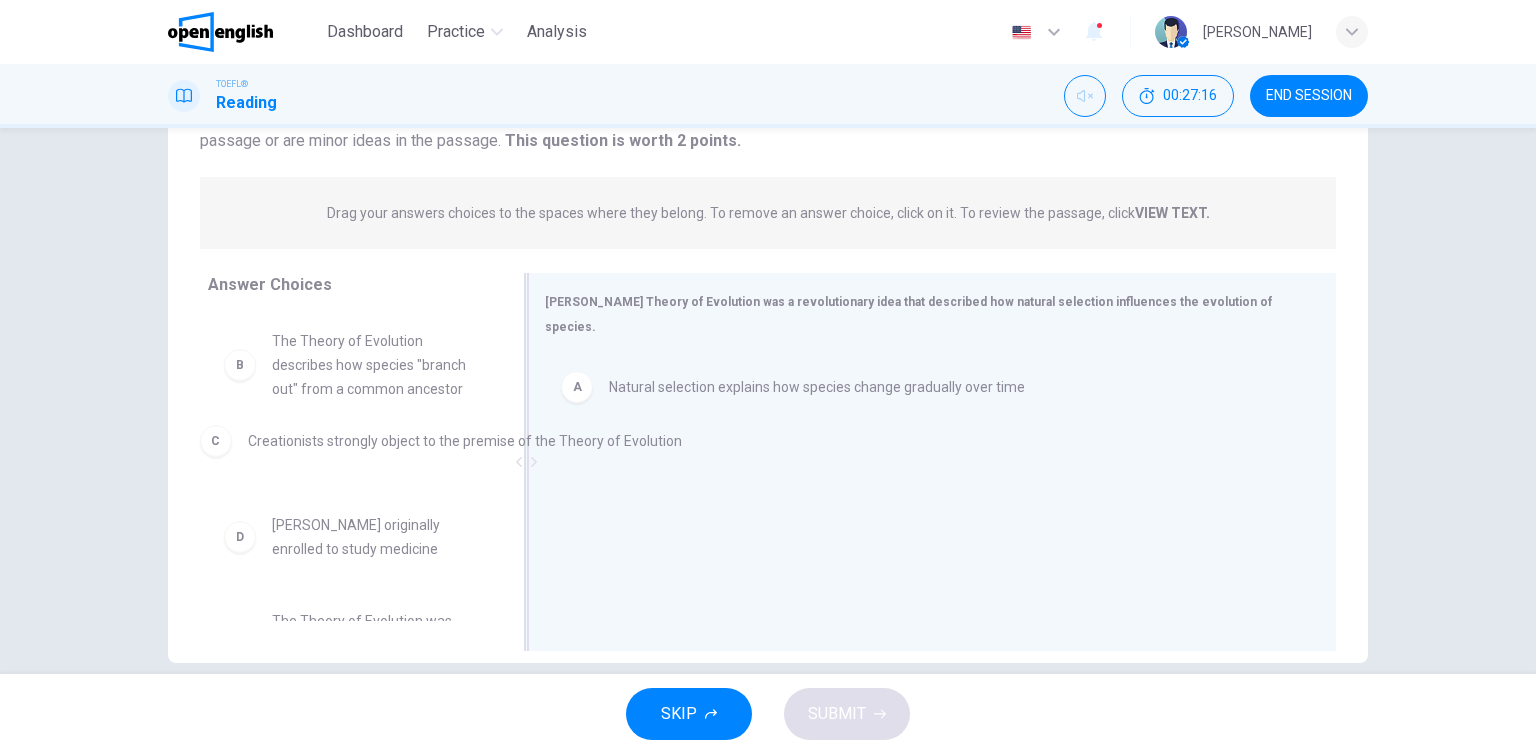 drag, startPoint x: 860, startPoint y: 449, endPoint x: 492, endPoint y: 448, distance: 368.00137 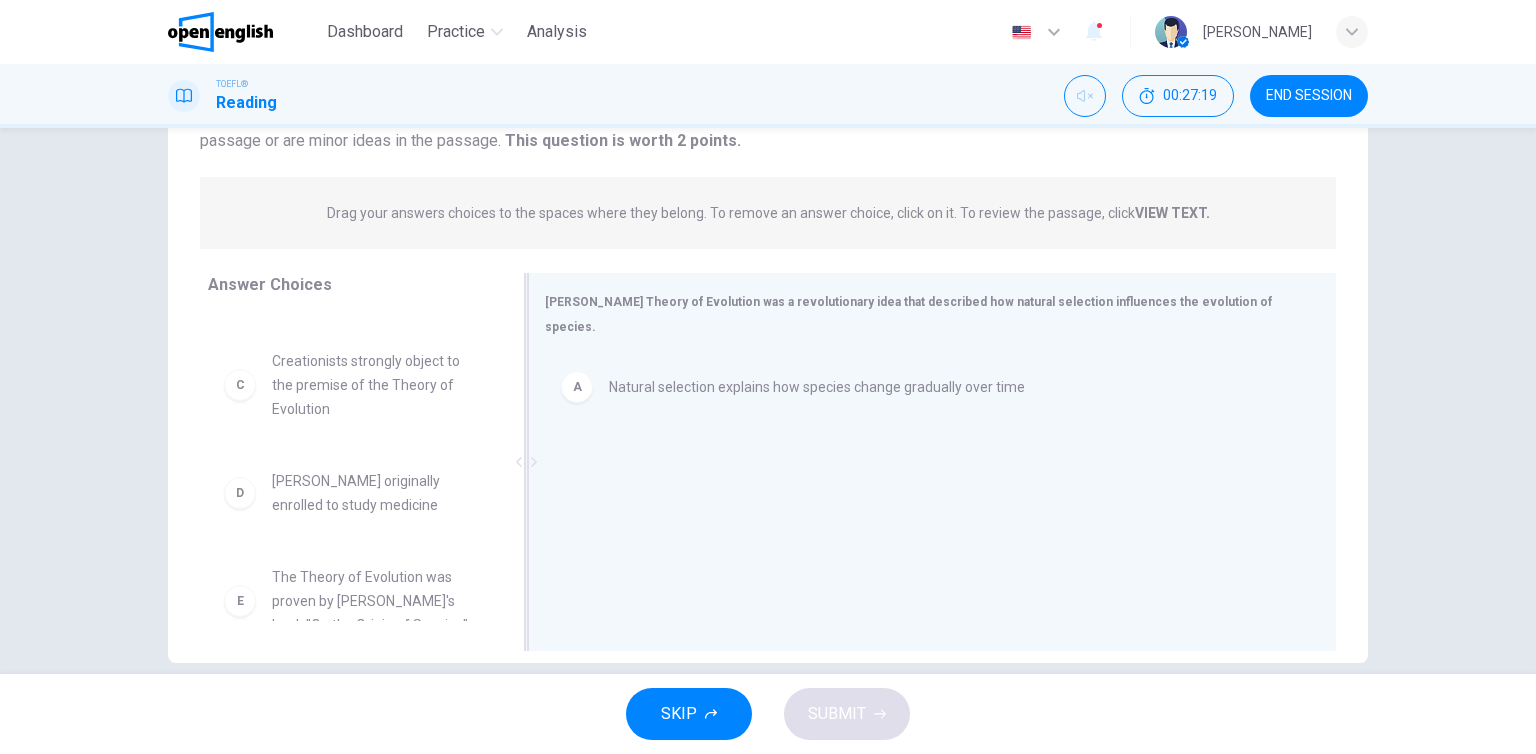scroll, scrollTop: 200, scrollLeft: 0, axis: vertical 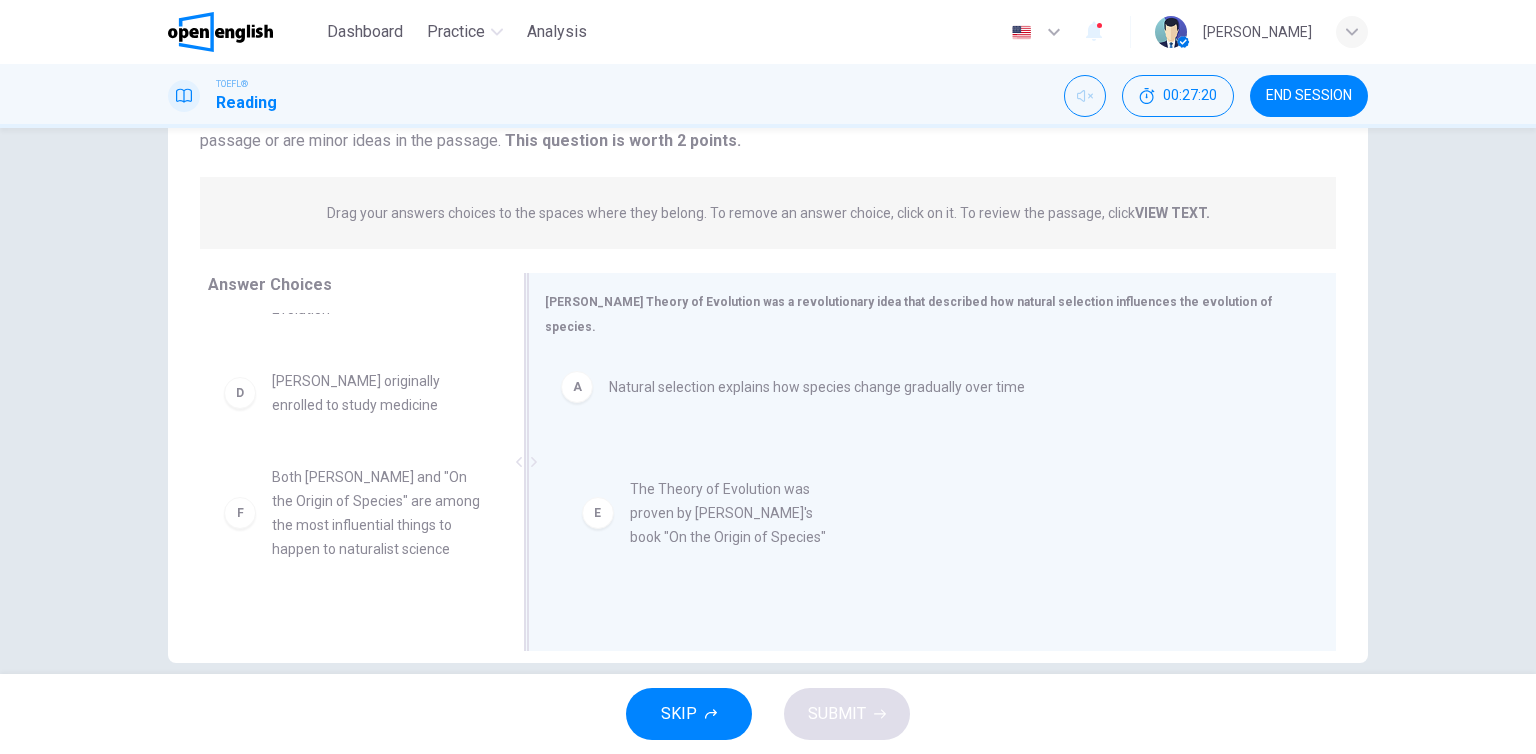 drag, startPoint x: 326, startPoint y: 528, endPoint x: 847, endPoint y: 529, distance: 521.001 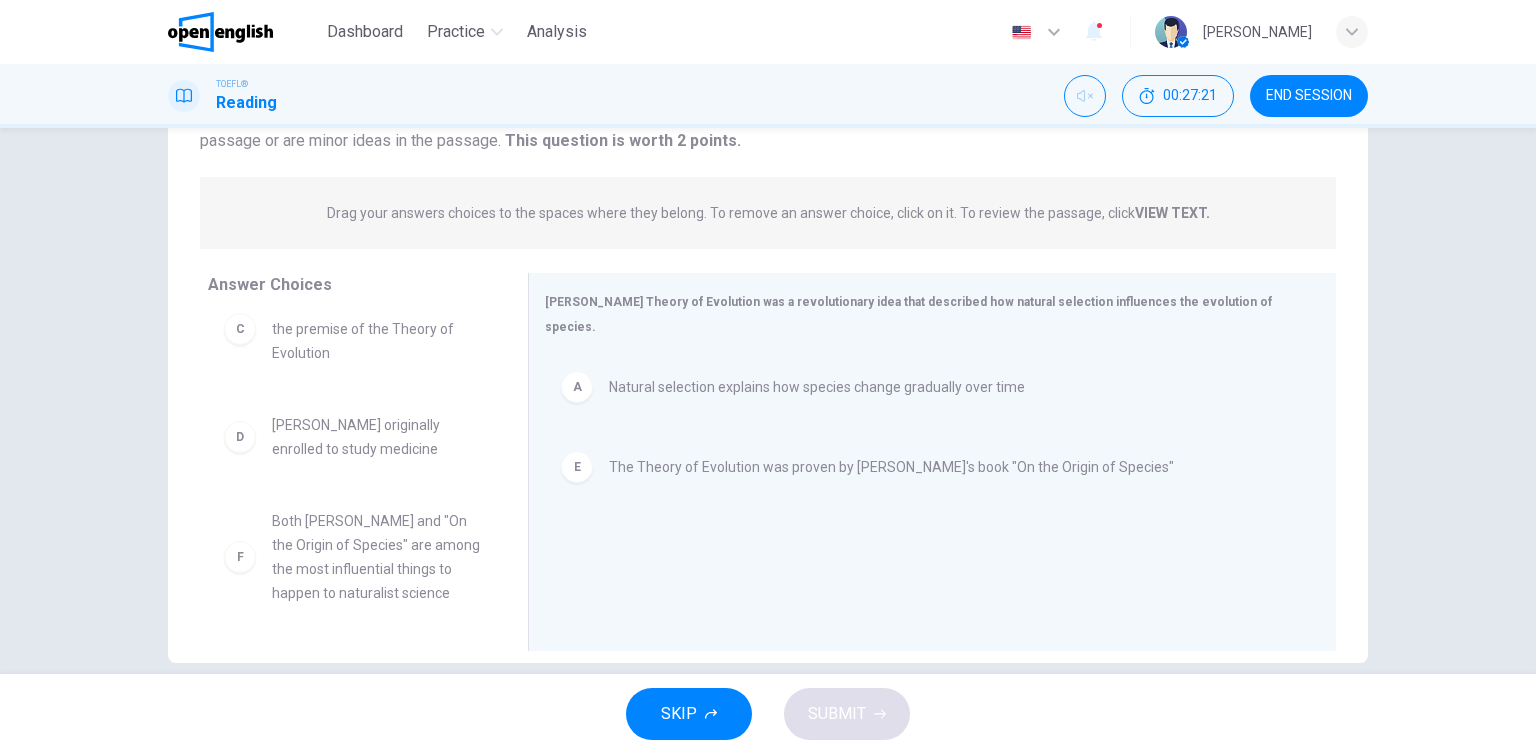 scroll, scrollTop: 156, scrollLeft: 0, axis: vertical 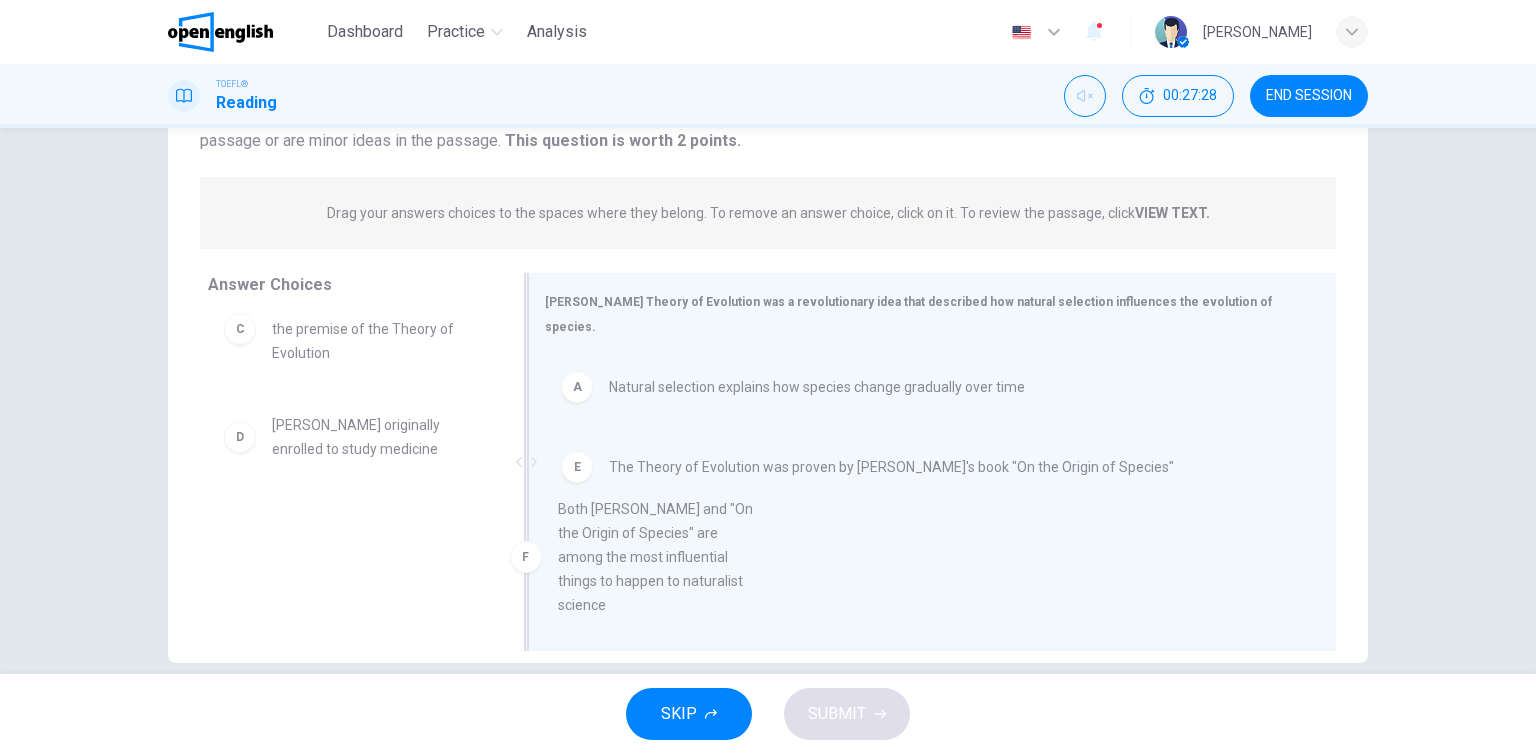 drag, startPoint x: 325, startPoint y: 575, endPoint x: 624, endPoint y: 561, distance: 299.32758 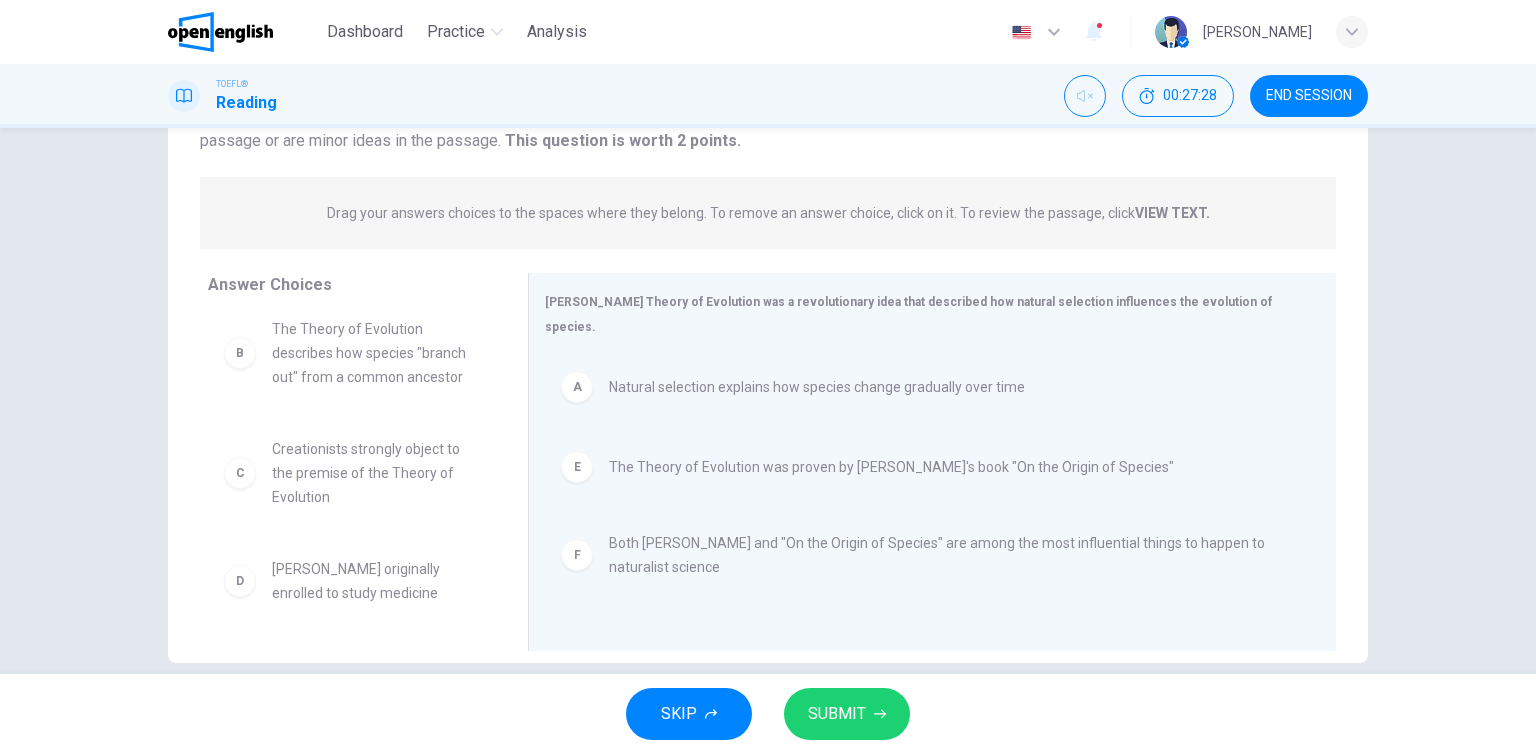 scroll, scrollTop: 12, scrollLeft: 0, axis: vertical 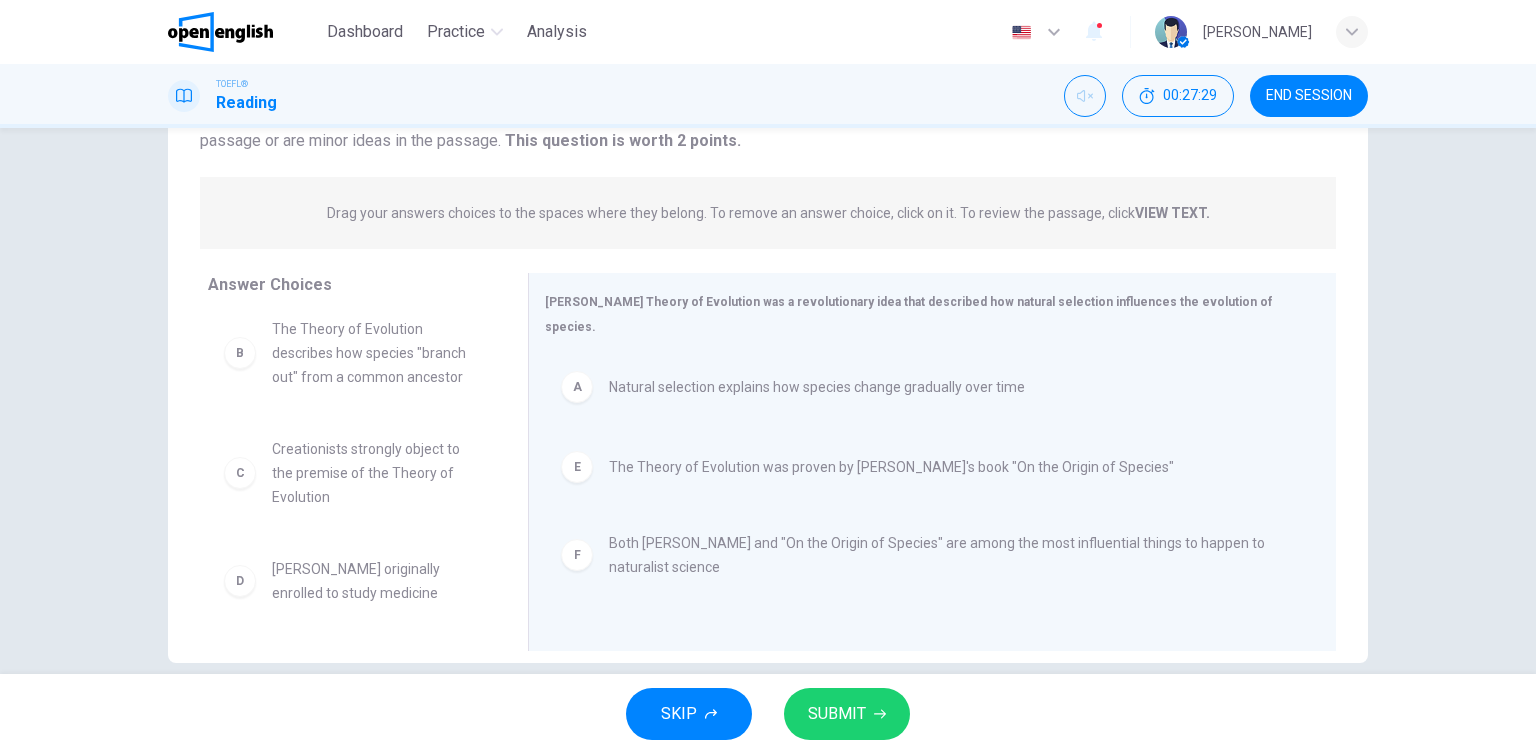 click on "SUBMIT" at bounding box center [837, 714] 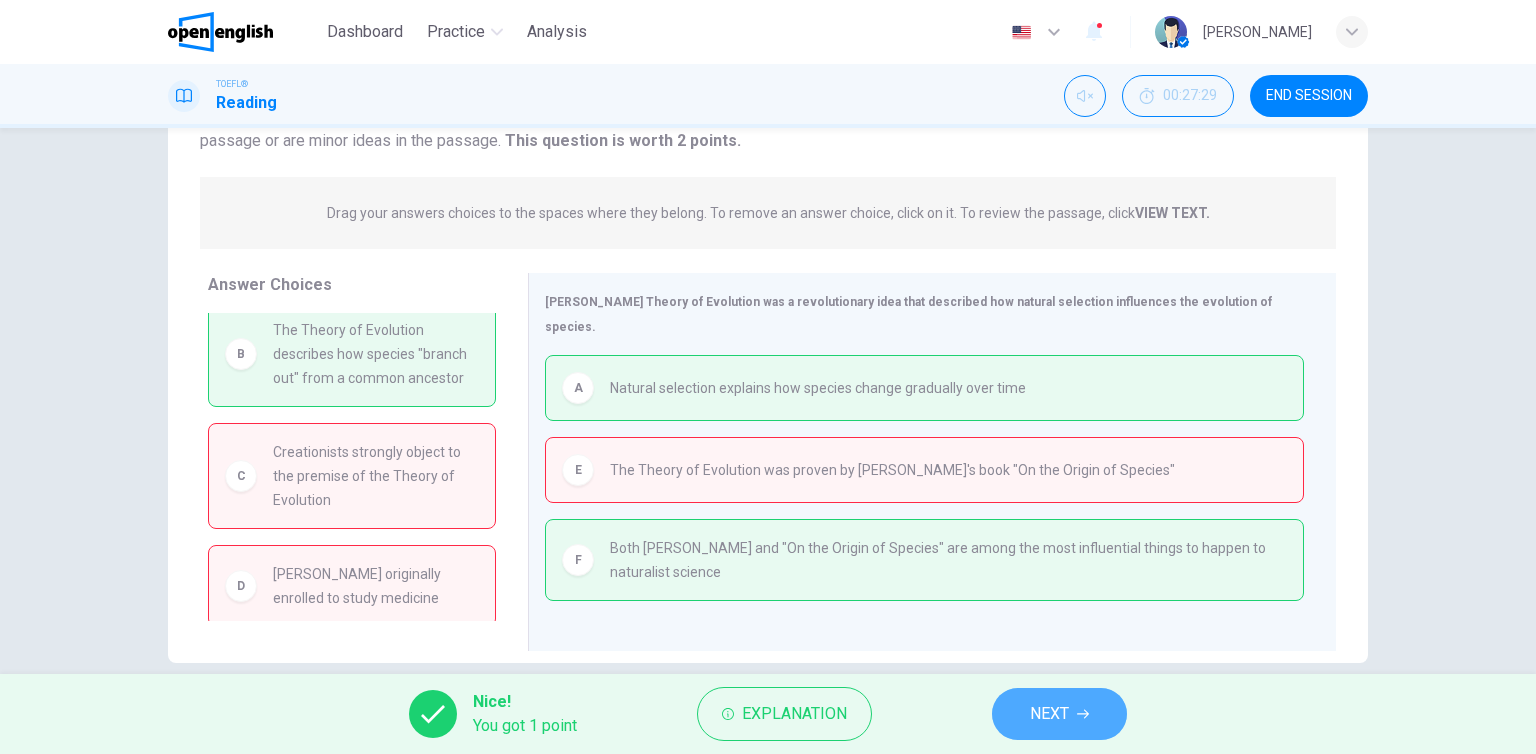 click on "NEXT" at bounding box center [1059, 714] 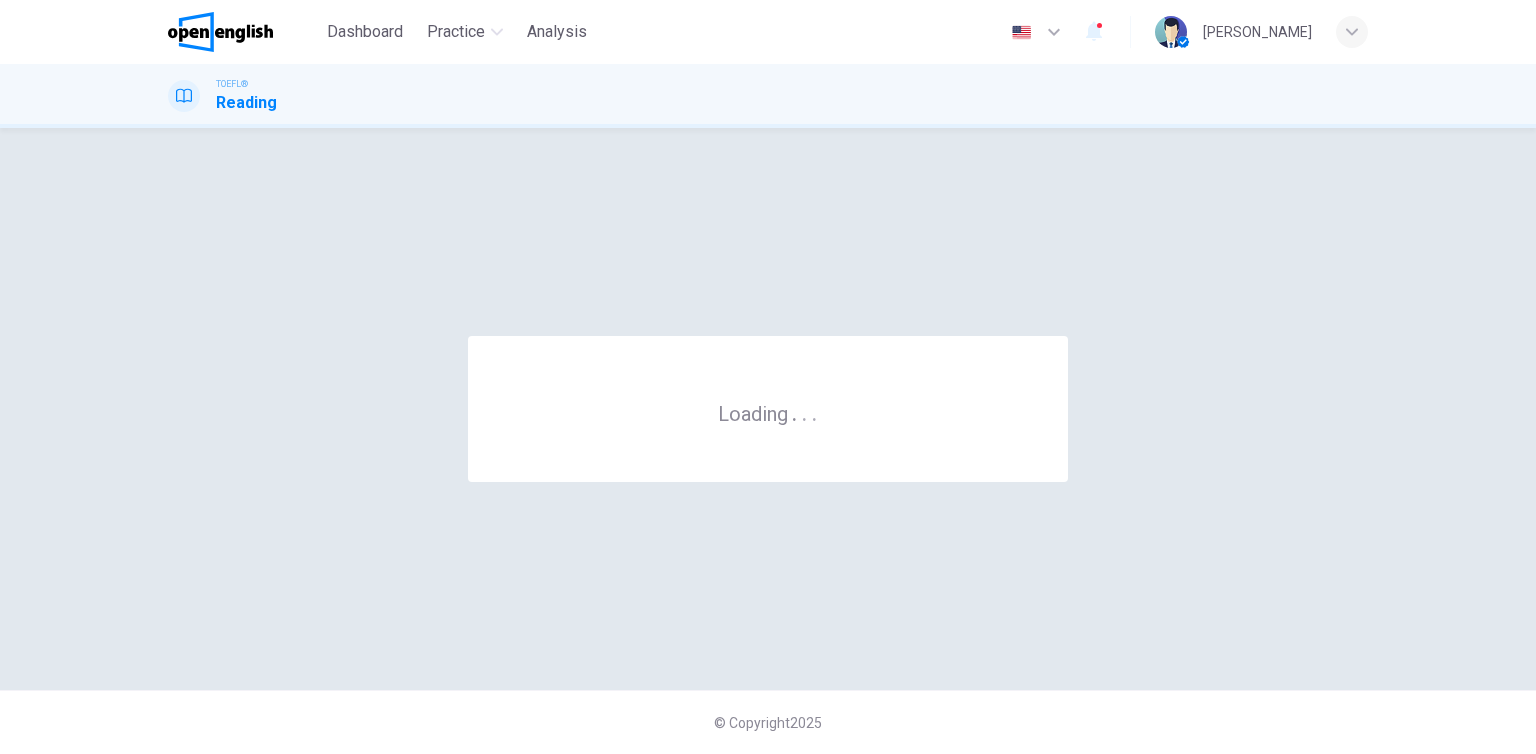 scroll, scrollTop: 0, scrollLeft: 0, axis: both 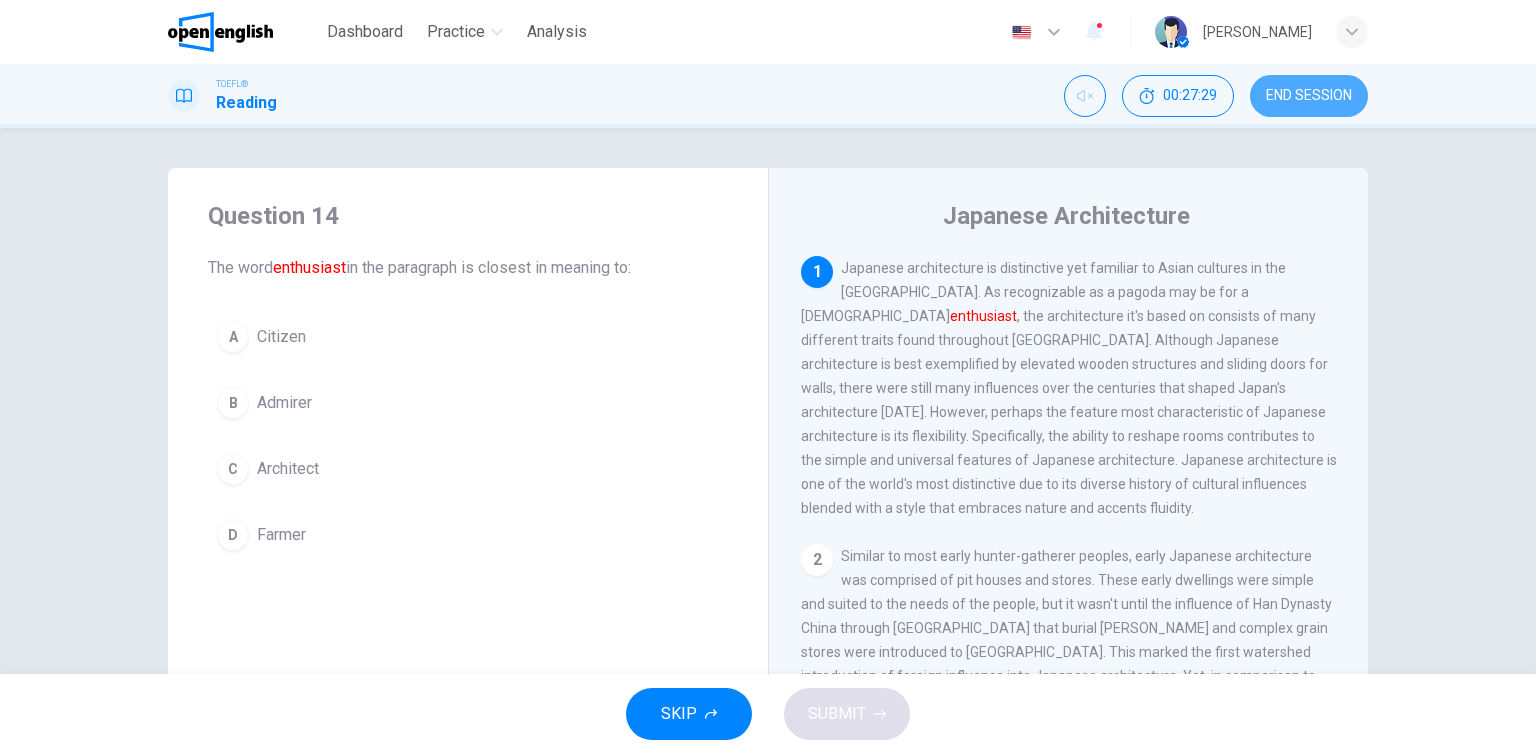 click on "END SESSION" at bounding box center (1309, 96) 